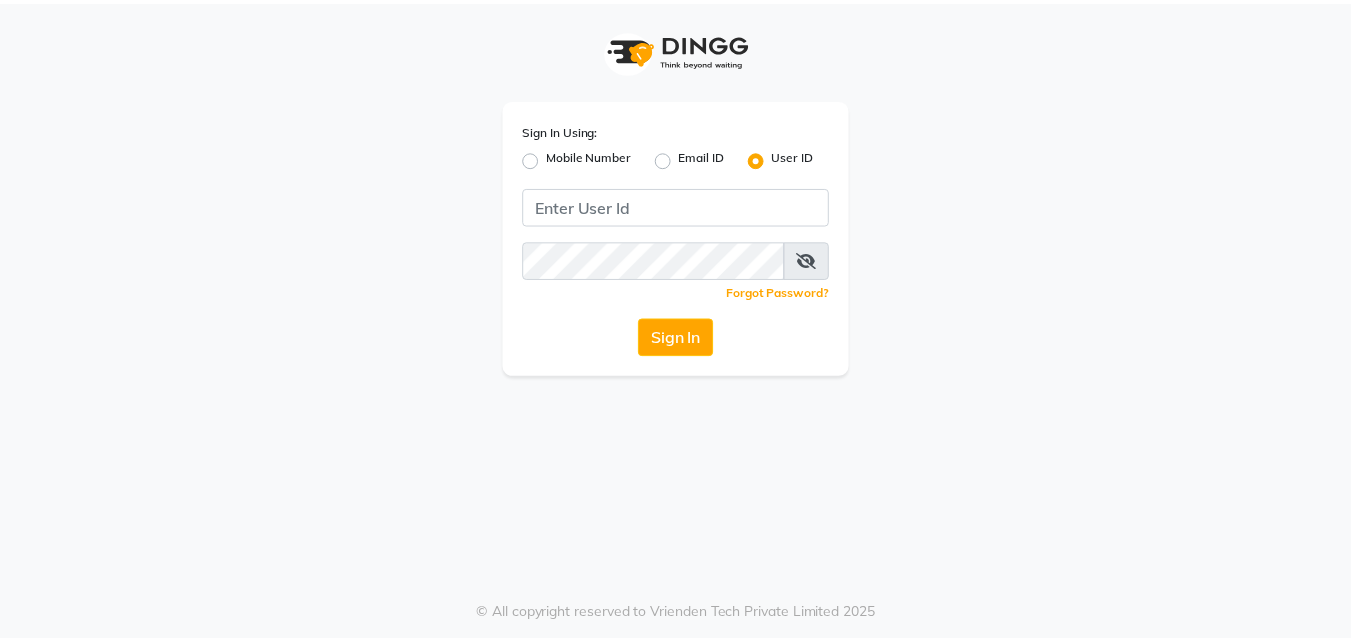 scroll, scrollTop: 0, scrollLeft: 0, axis: both 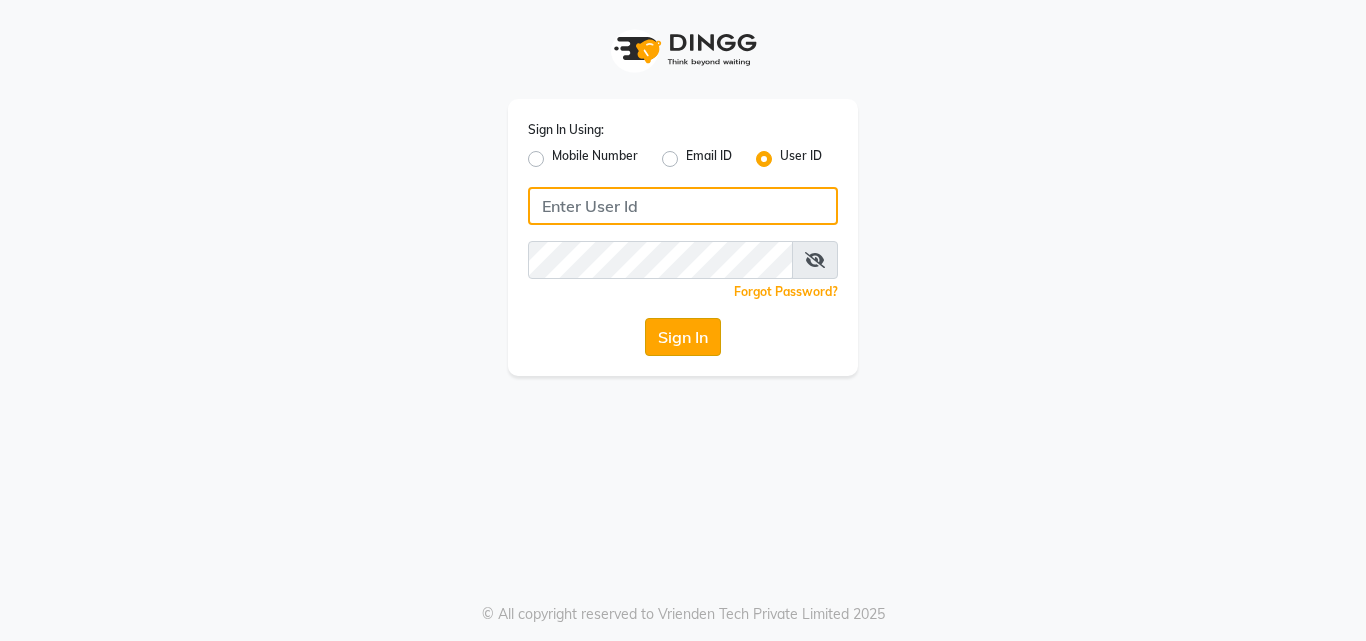 type on "divasalon" 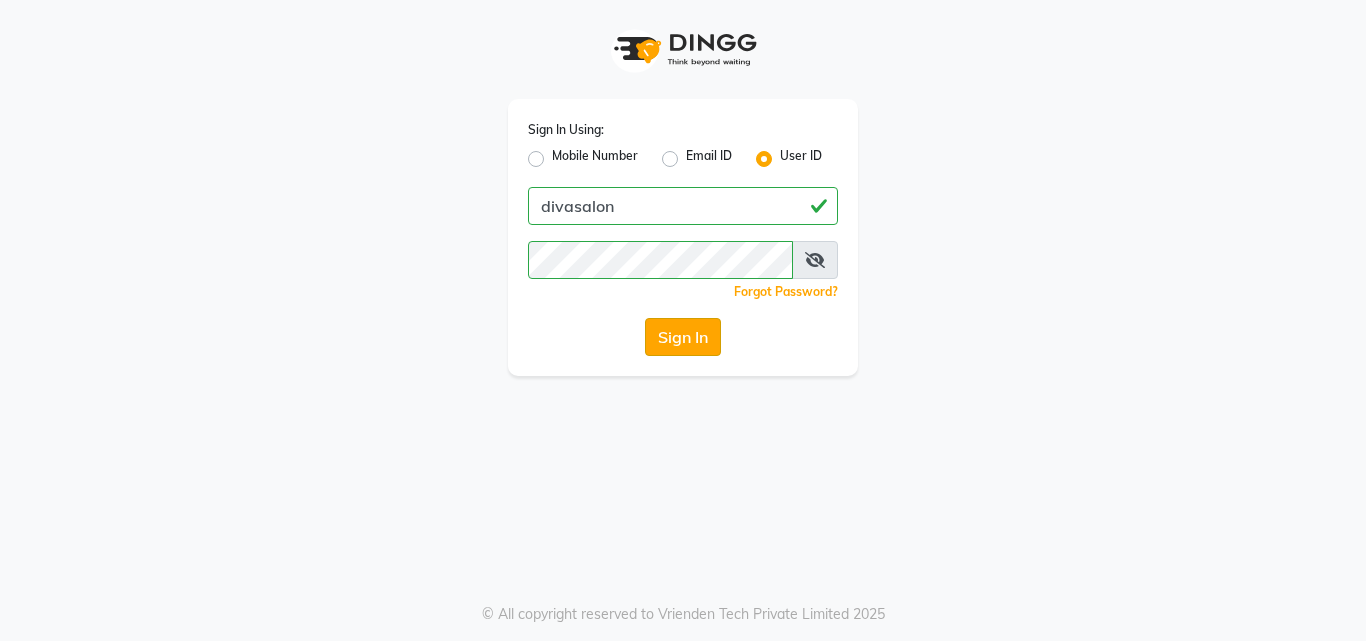click on "Sign In" 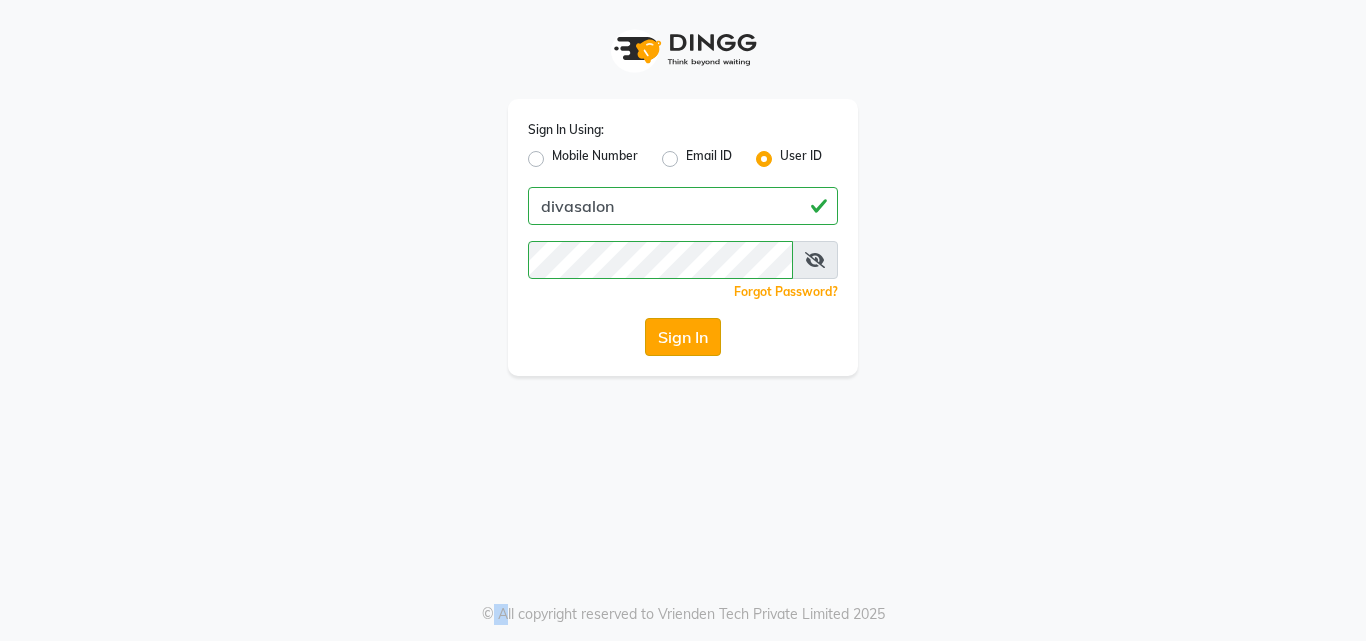 click on "Sign In" 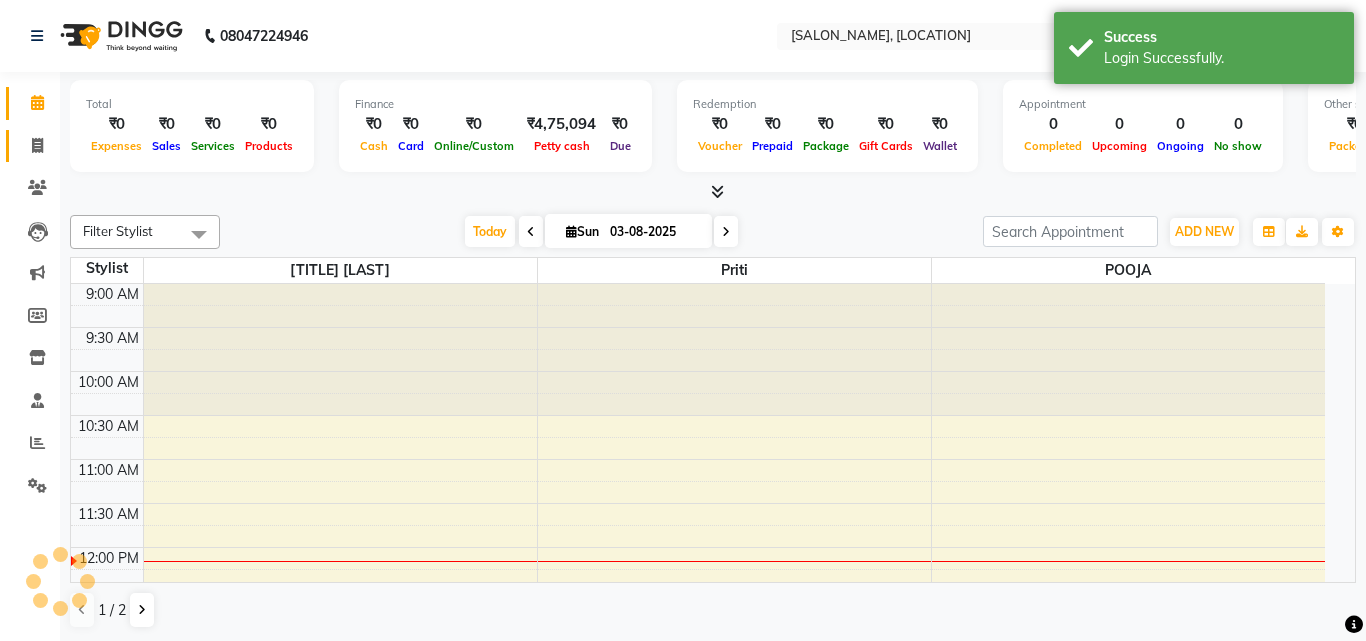select on "en" 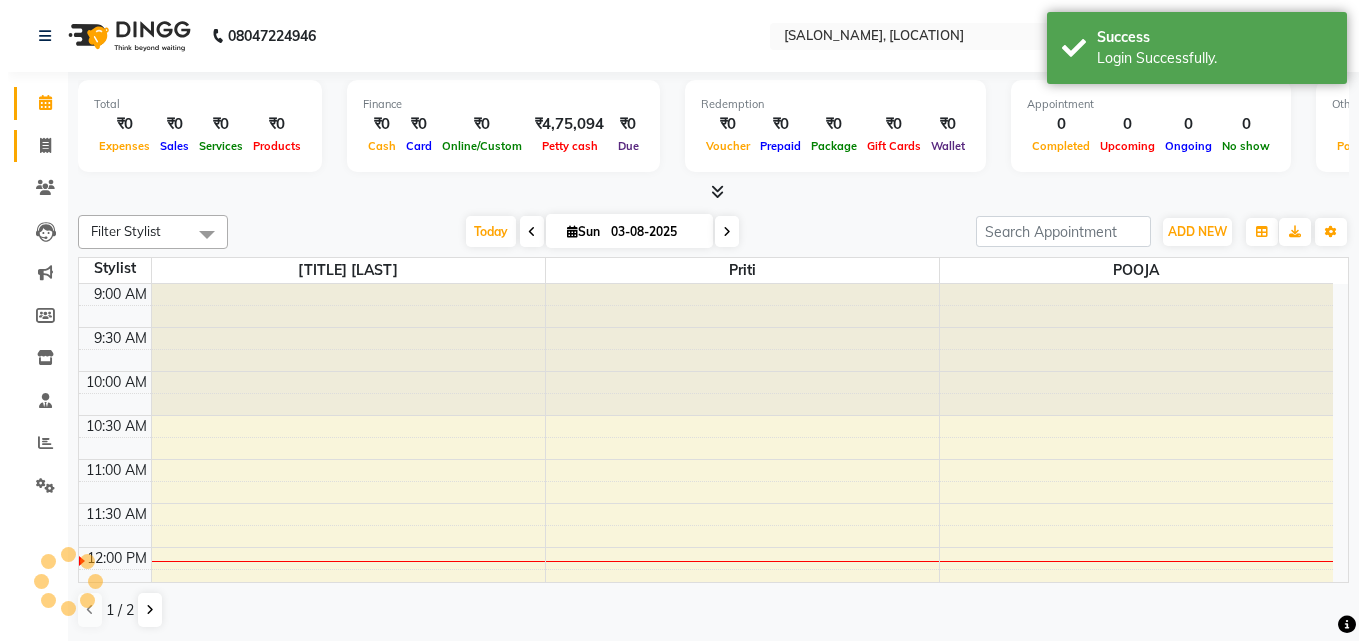 scroll, scrollTop: 0, scrollLeft: 0, axis: both 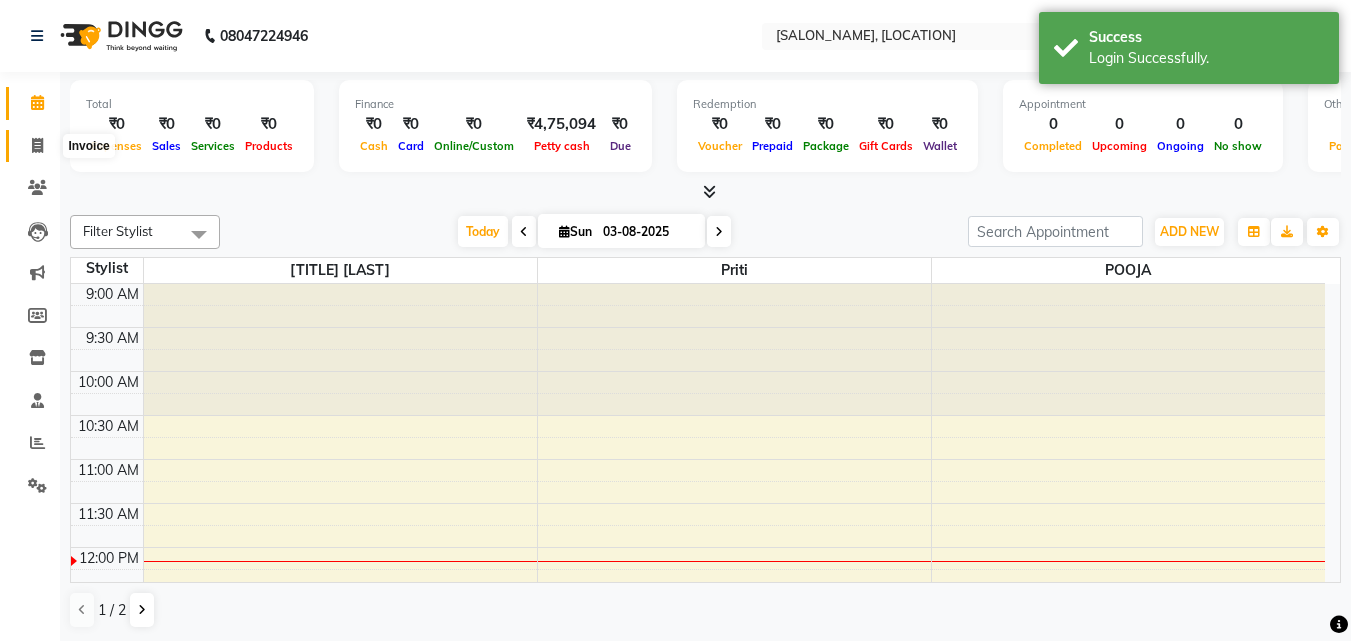 click 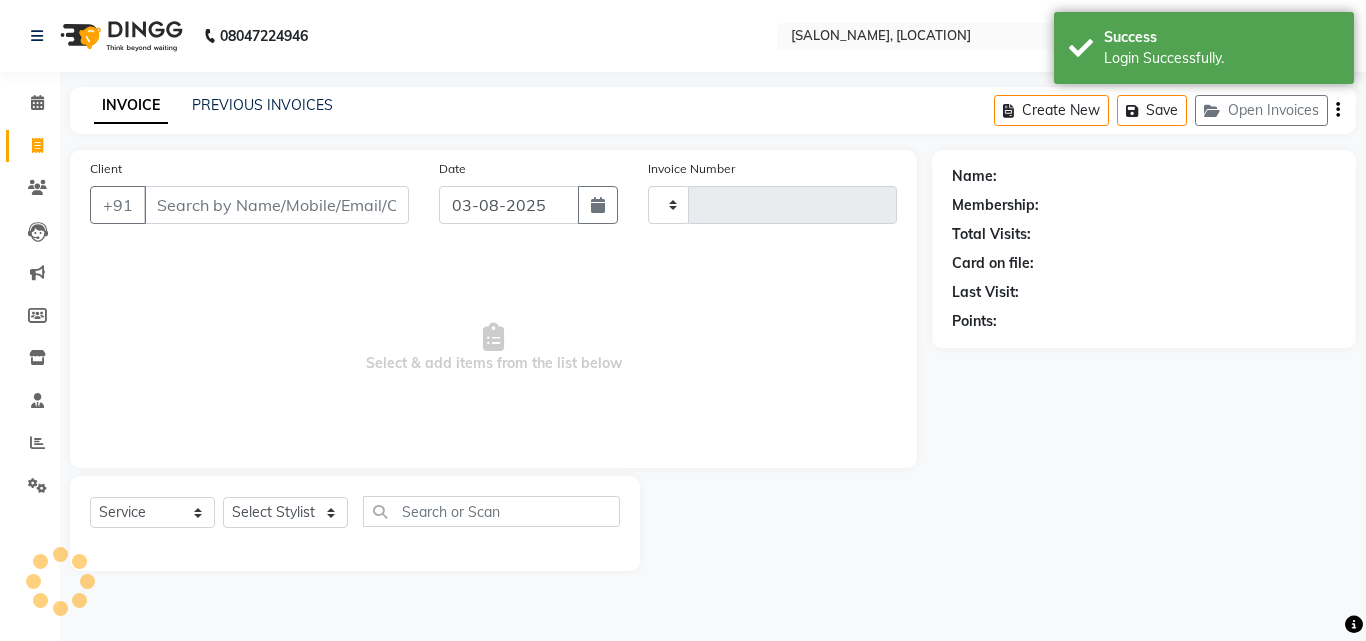 type on "1542" 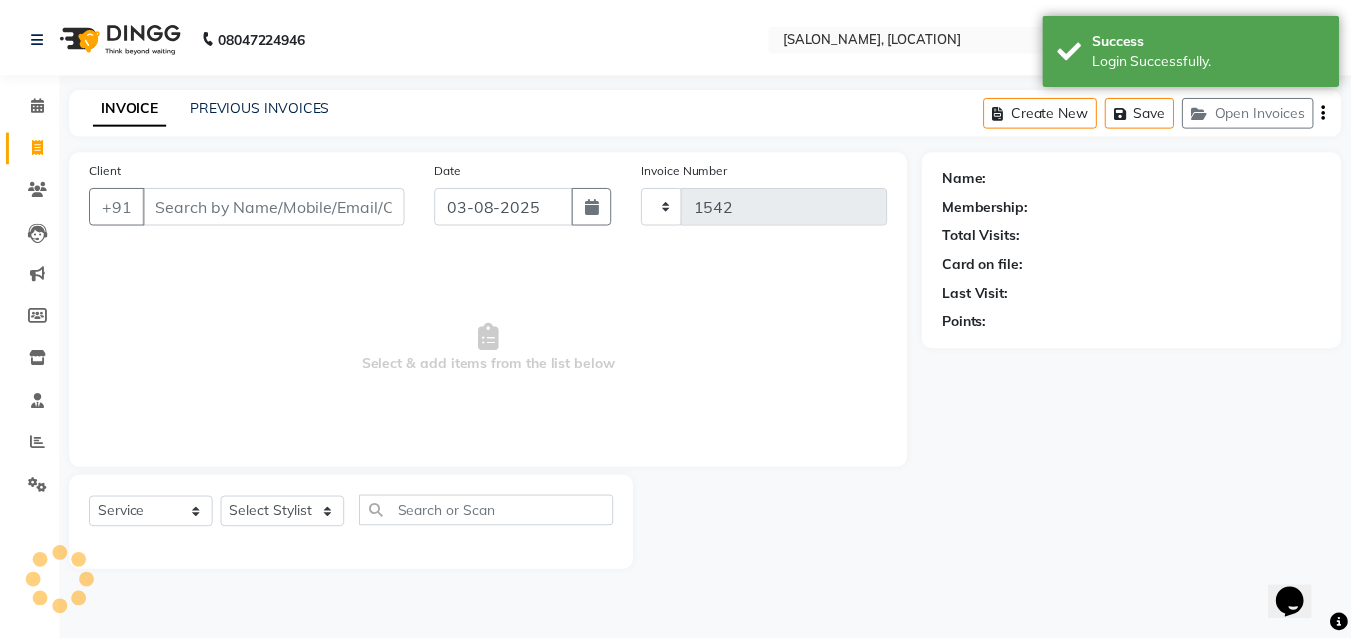 scroll, scrollTop: 0, scrollLeft: 0, axis: both 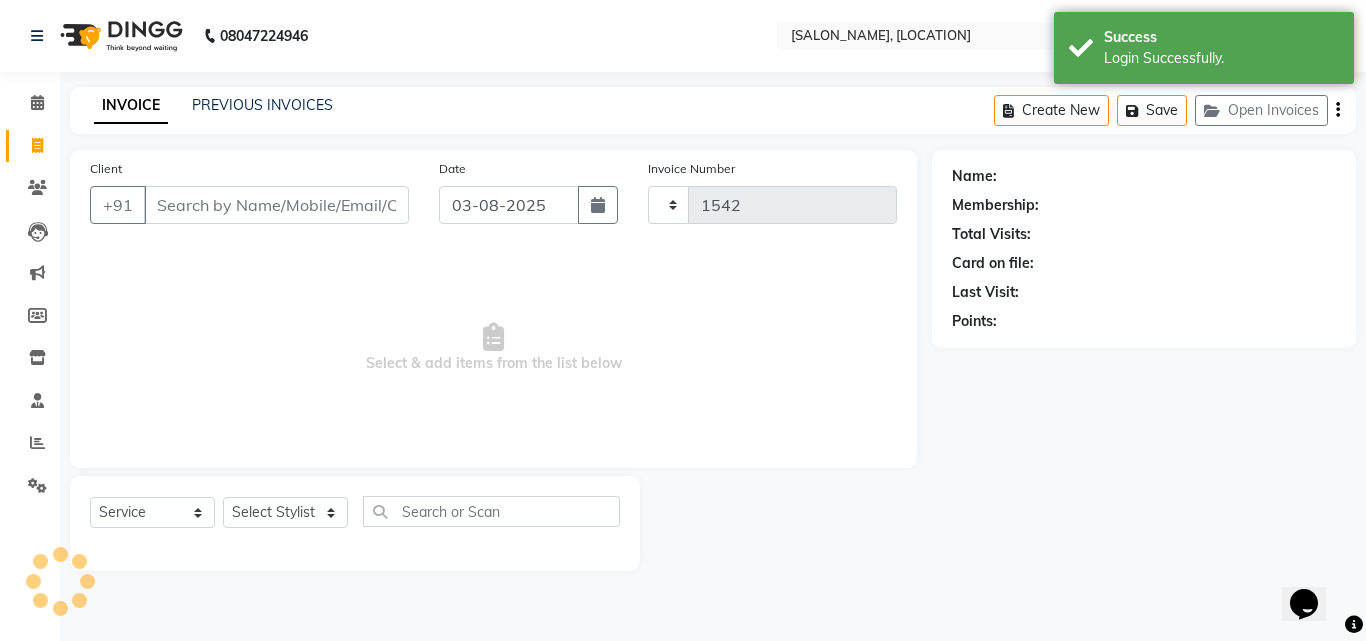 select on "671" 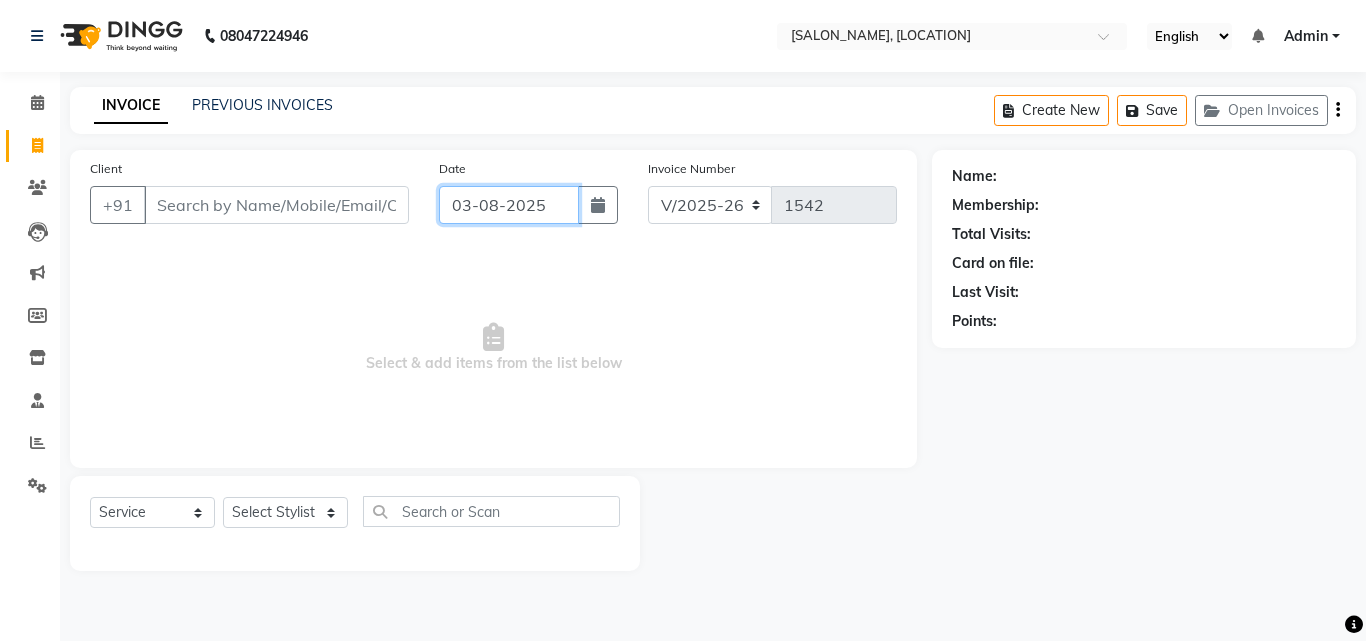 click on "03-08-2025" 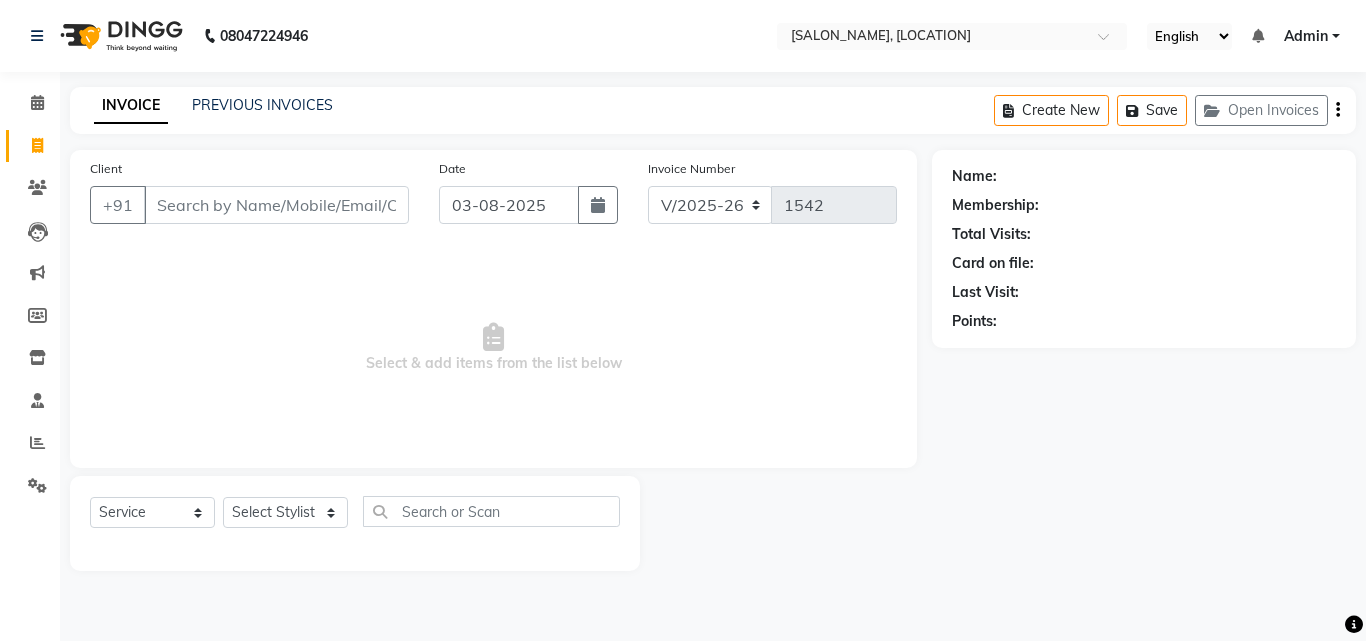 select on "8" 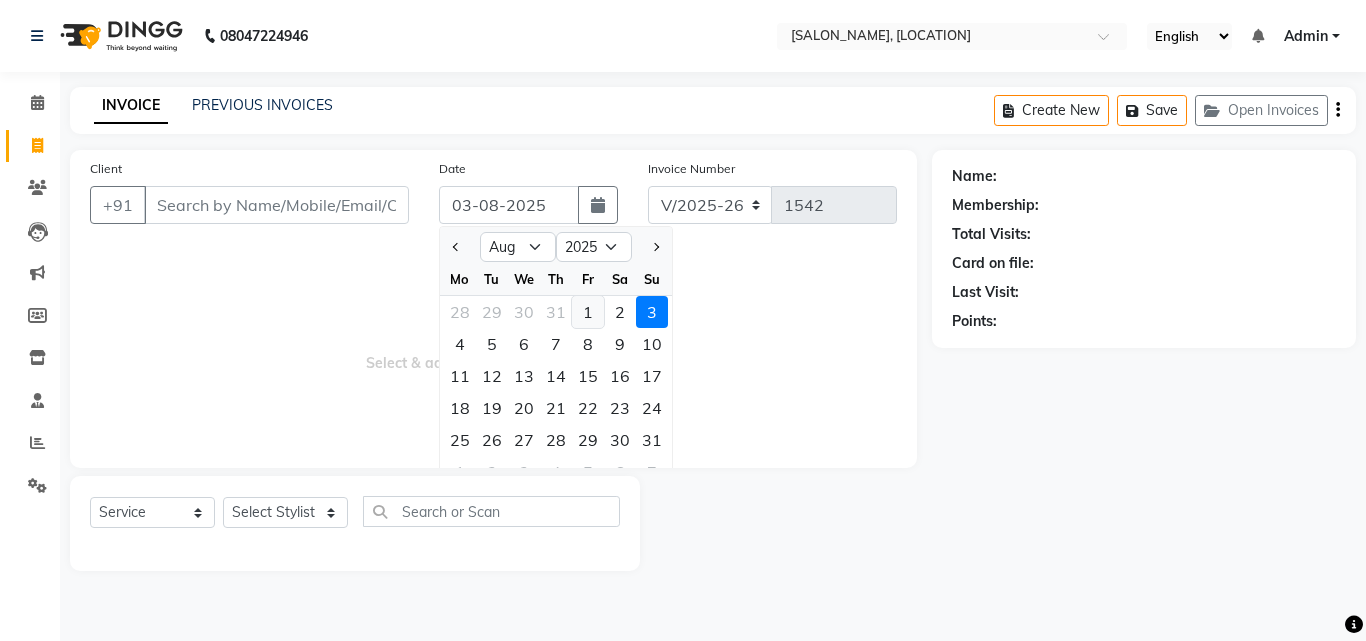click on "1" 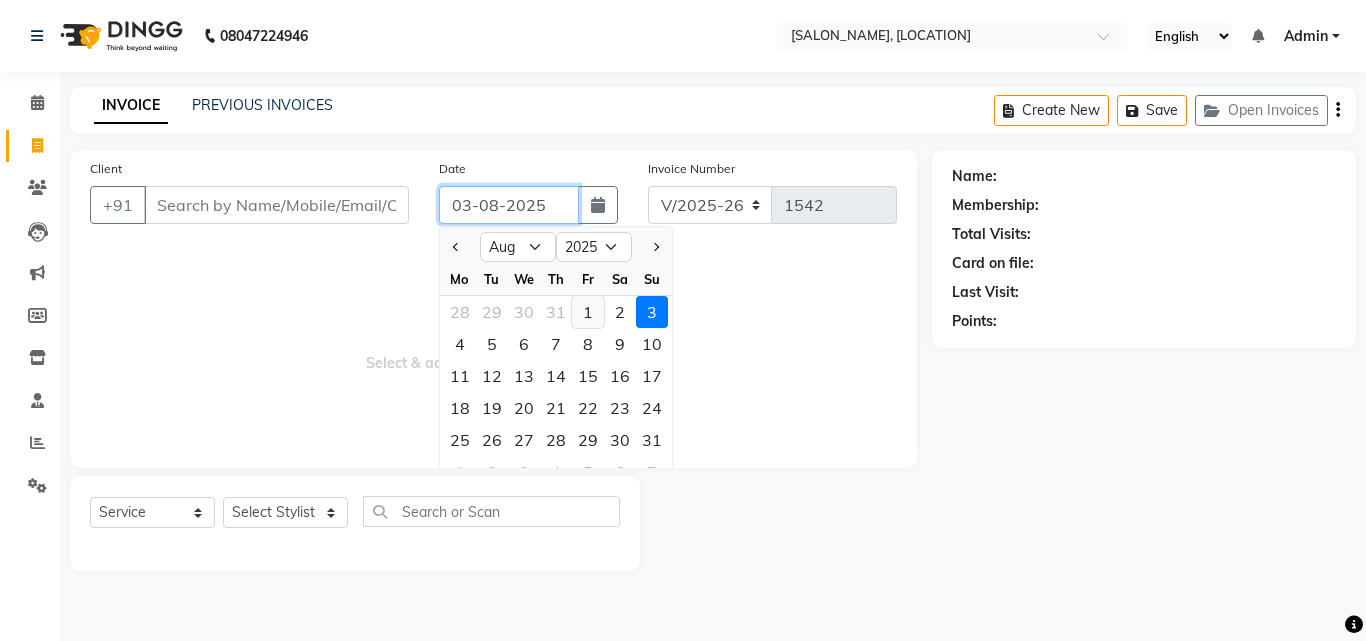 type on "01-08-2025" 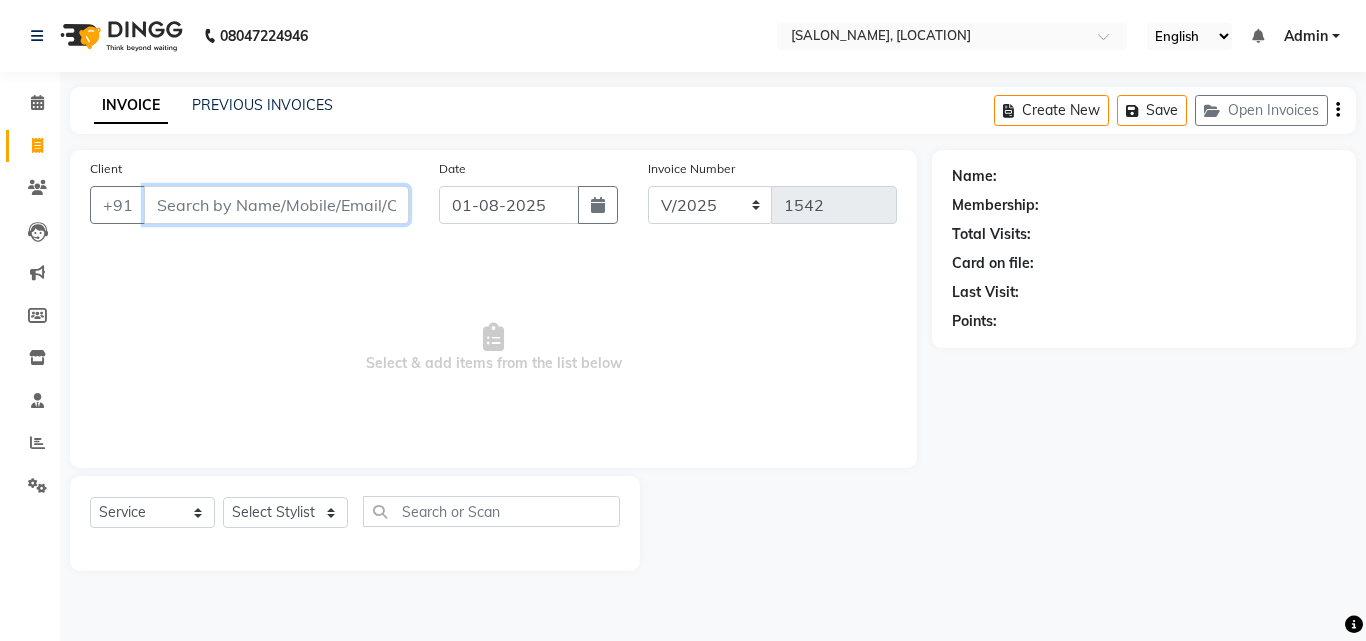 click on "Client" at bounding box center (276, 205) 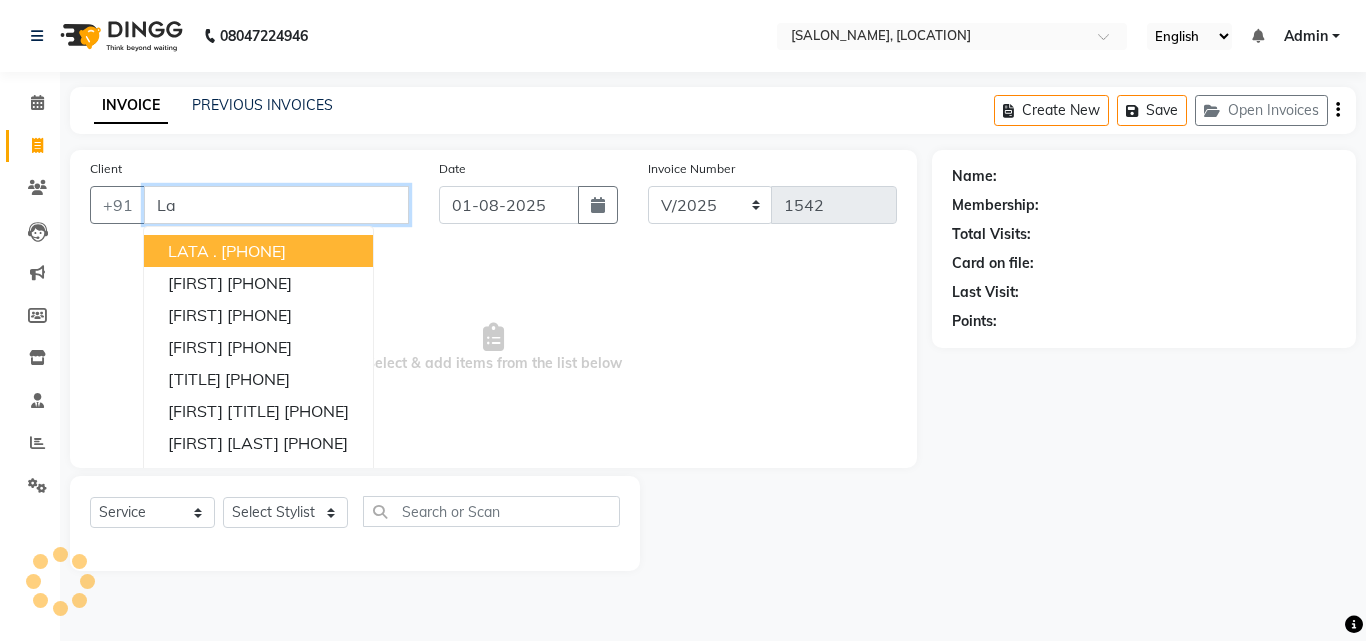 type on "L" 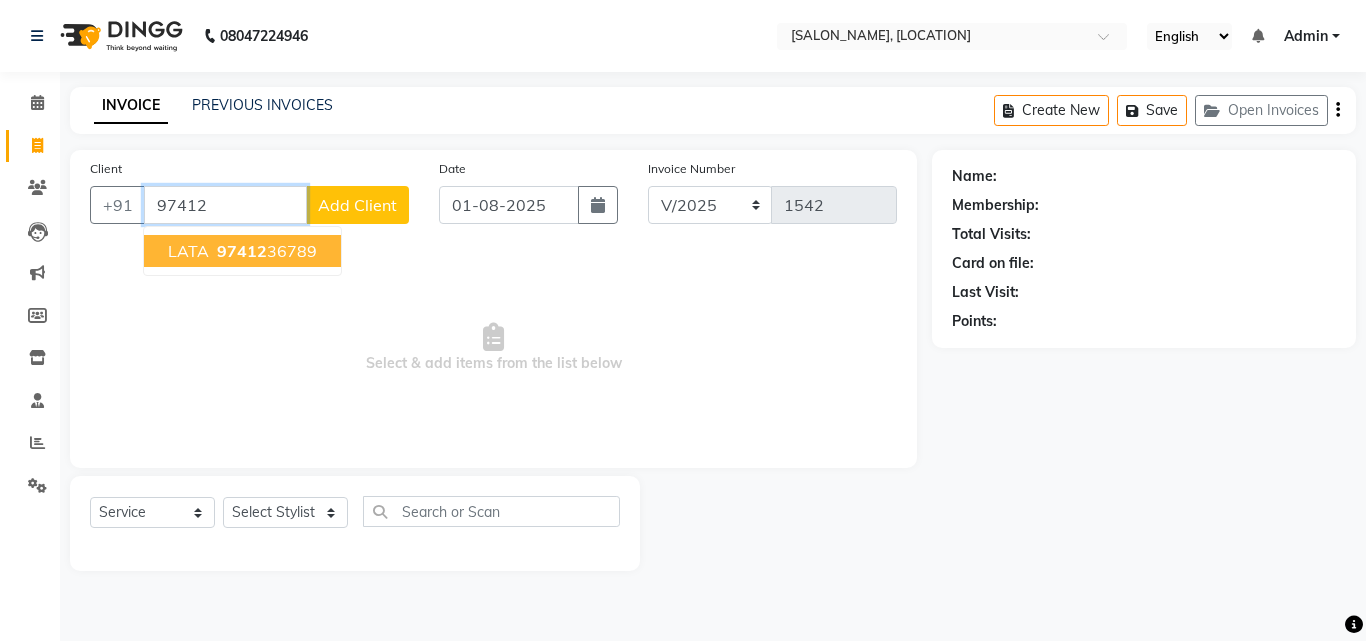 click on "[PHONE]" at bounding box center (265, 251) 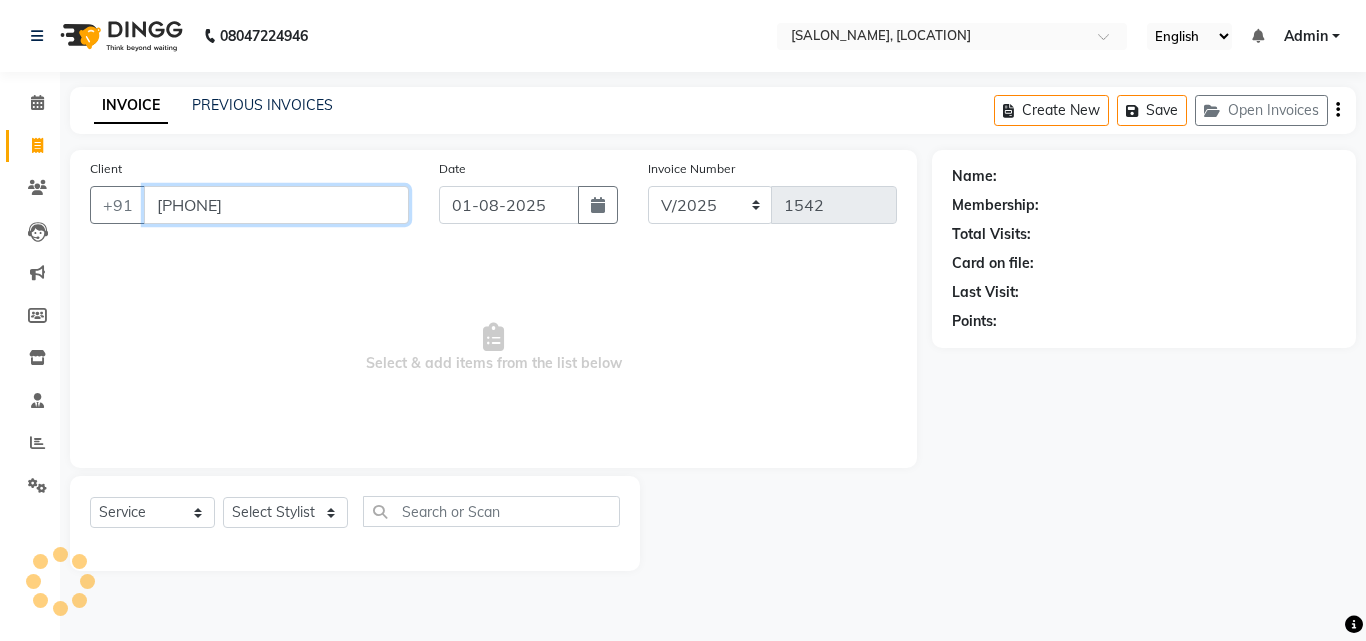 type on "[PHONE]" 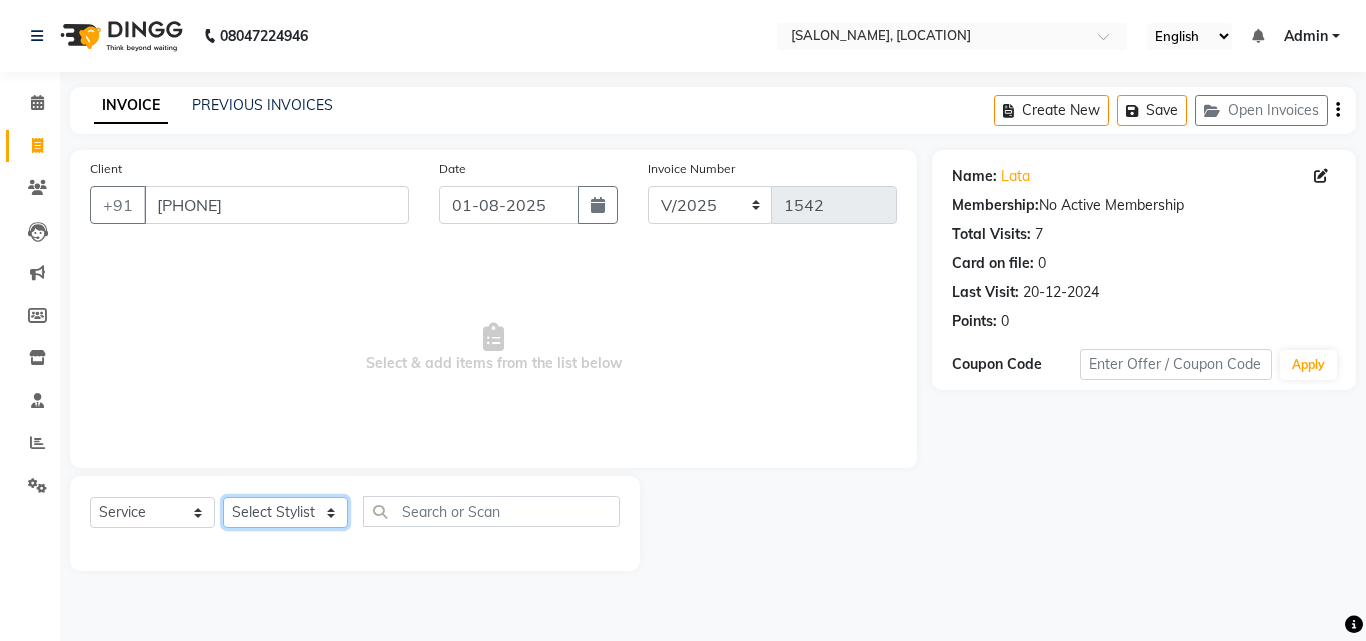 click on "Select Stylist [FIRST] Mam [FIRST] [FIRST] [FIRST]" 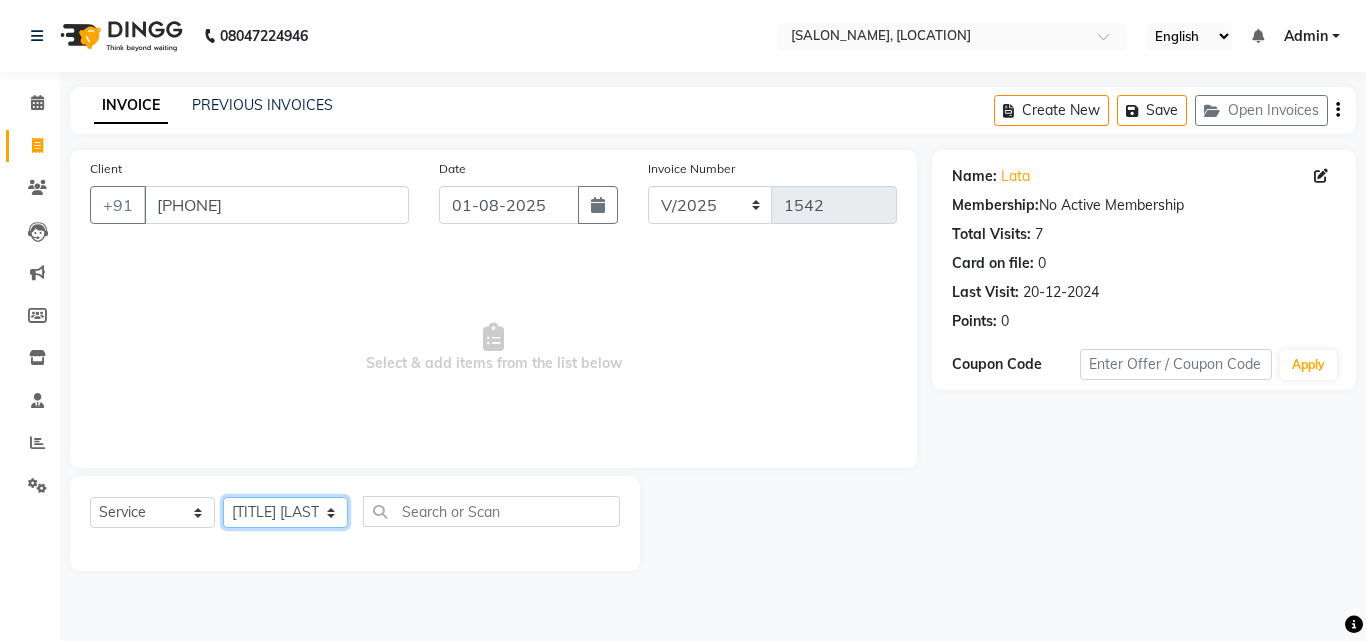 click on "Select Stylist [FIRST] Mam [FIRST] [FIRST] [FIRST]" 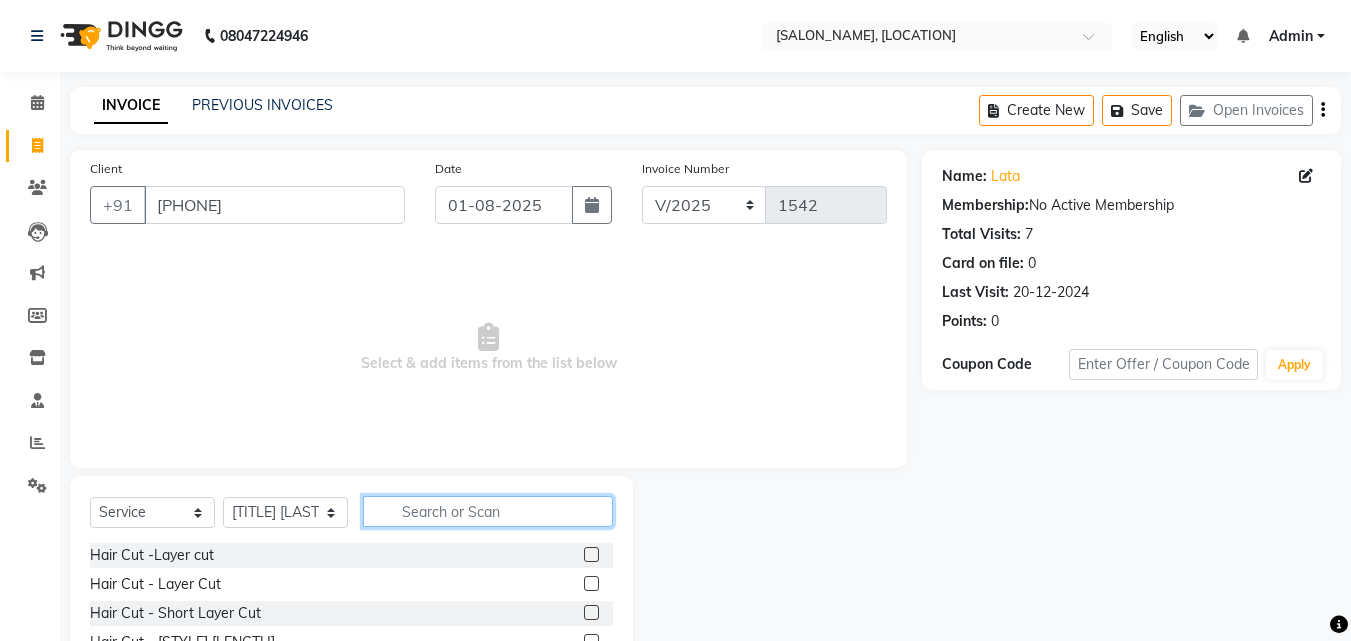 click 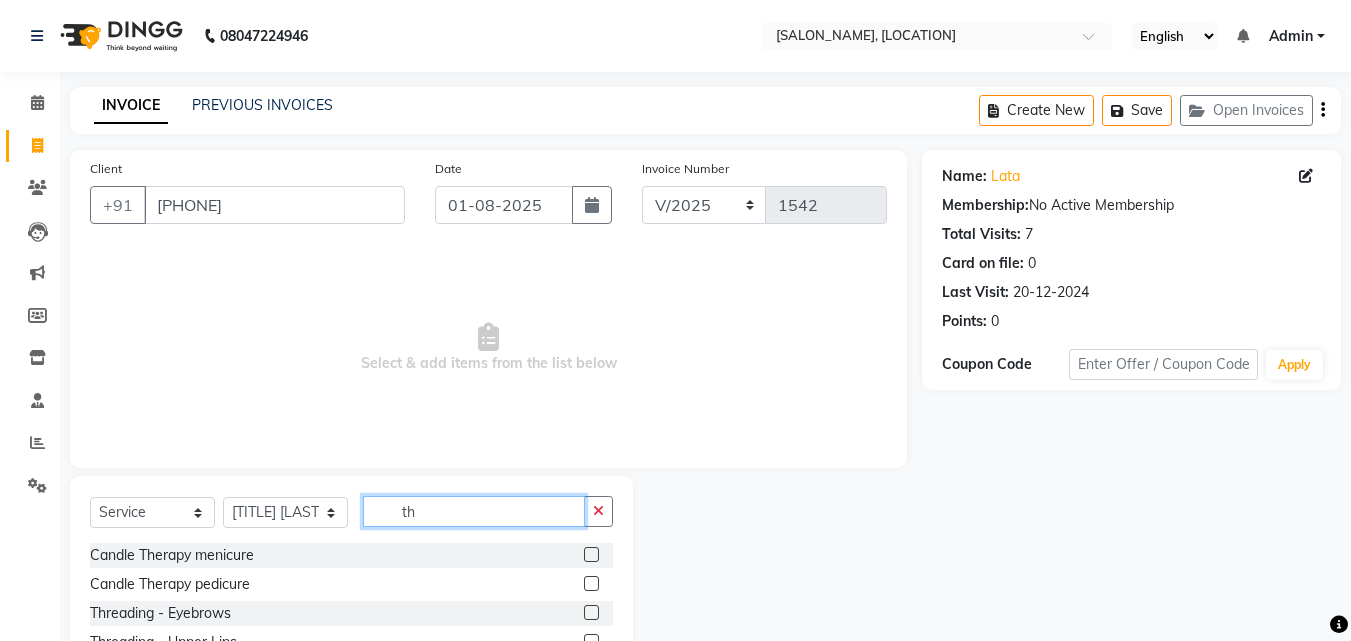 type on "th" 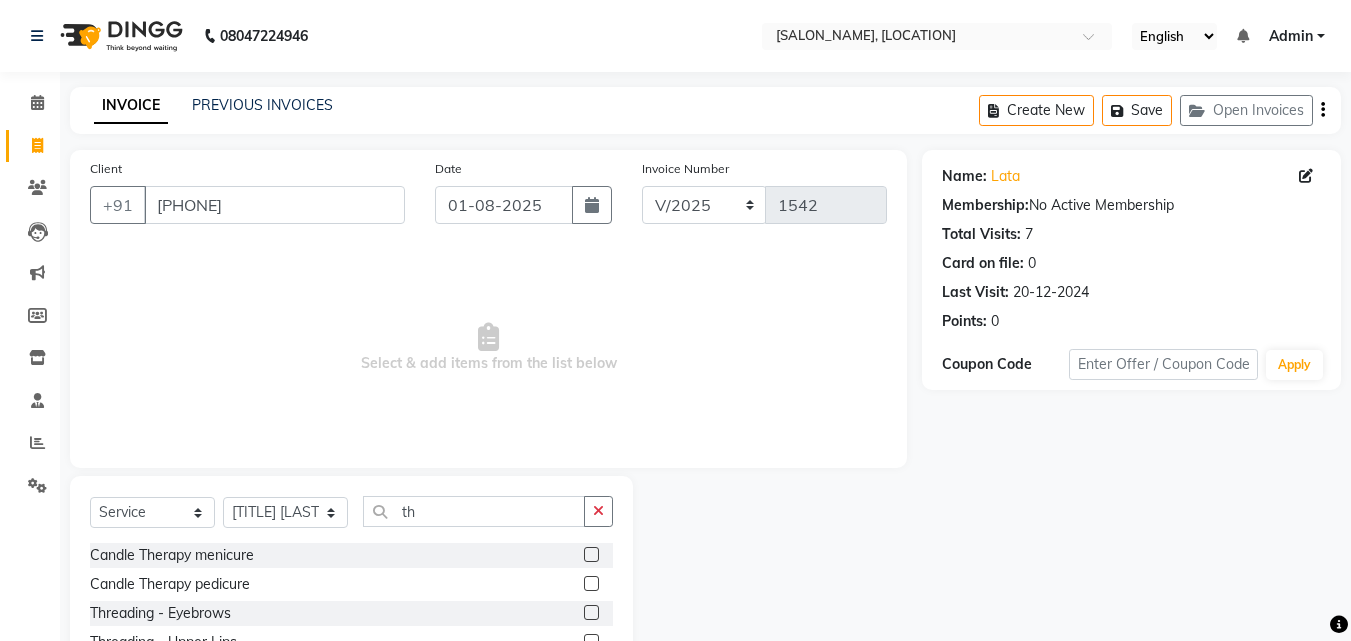click 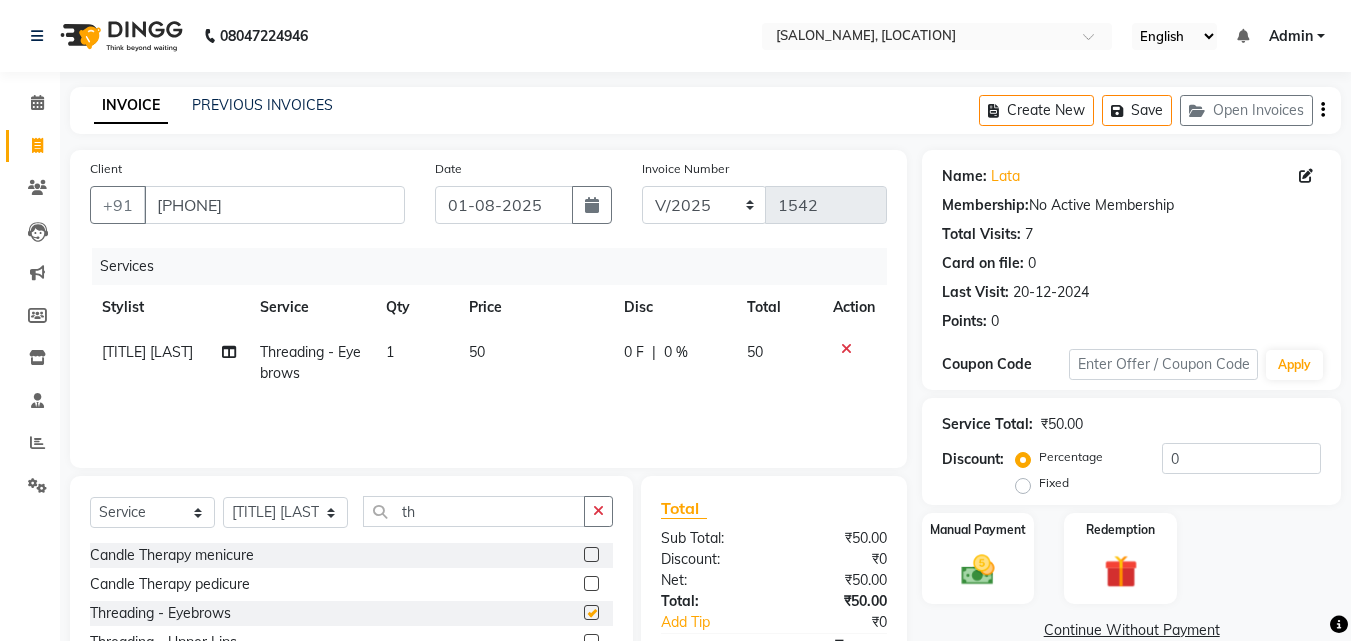 checkbox on "false" 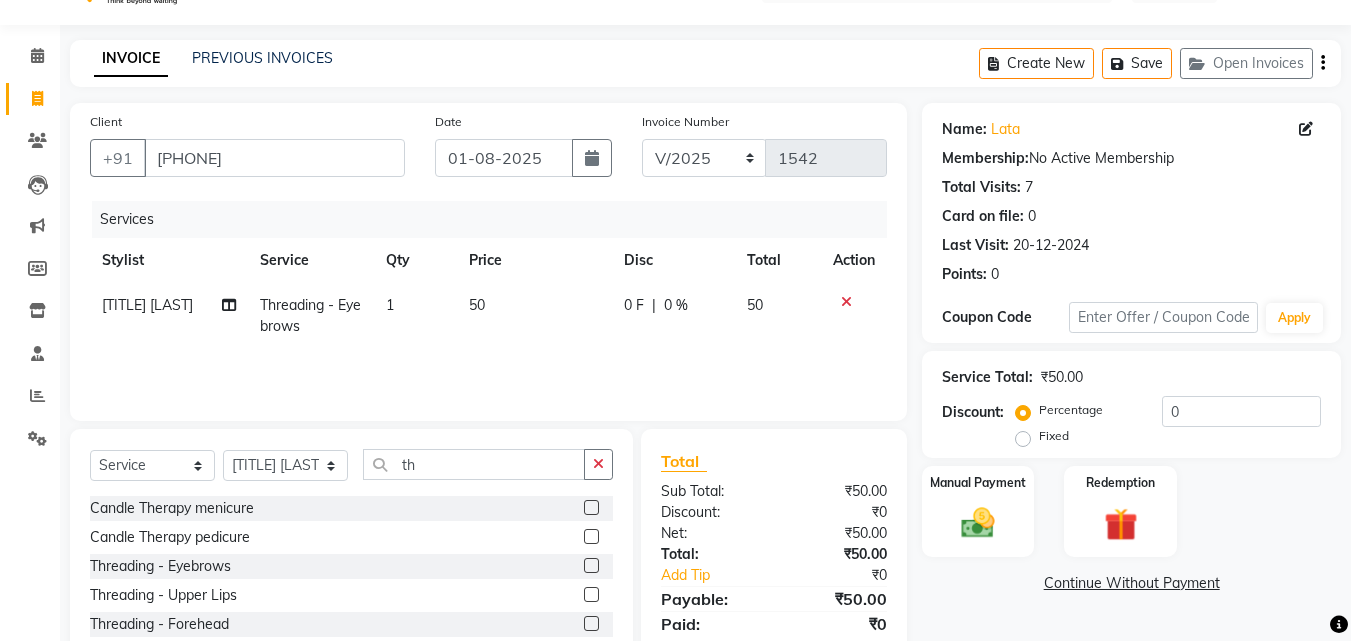 scroll, scrollTop: 160, scrollLeft: 0, axis: vertical 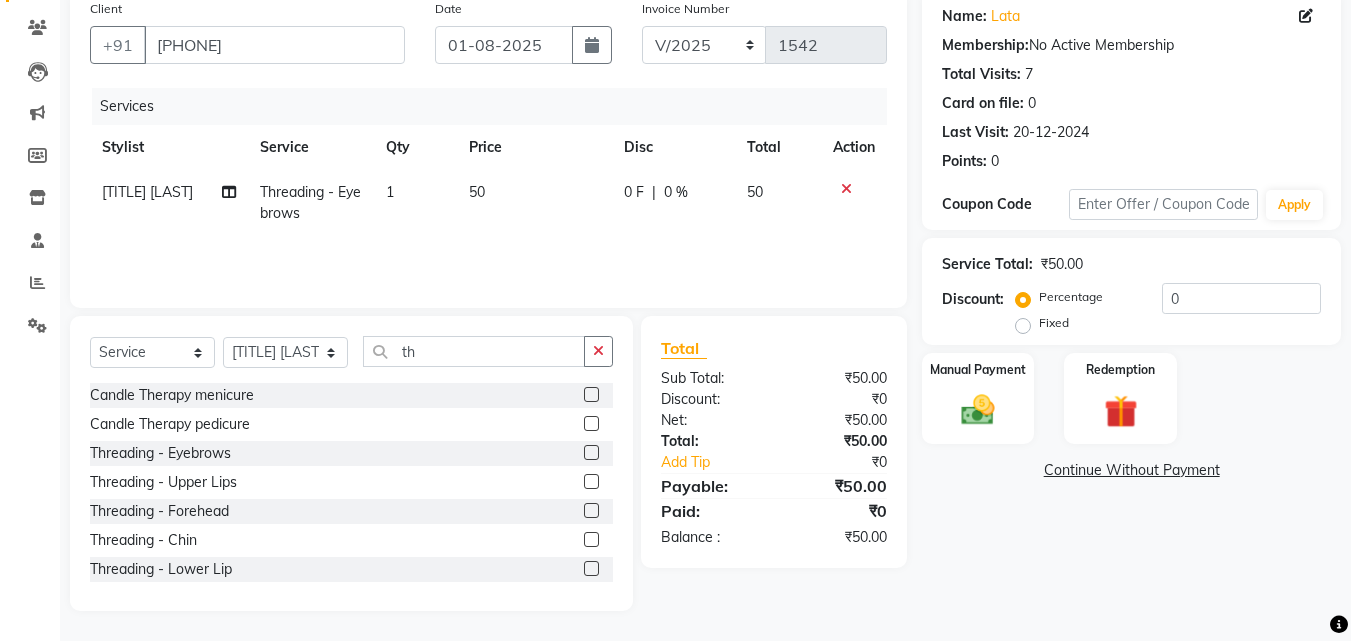 click 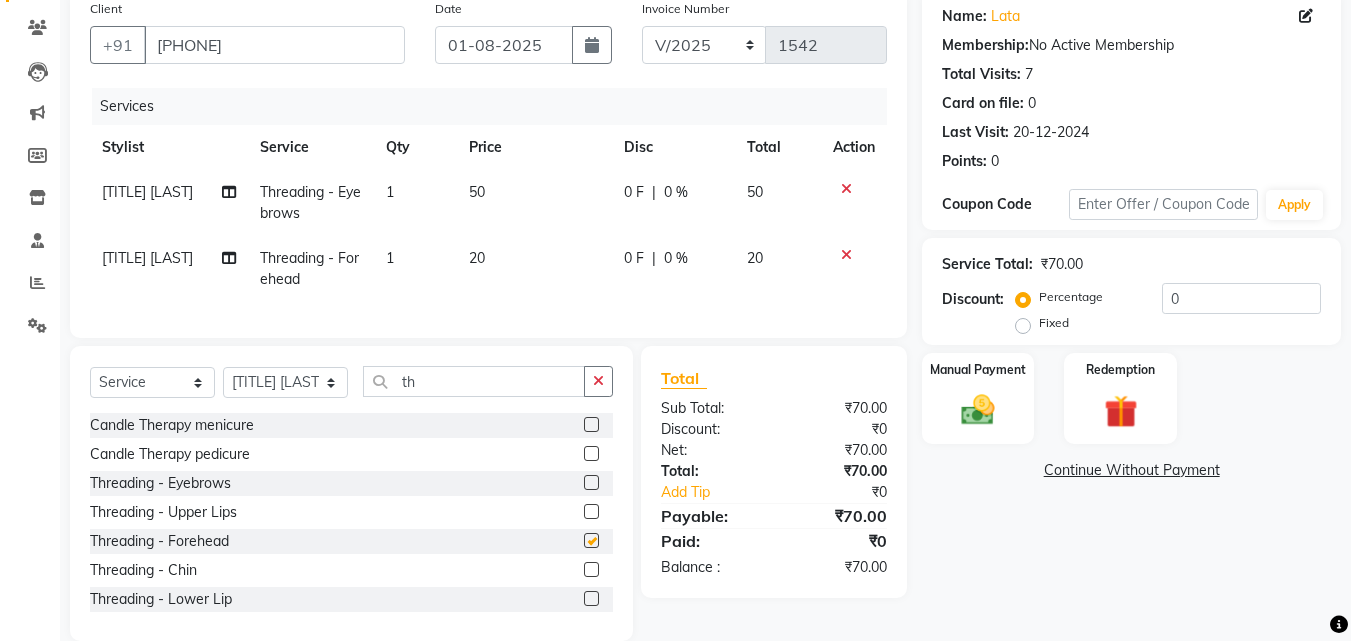 checkbox on "false" 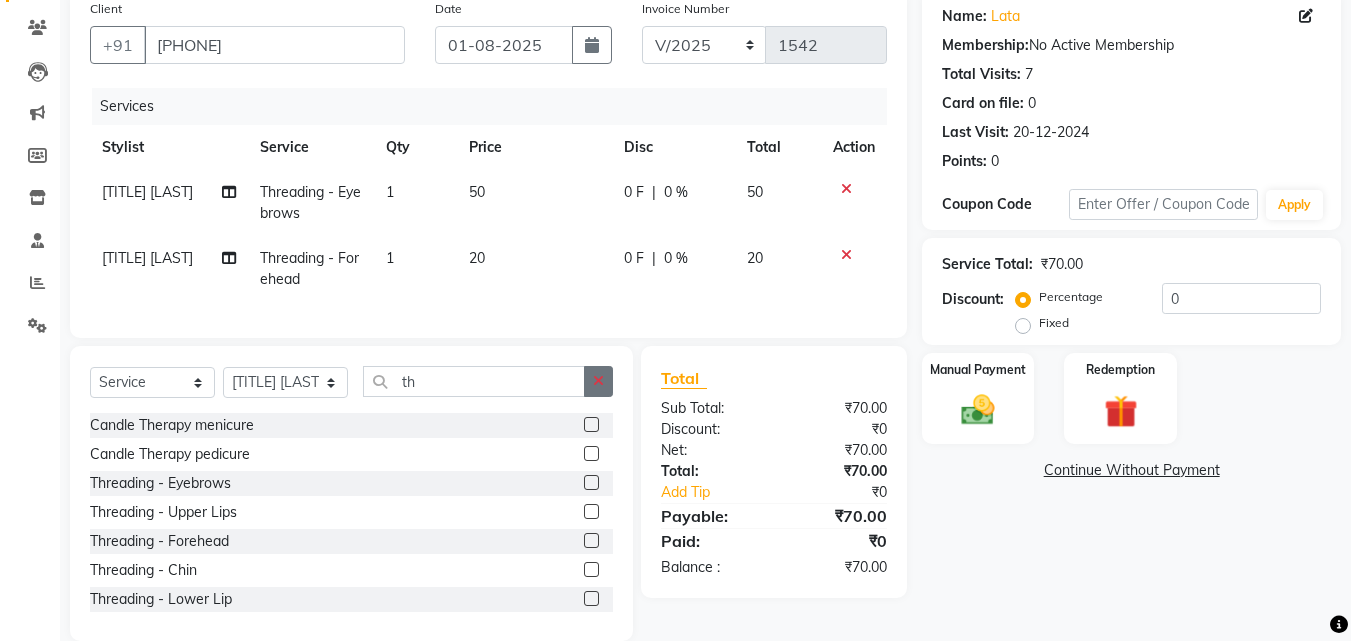 click 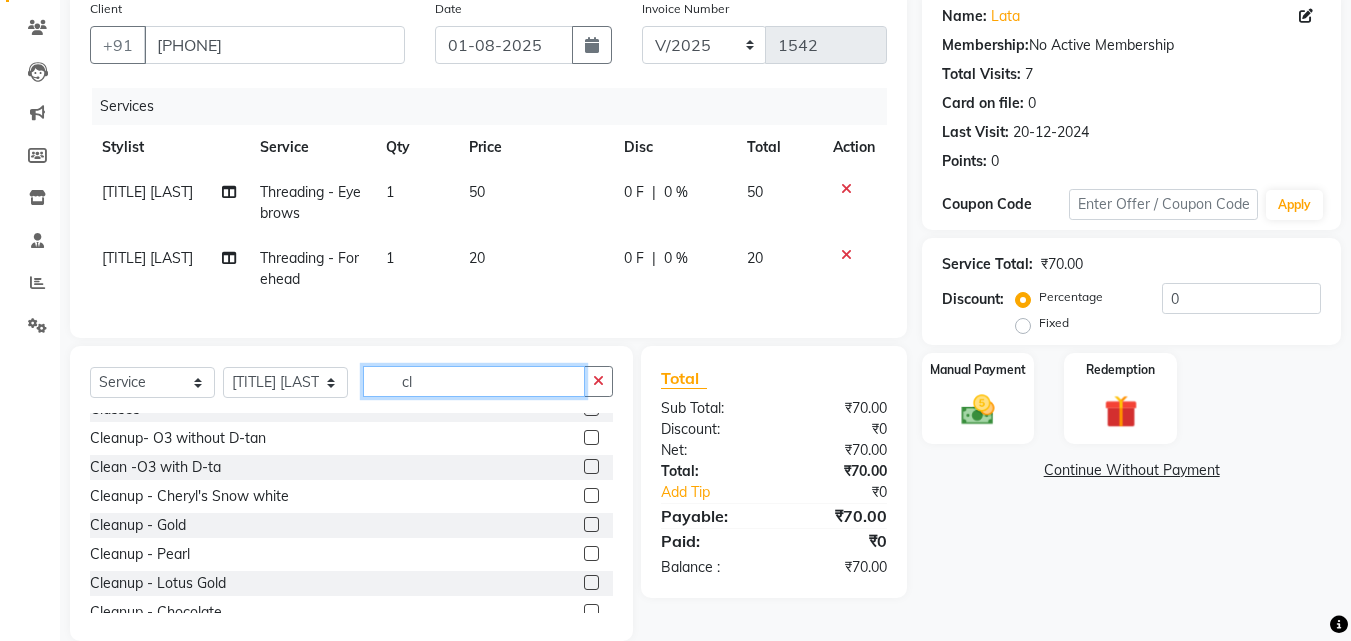 scroll, scrollTop: 0, scrollLeft: 0, axis: both 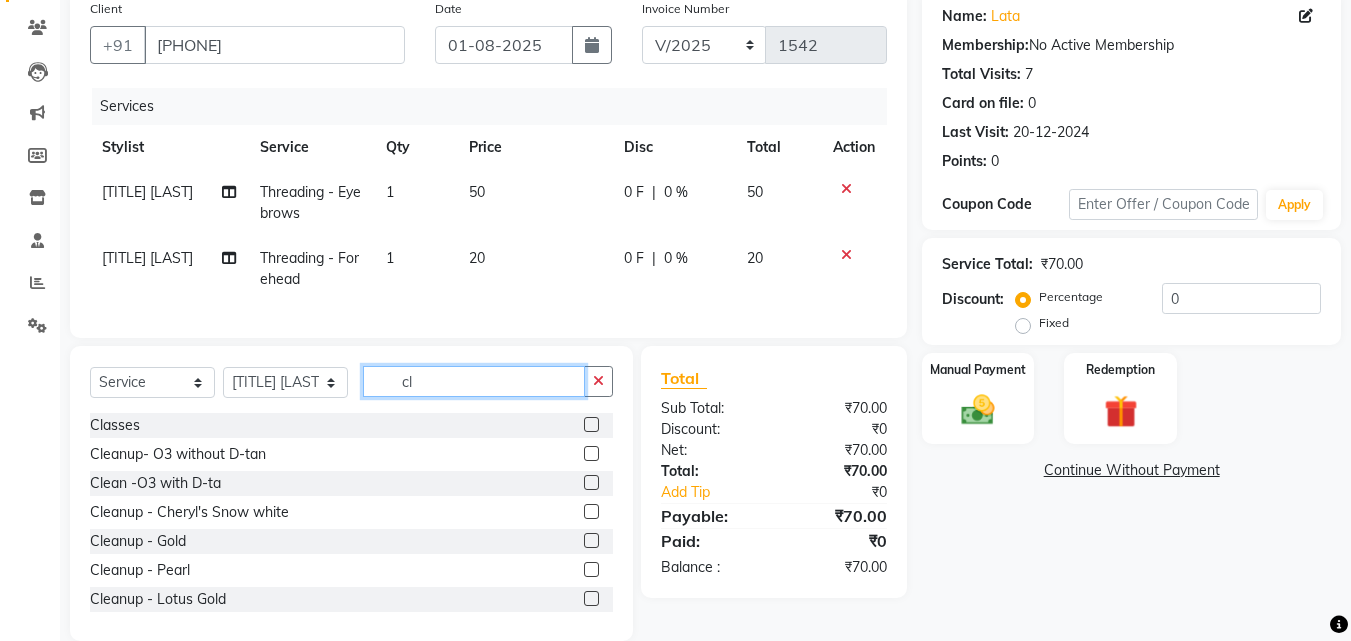 type on "c" 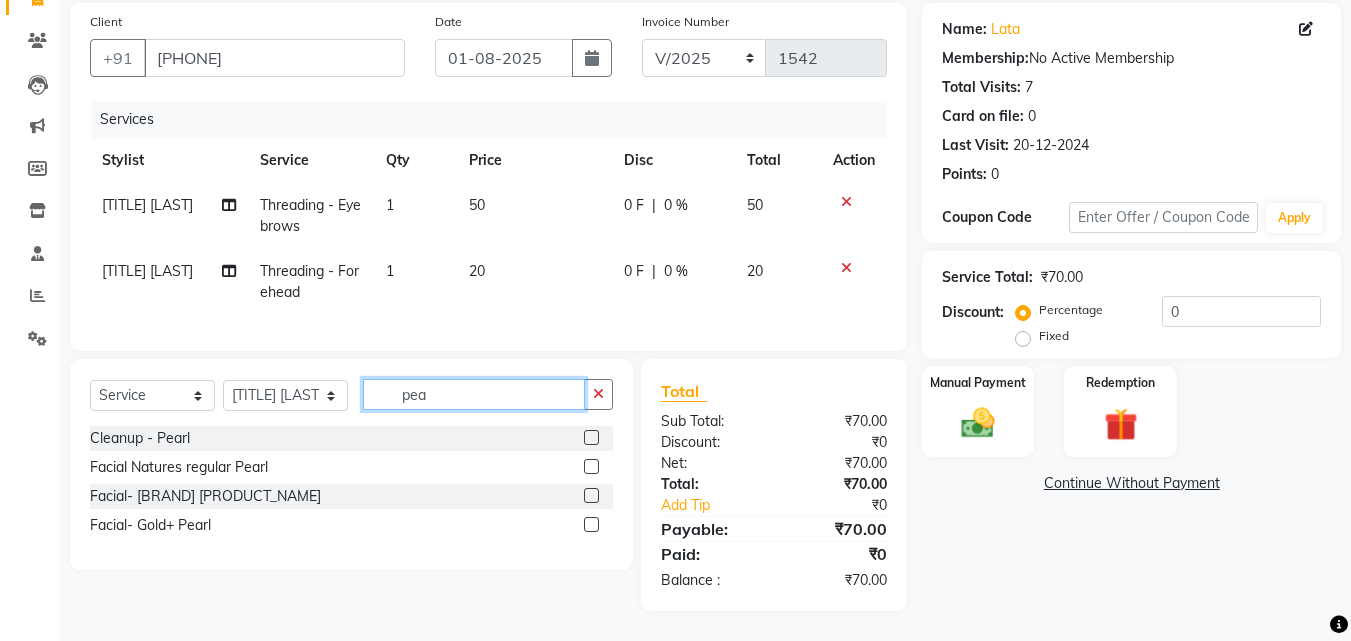 type on "pea" 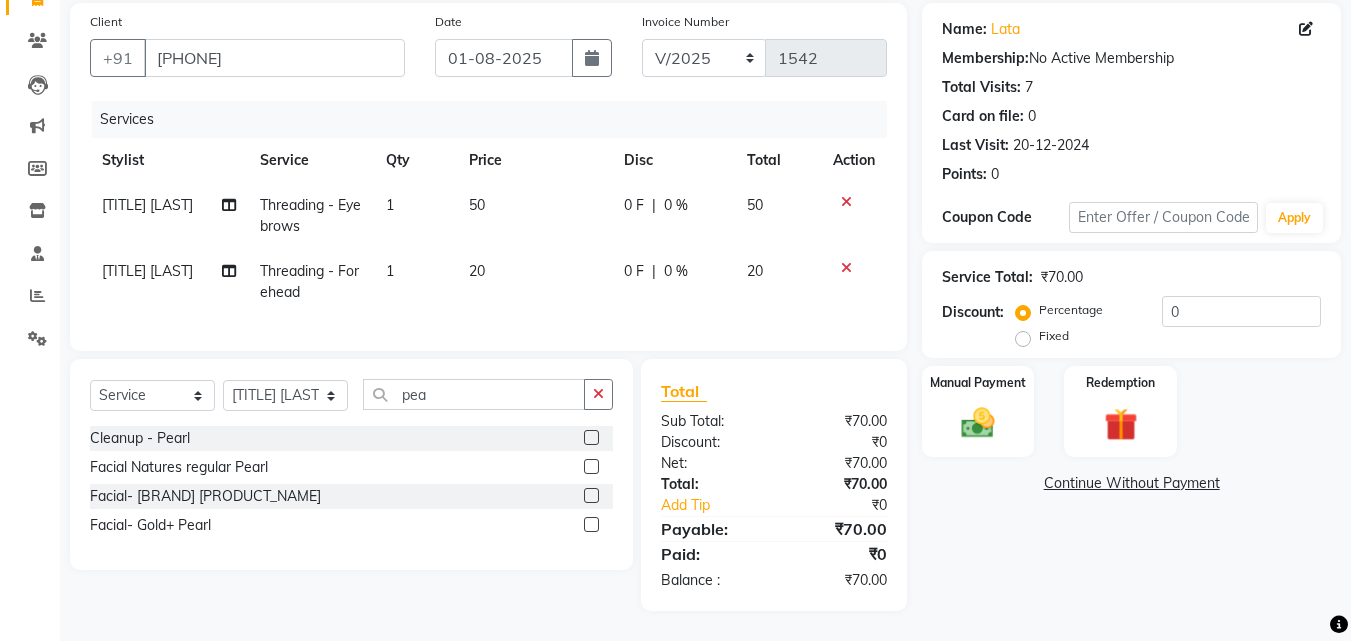 click 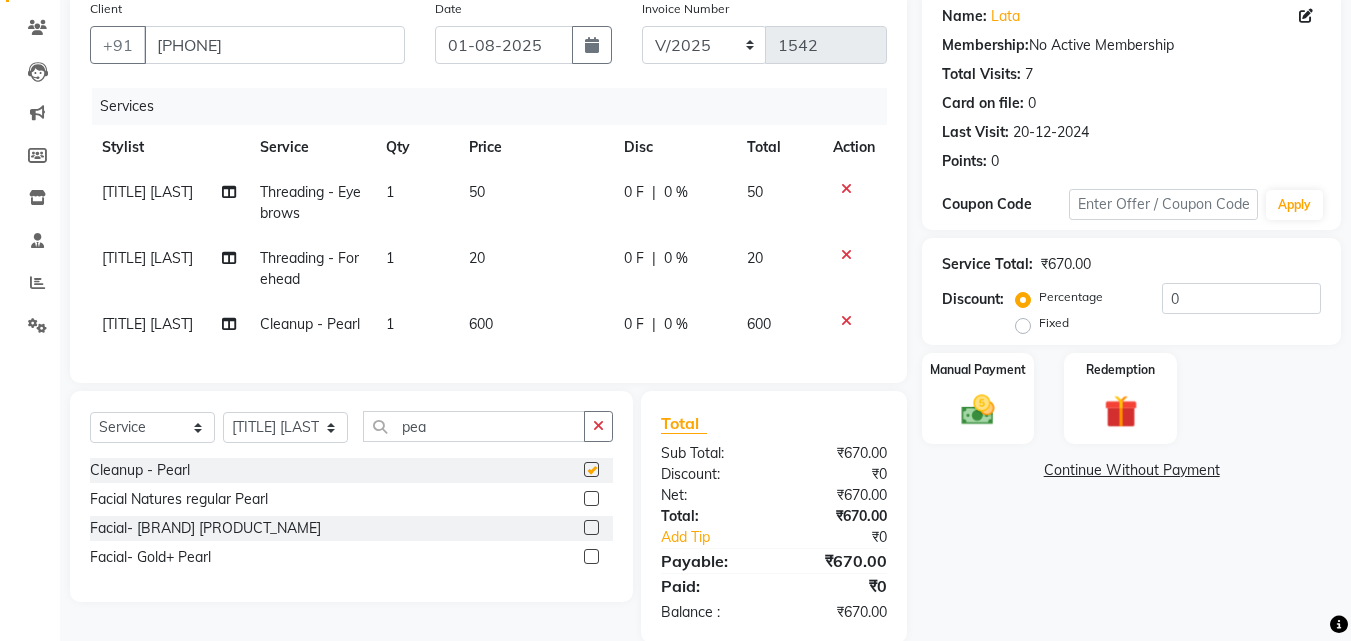 checkbox on "false" 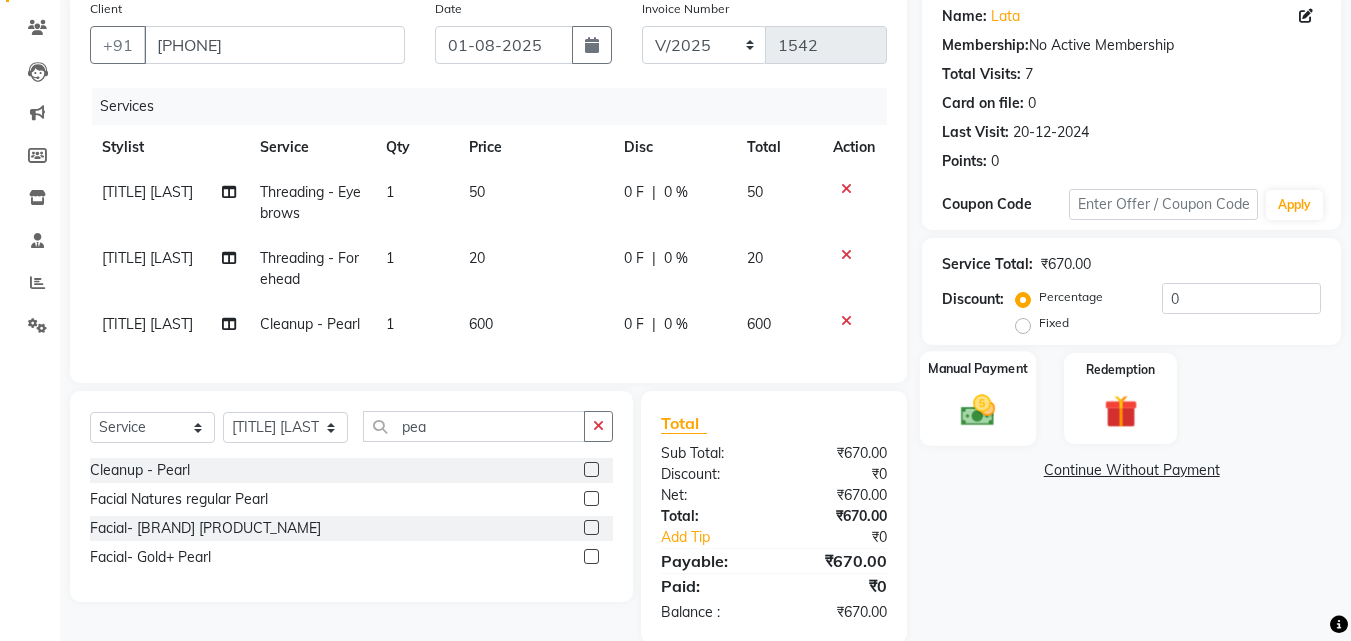 click 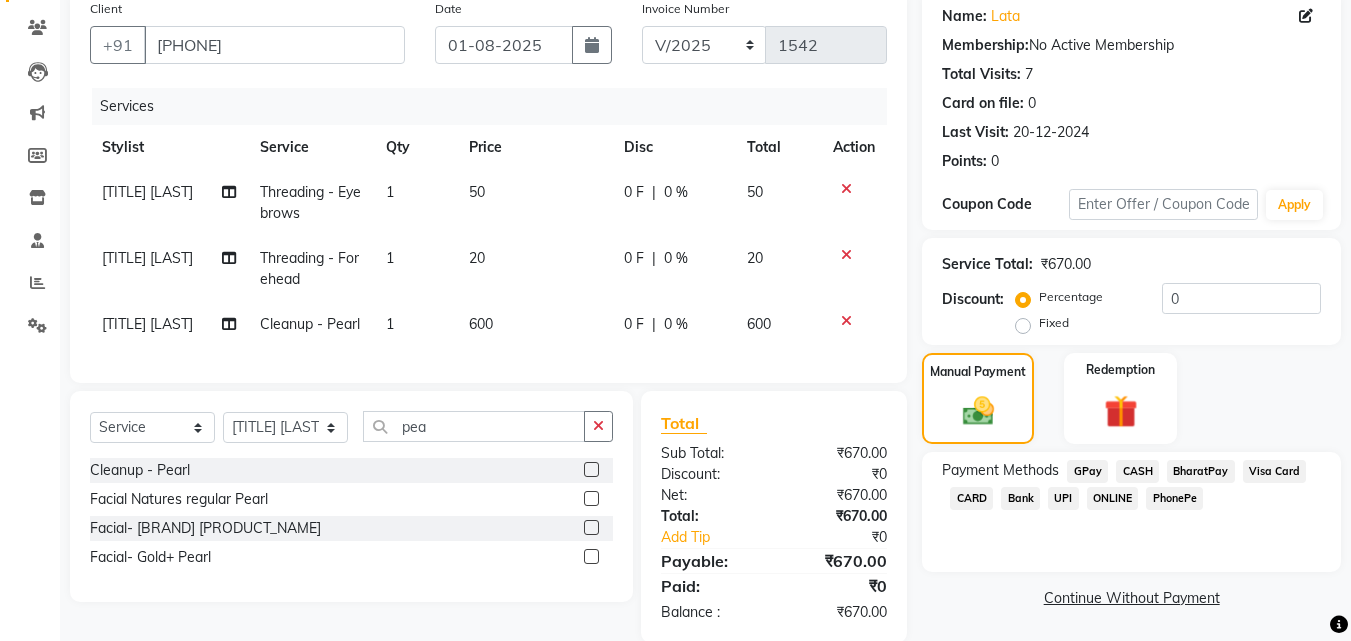 click on "GPay" 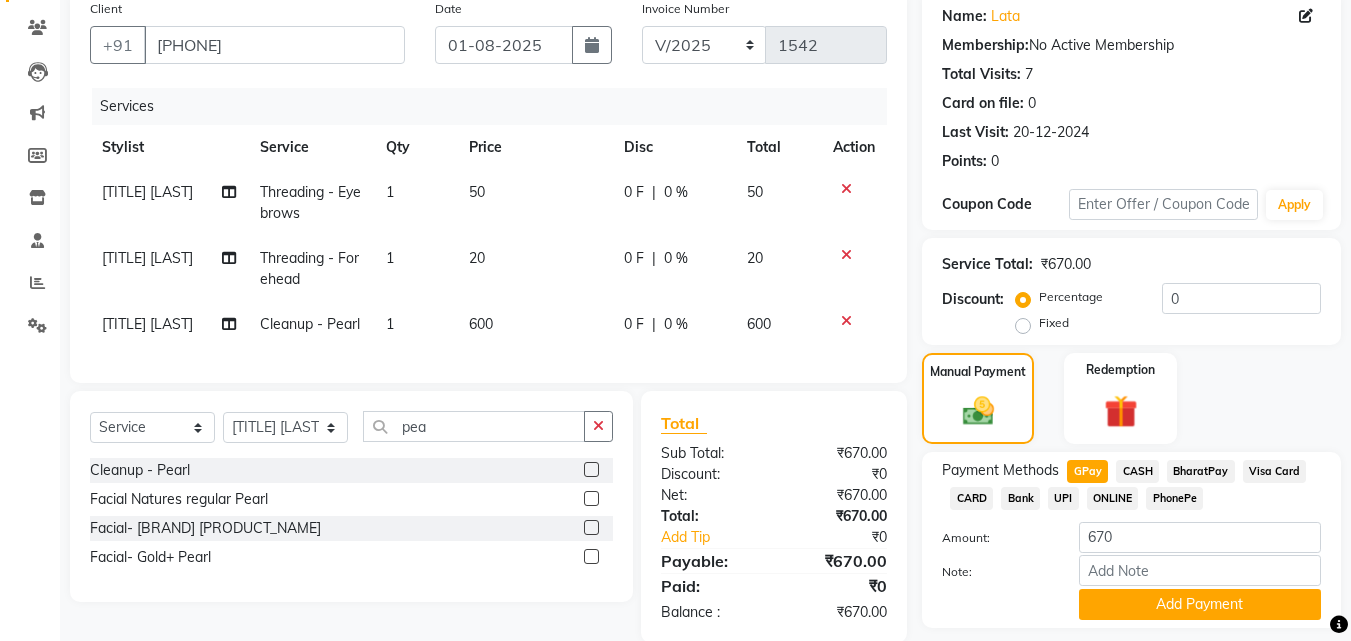 scroll, scrollTop: 218, scrollLeft: 0, axis: vertical 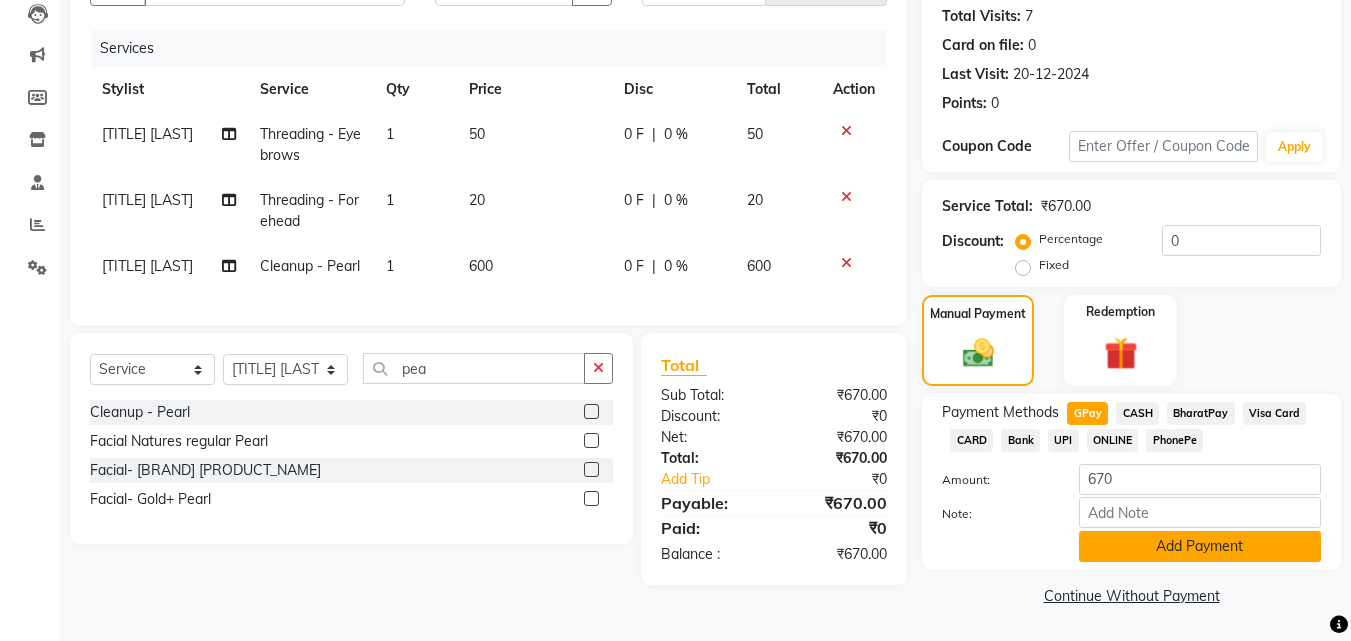 click on "Add Payment" 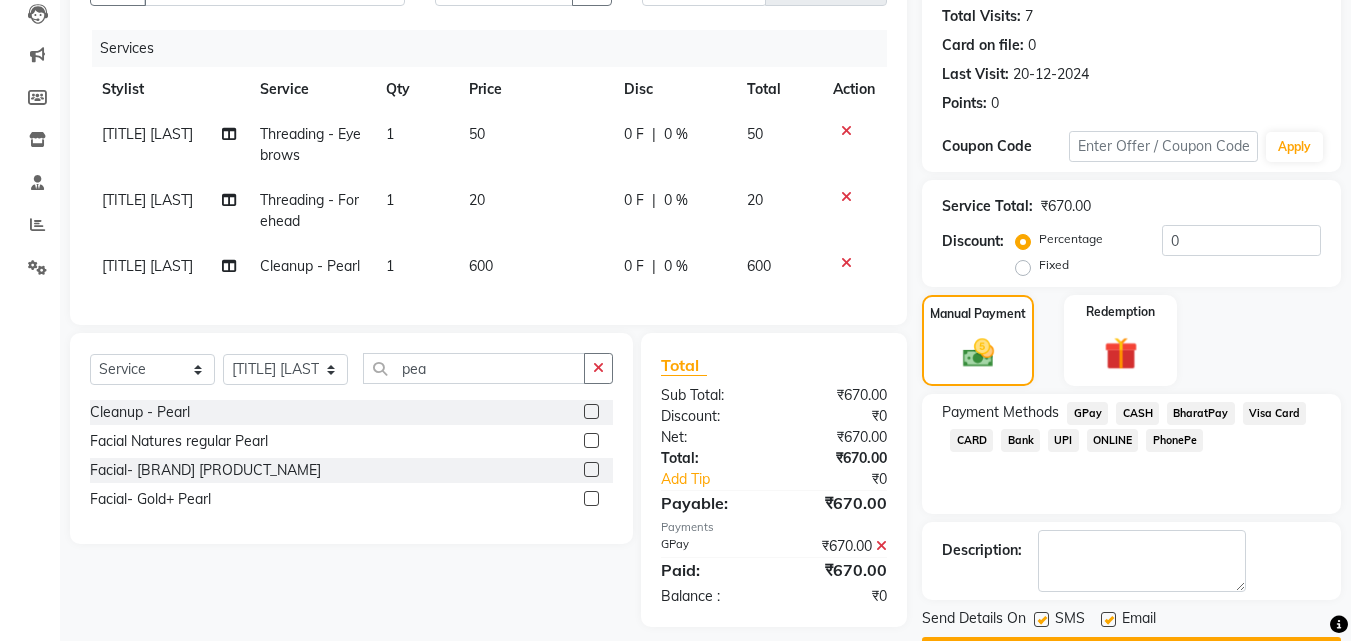 click on "Checkout" 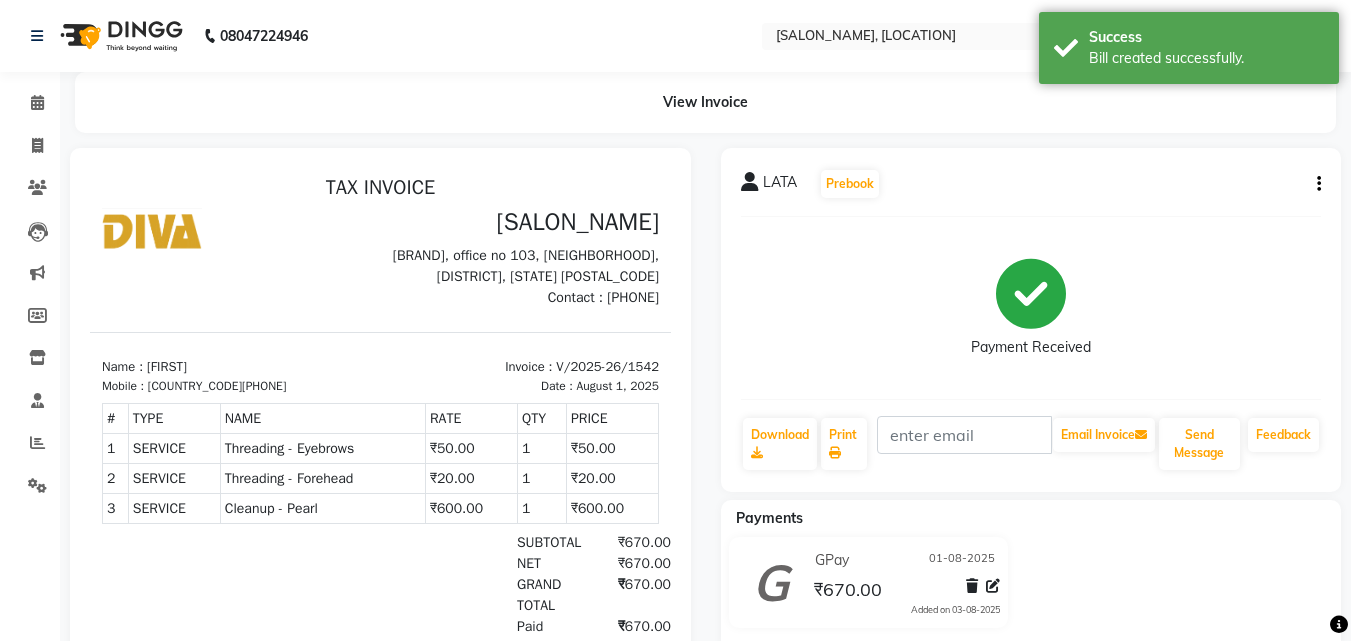 scroll, scrollTop: 0, scrollLeft: 0, axis: both 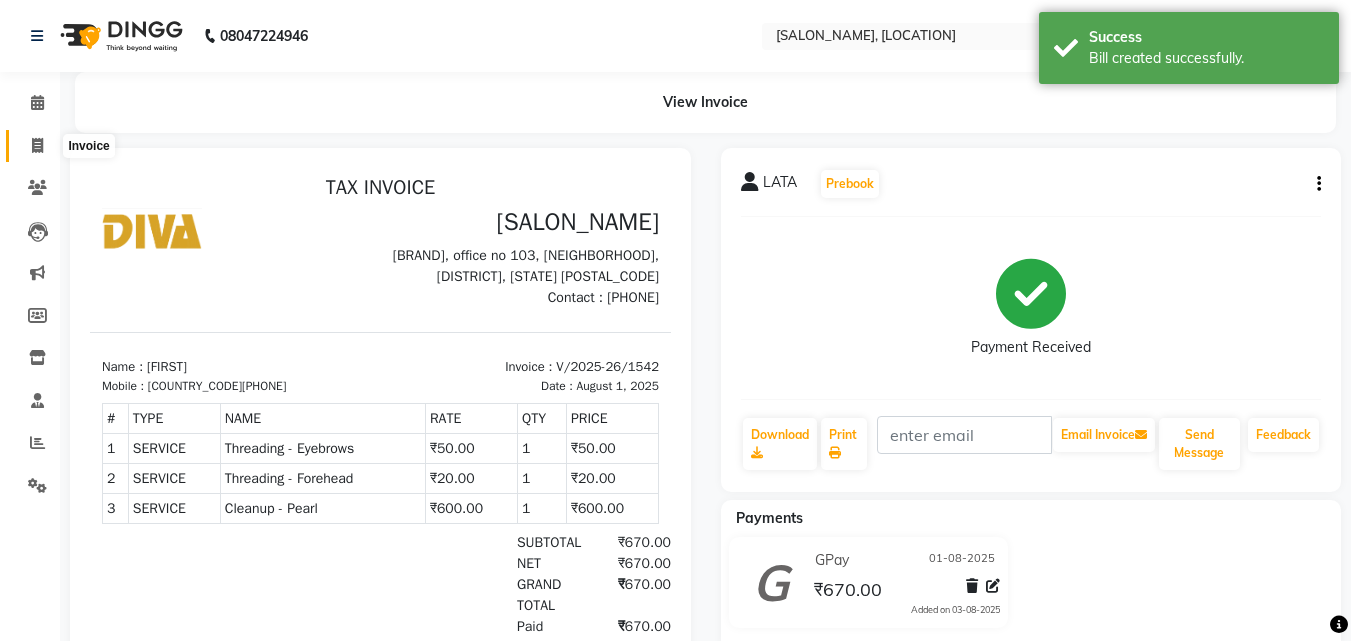 click 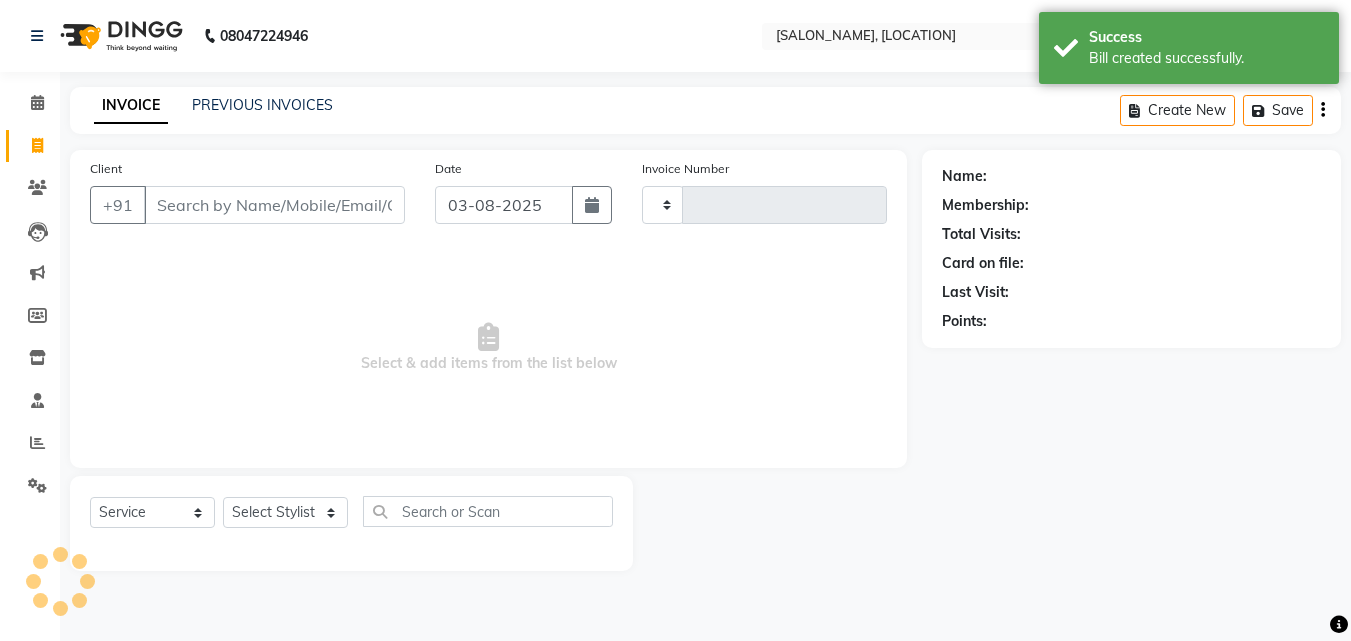 type on "1543" 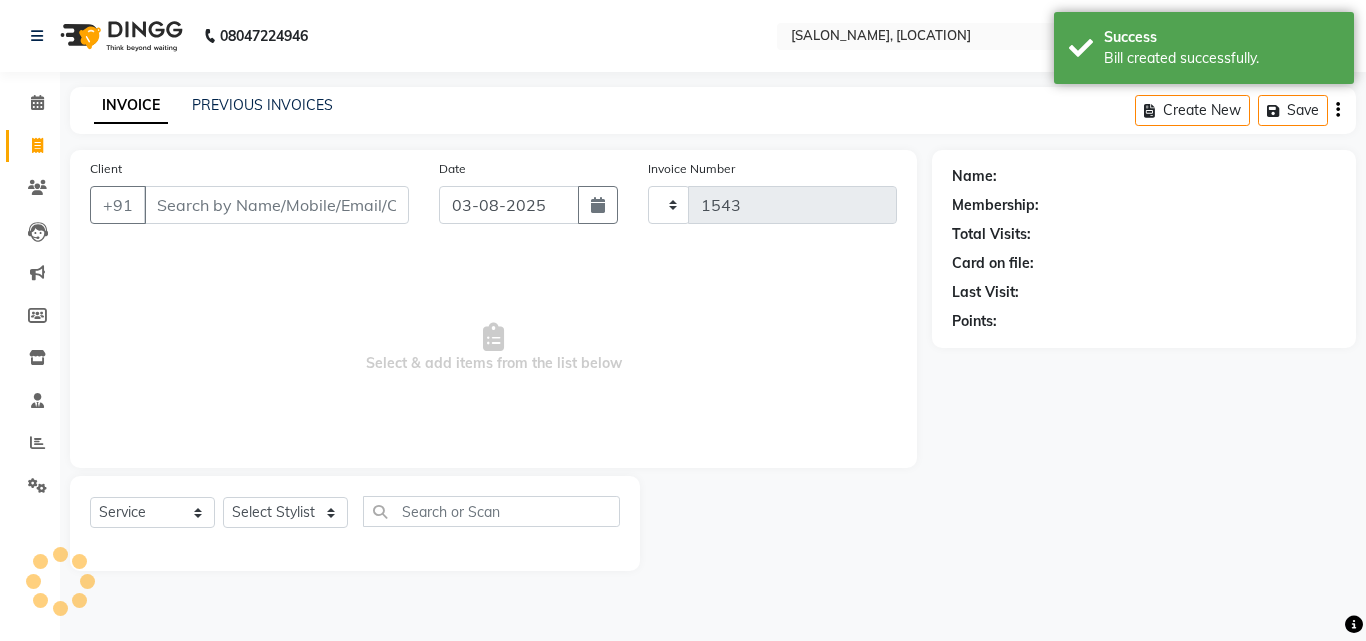 select on "671" 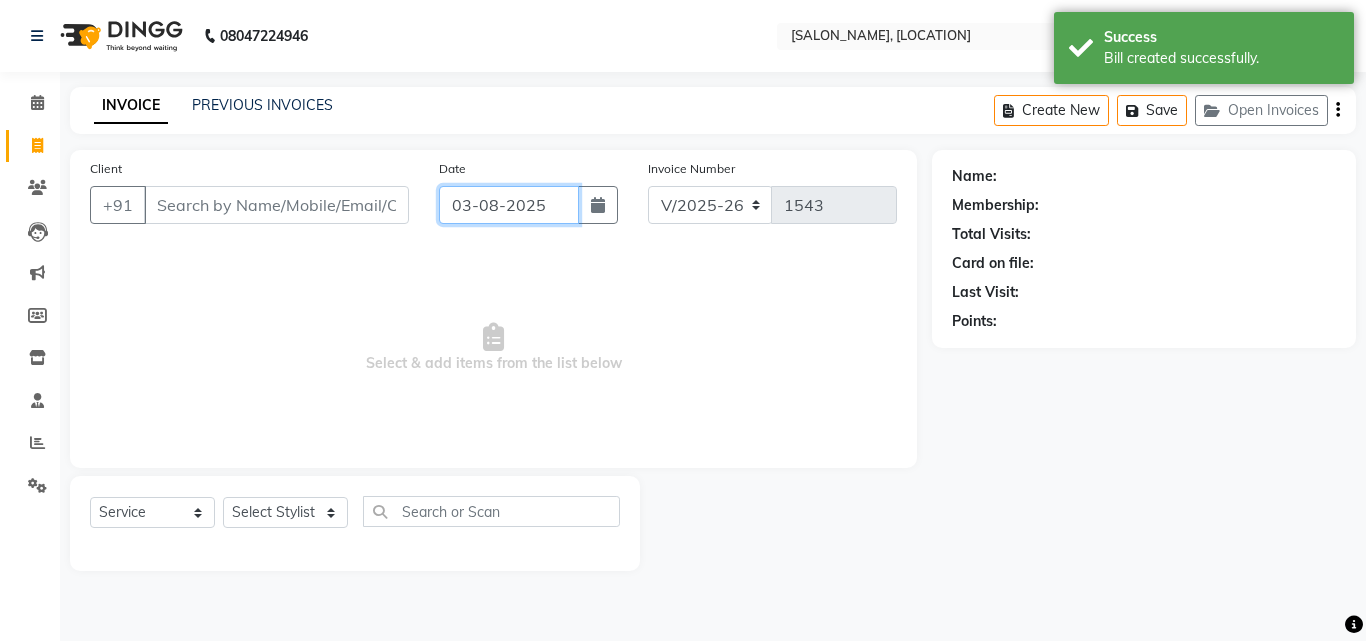 click on "03-08-2025" 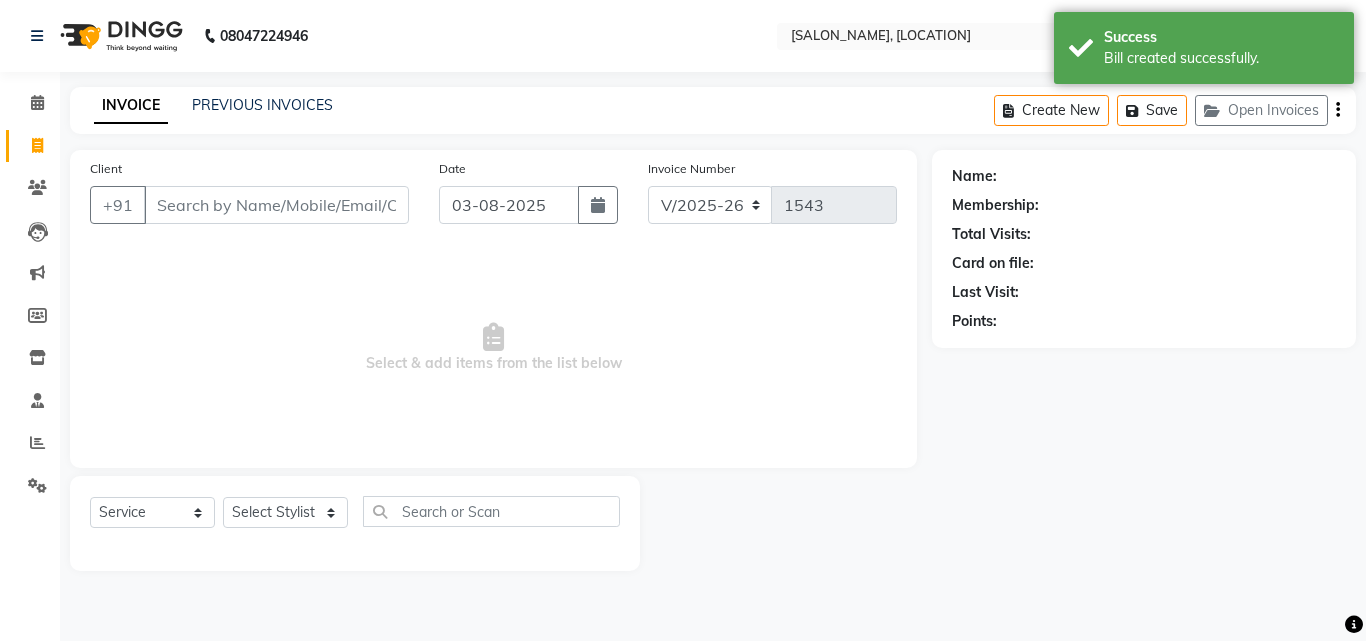 select on "8" 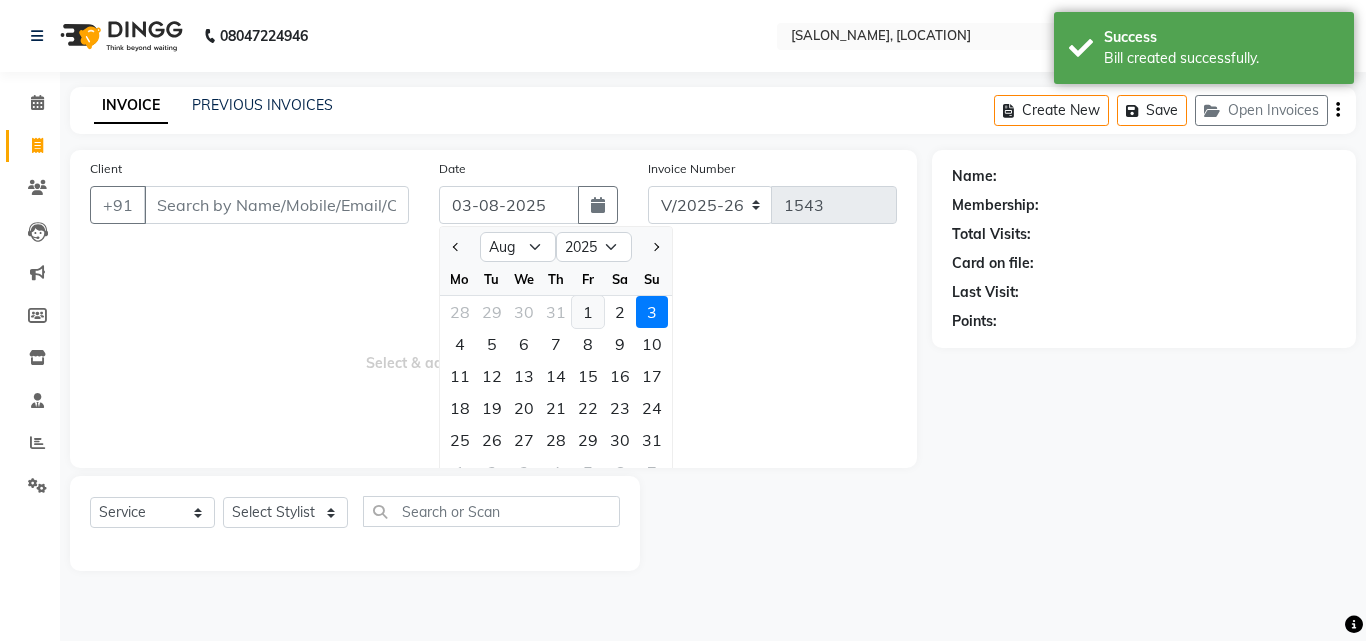 click on "1" 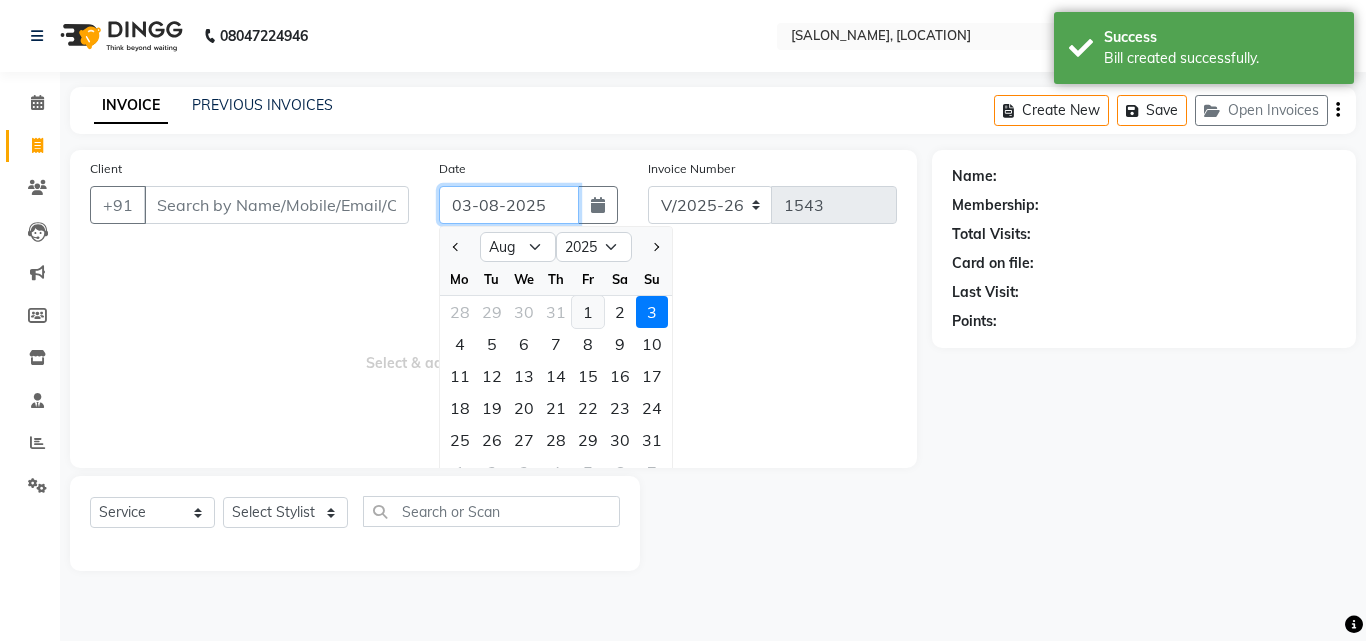 type on "01-08-2025" 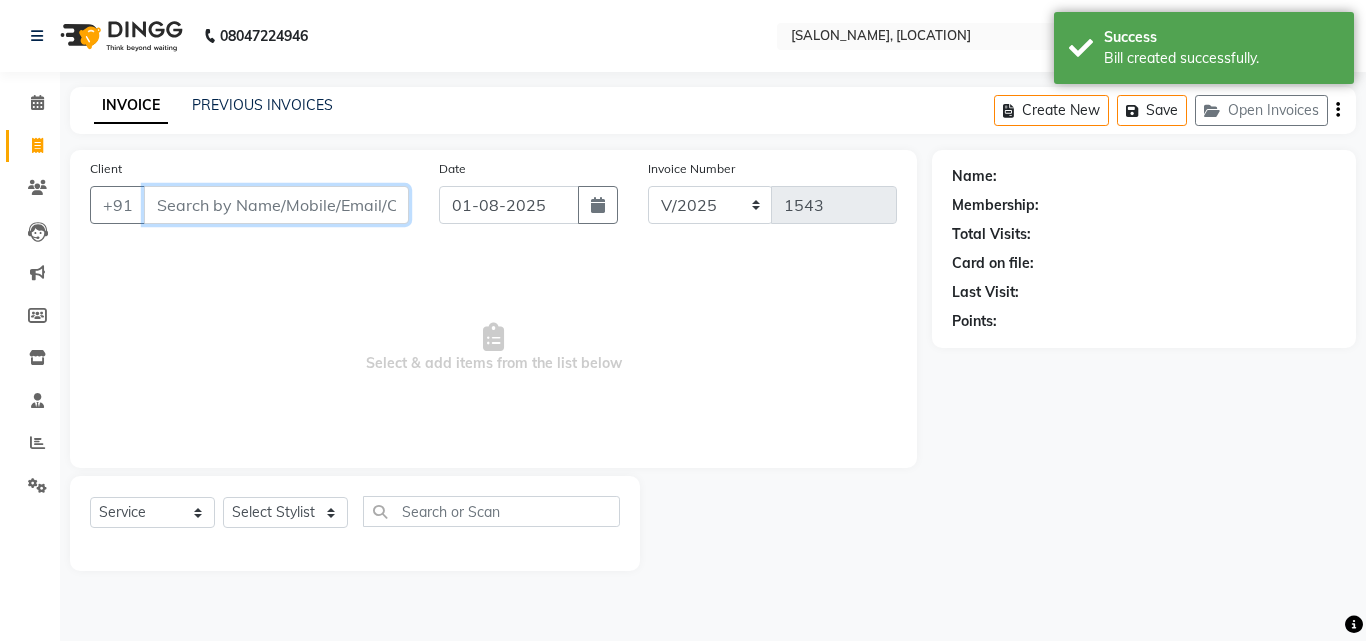 click on "Client" at bounding box center (276, 205) 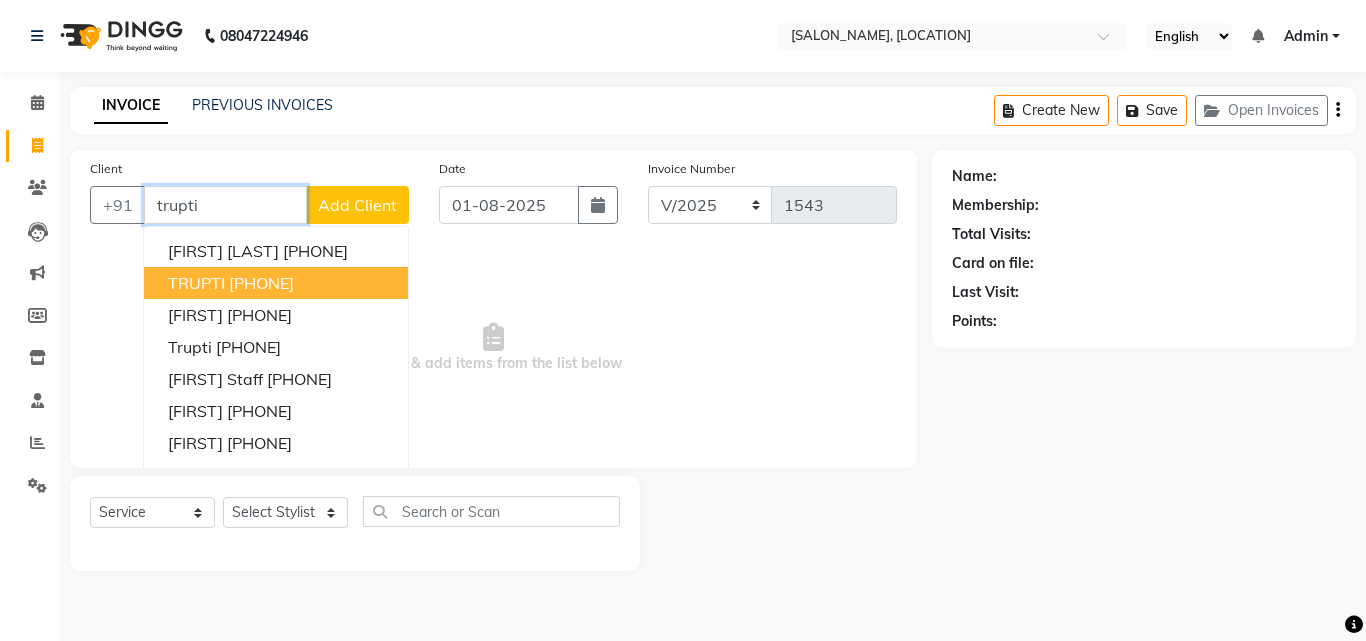 click on "[PHONE]" at bounding box center (261, 283) 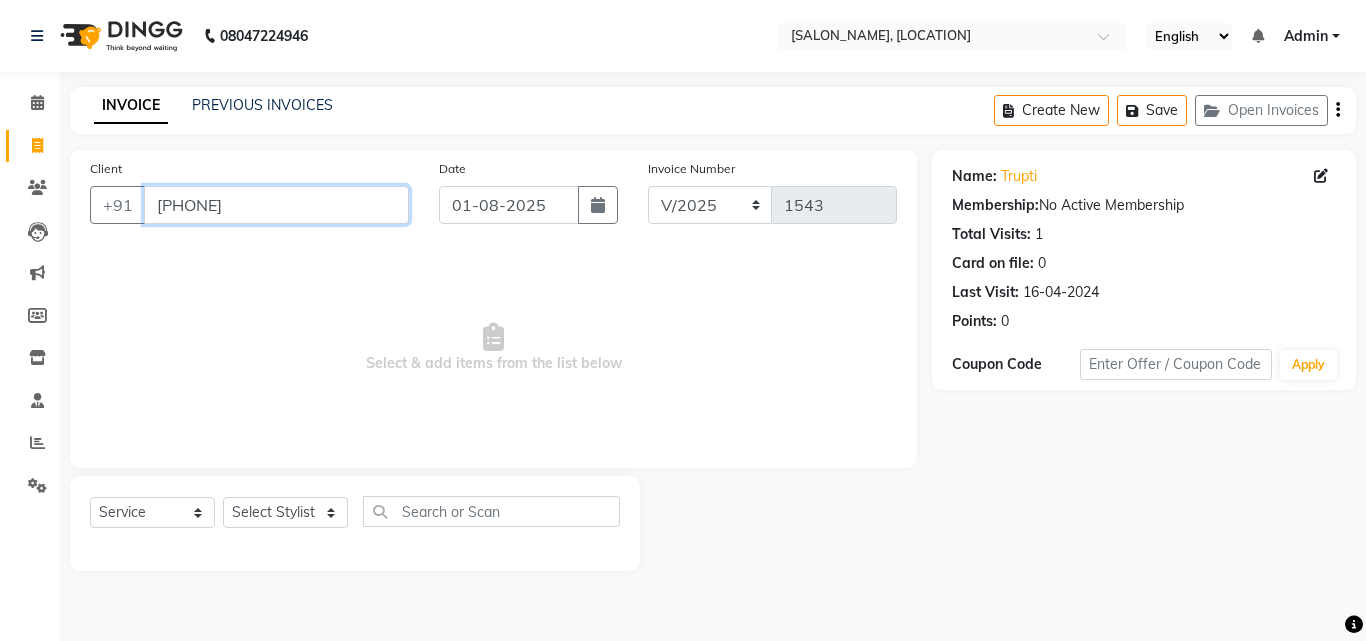 click on "[PHONE]" at bounding box center (276, 205) 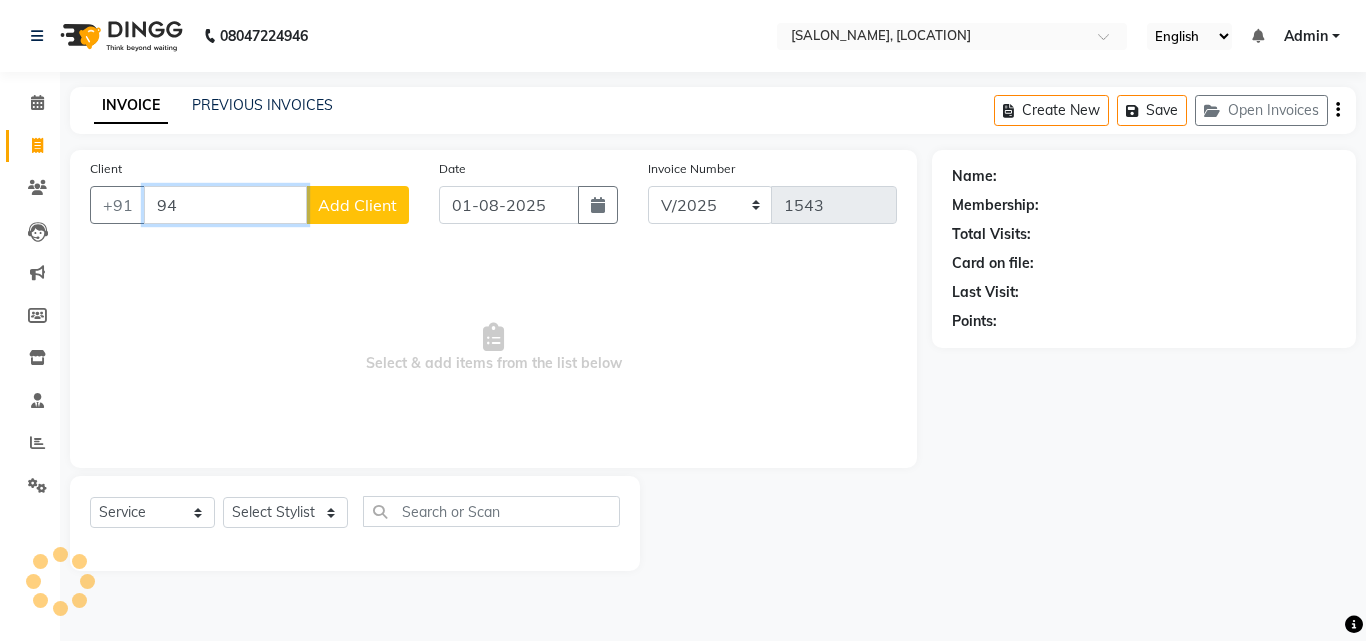 type on "9" 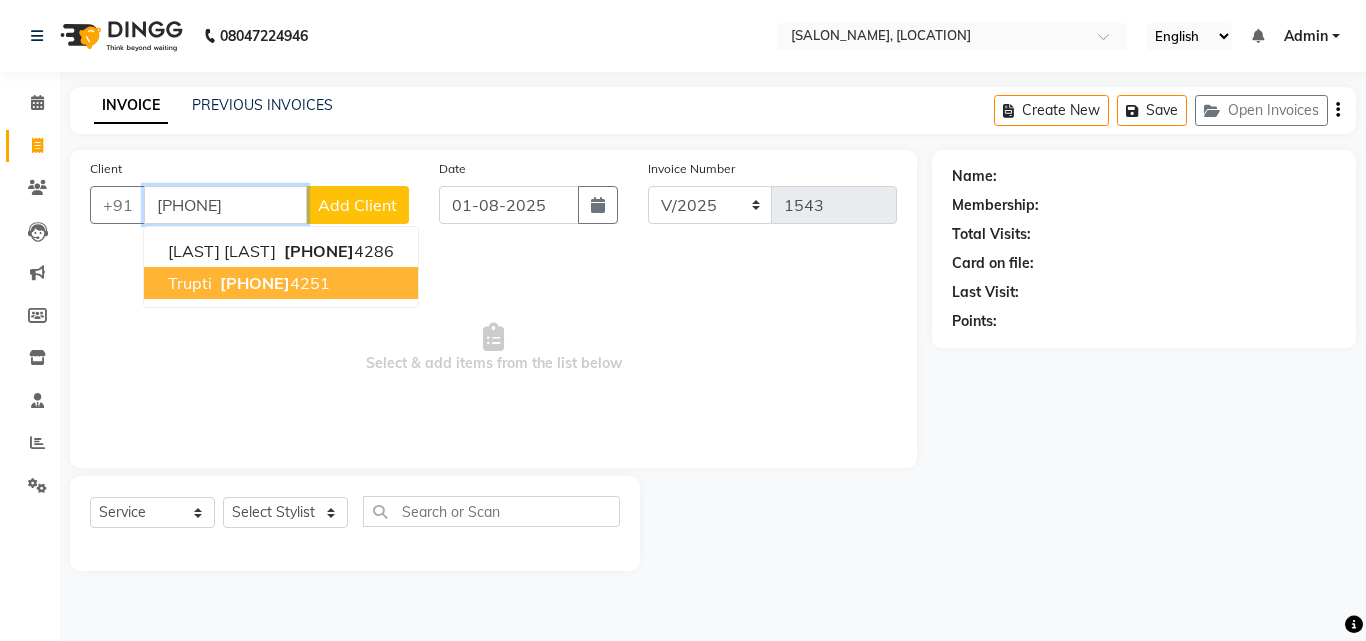 click on "[PHONE]" at bounding box center (273, 283) 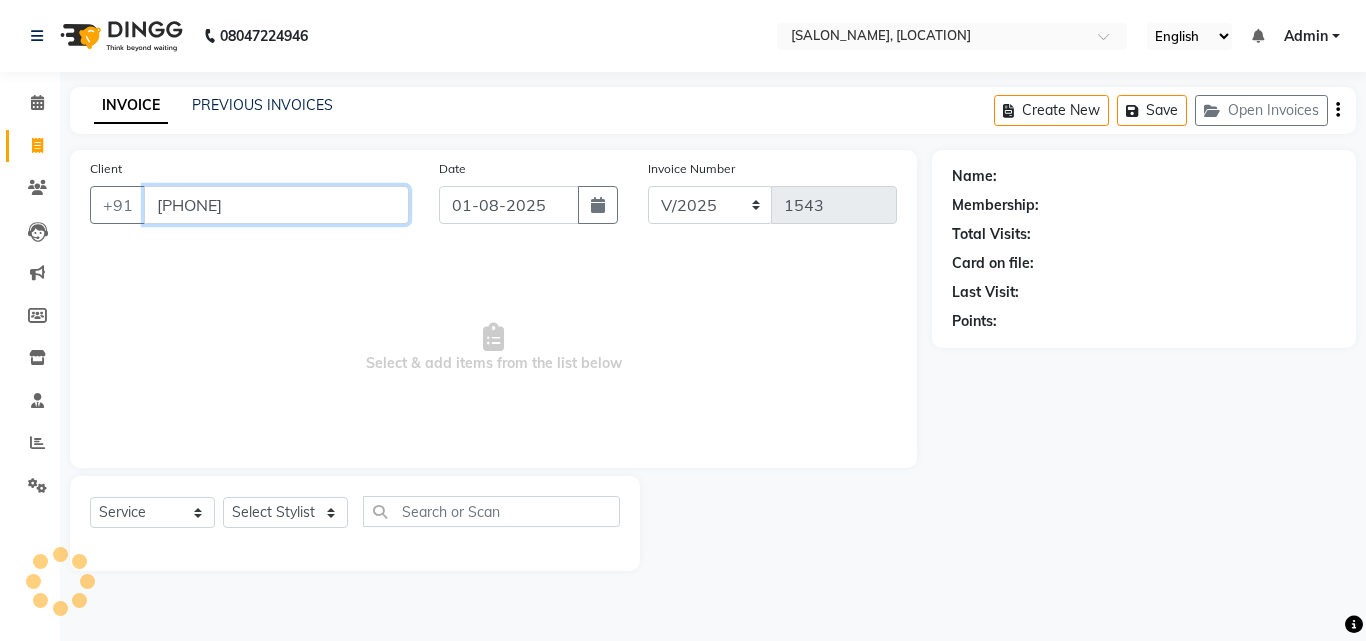 type on "[PHONE]" 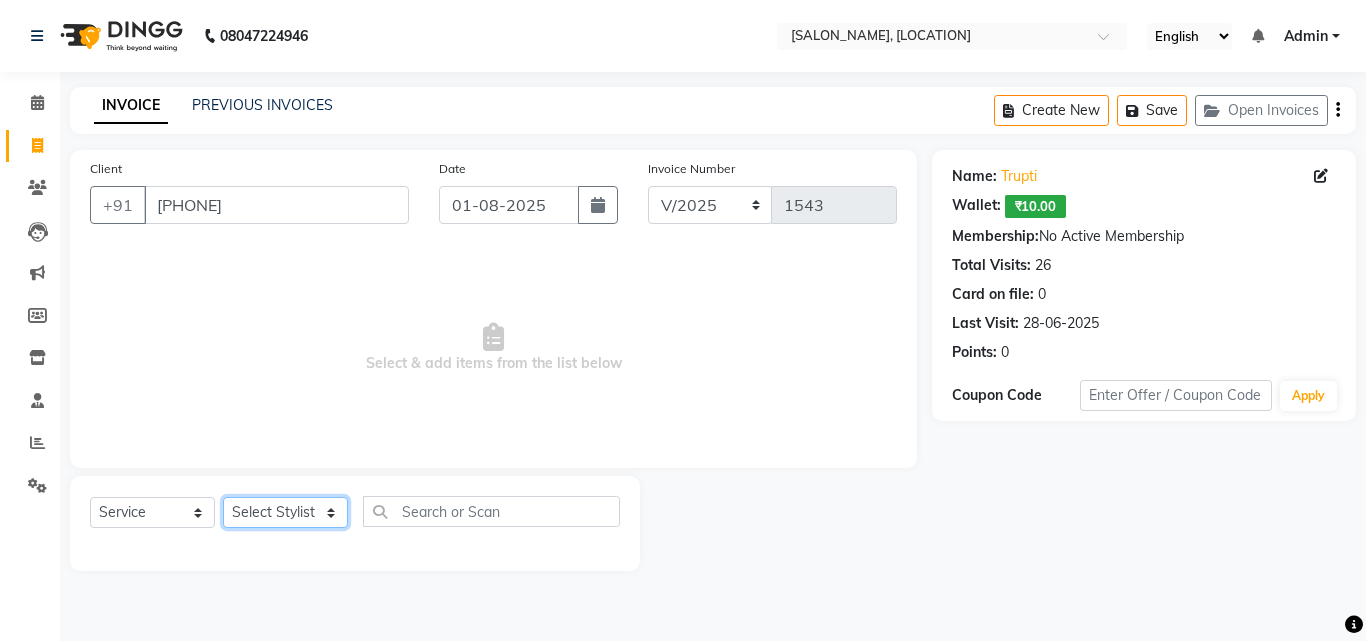 click on "Select Stylist [FIRST] Mam [FIRST] [FIRST] [FIRST]" 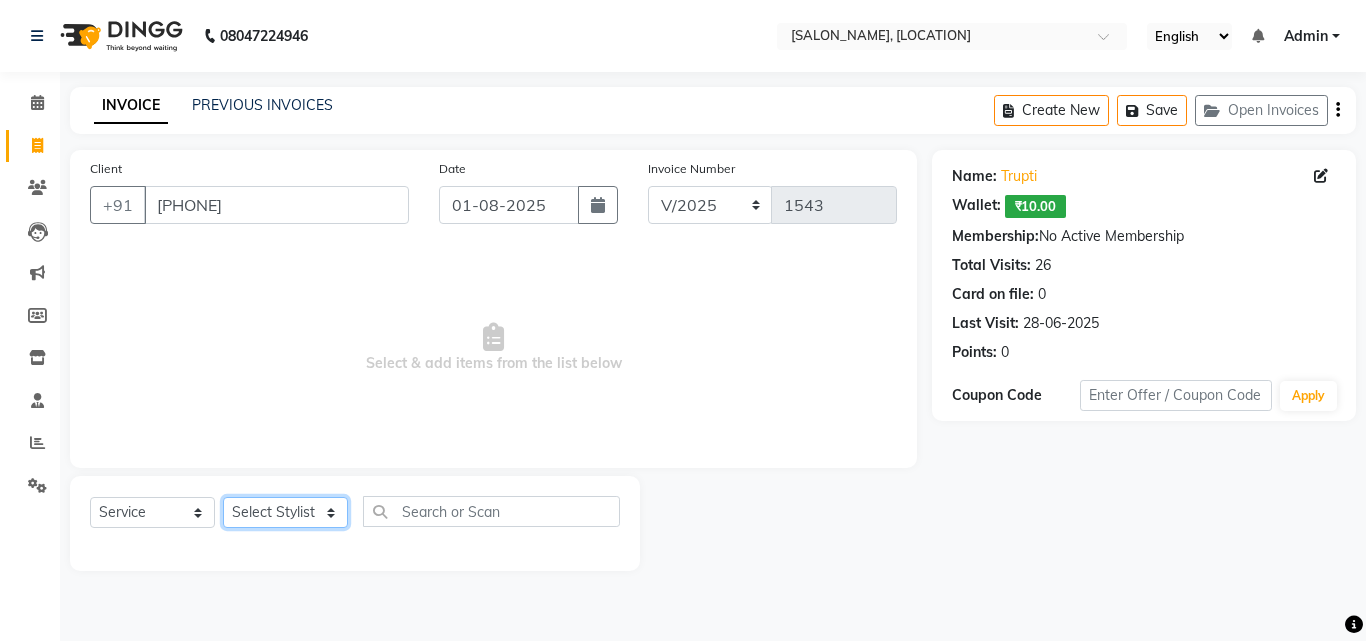 select on "25942" 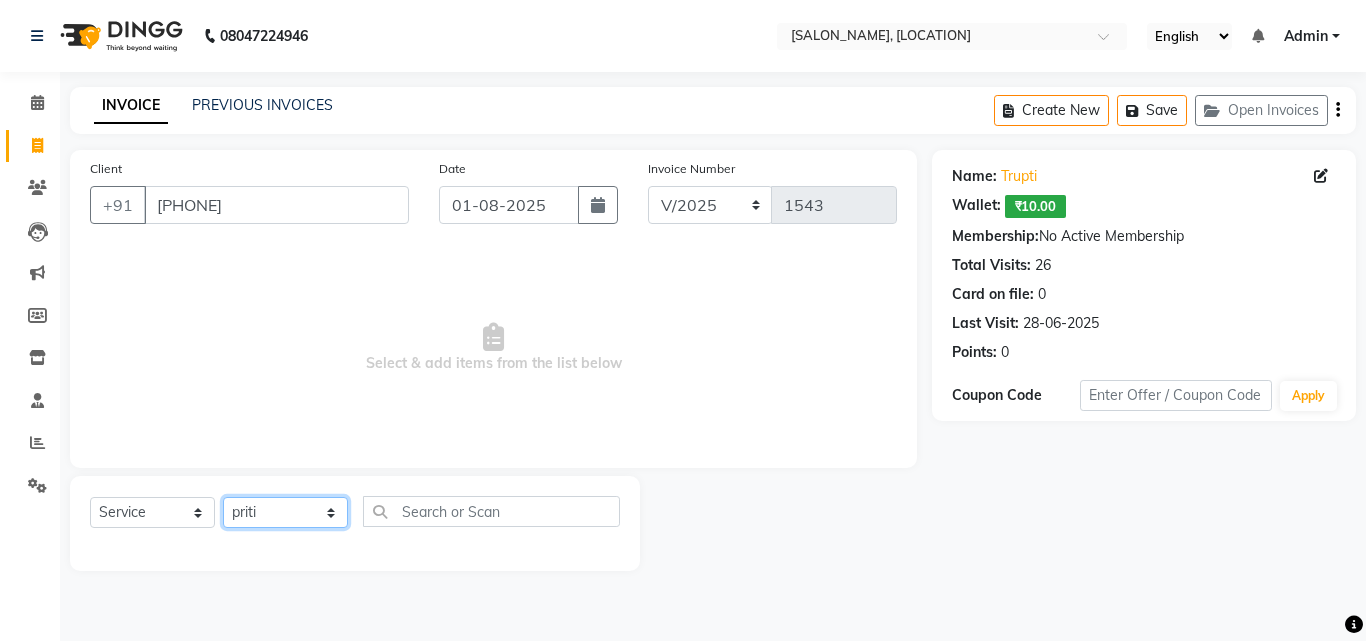 click on "Select Stylist [FIRST] Mam [FIRST] [FIRST] [FIRST]" 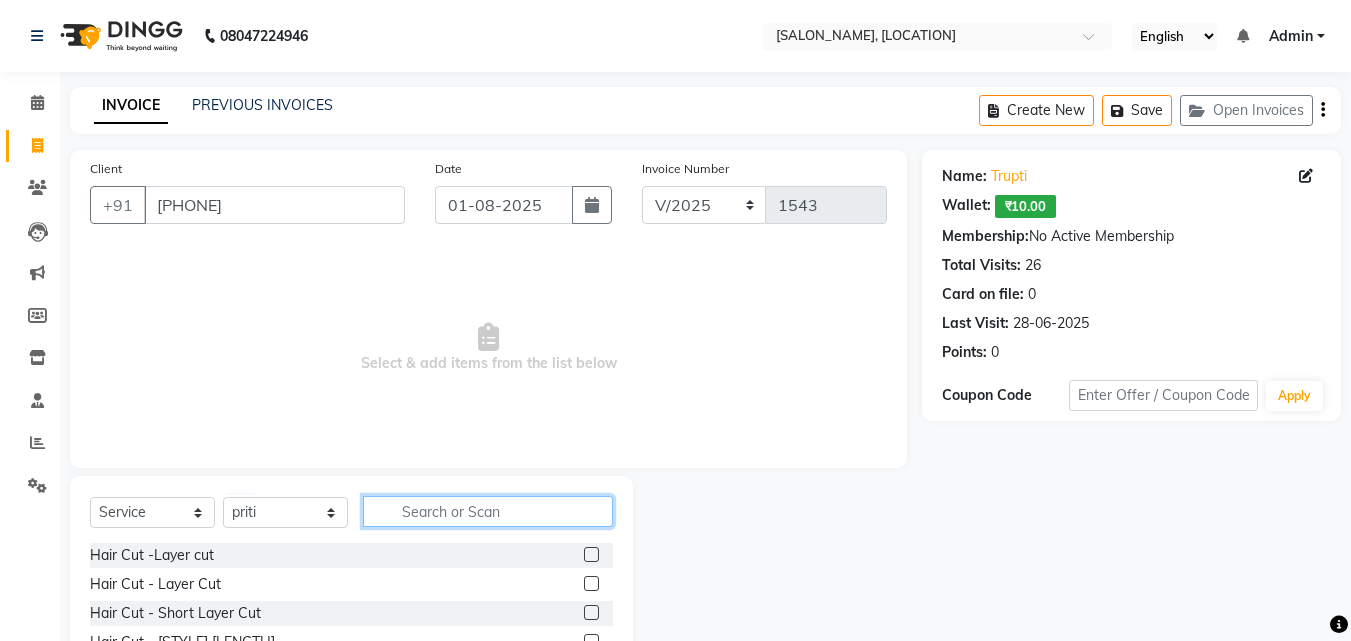 click 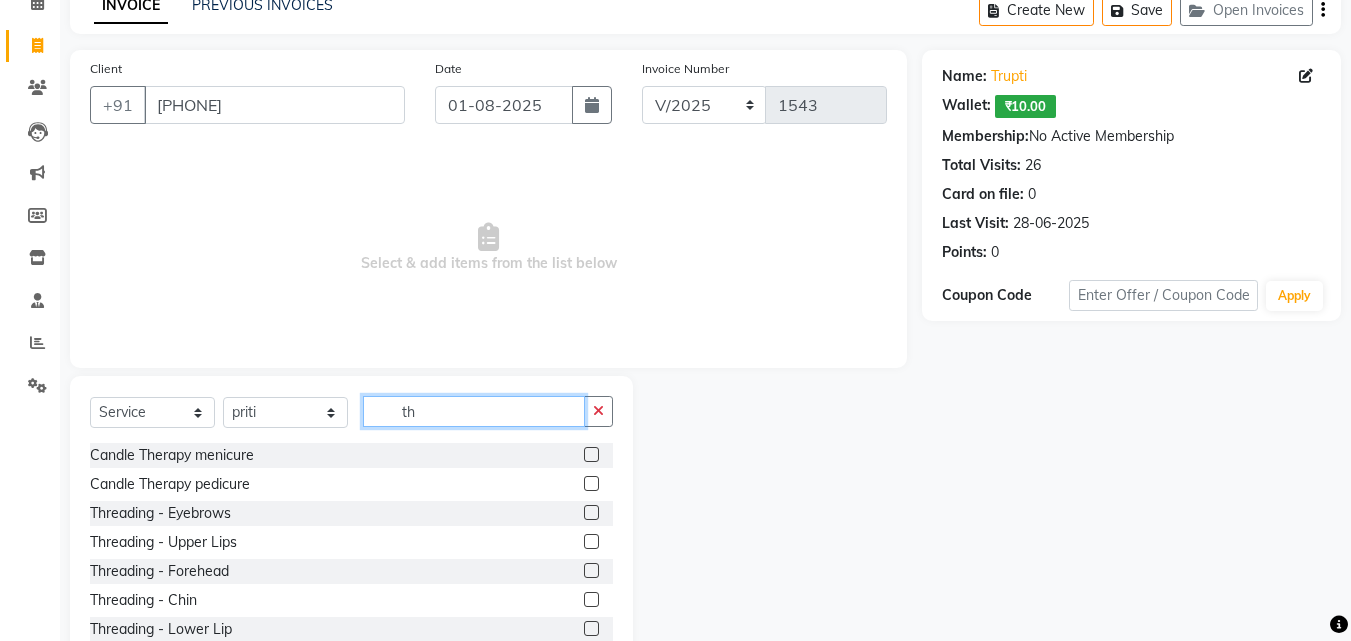 scroll, scrollTop: 153, scrollLeft: 0, axis: vertical 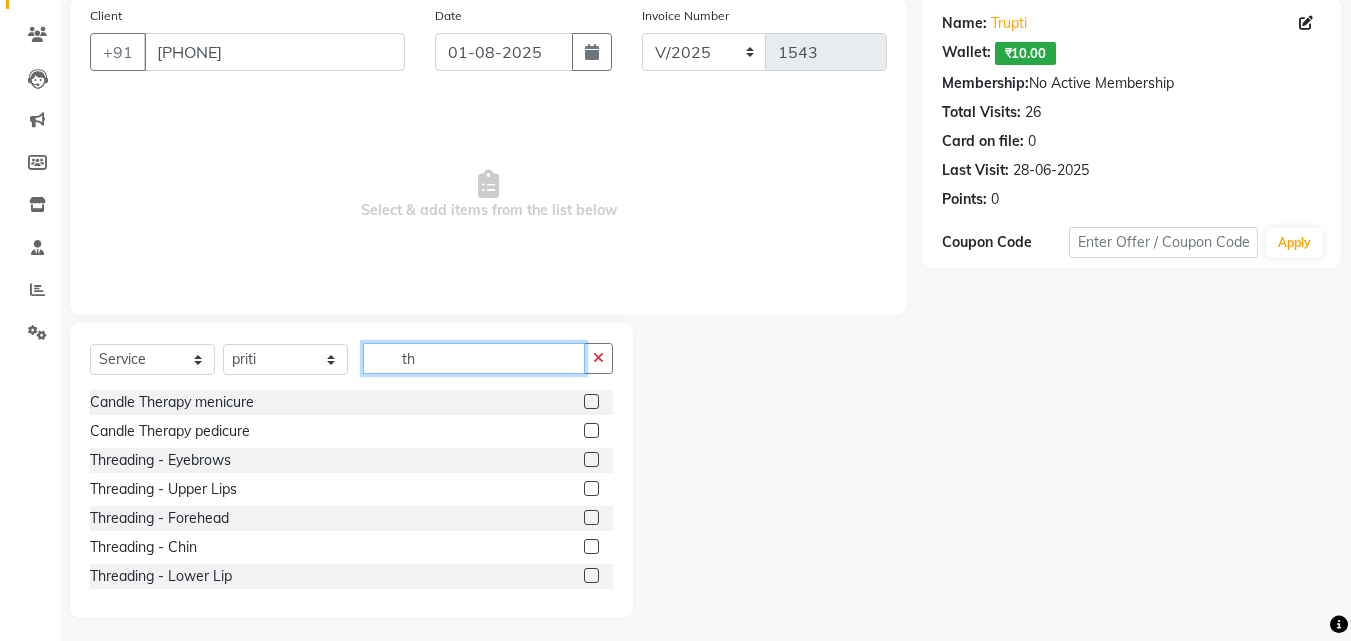 type on "th" 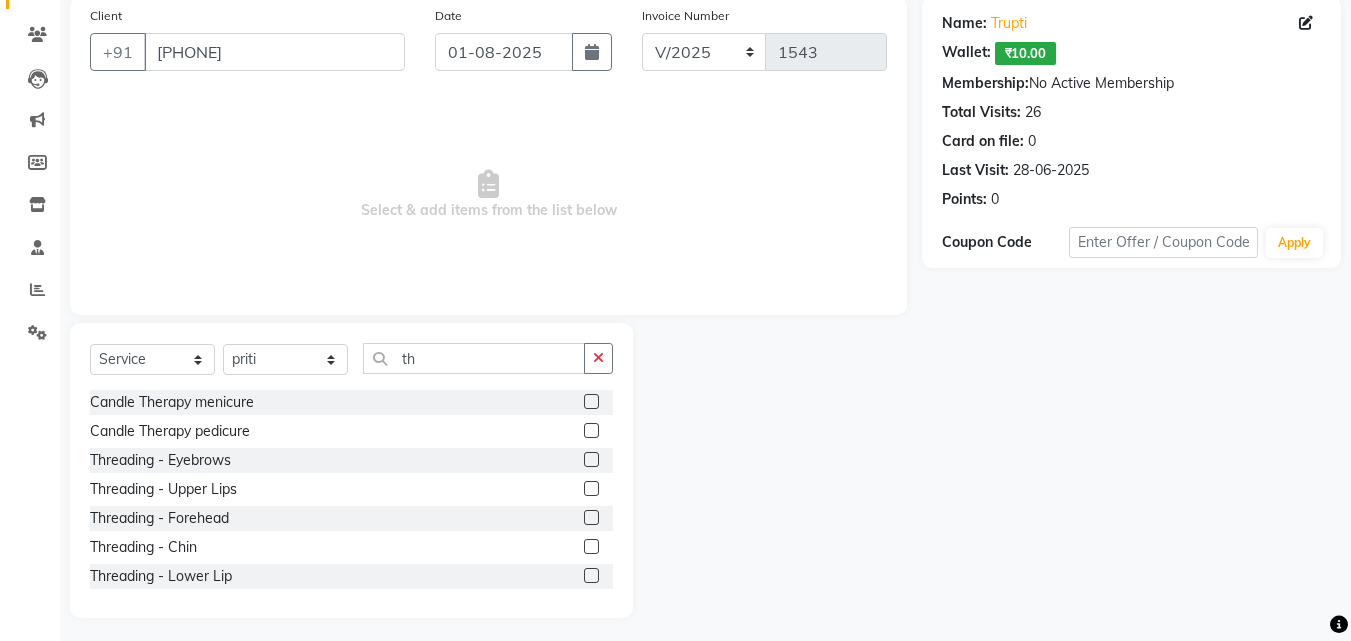 click 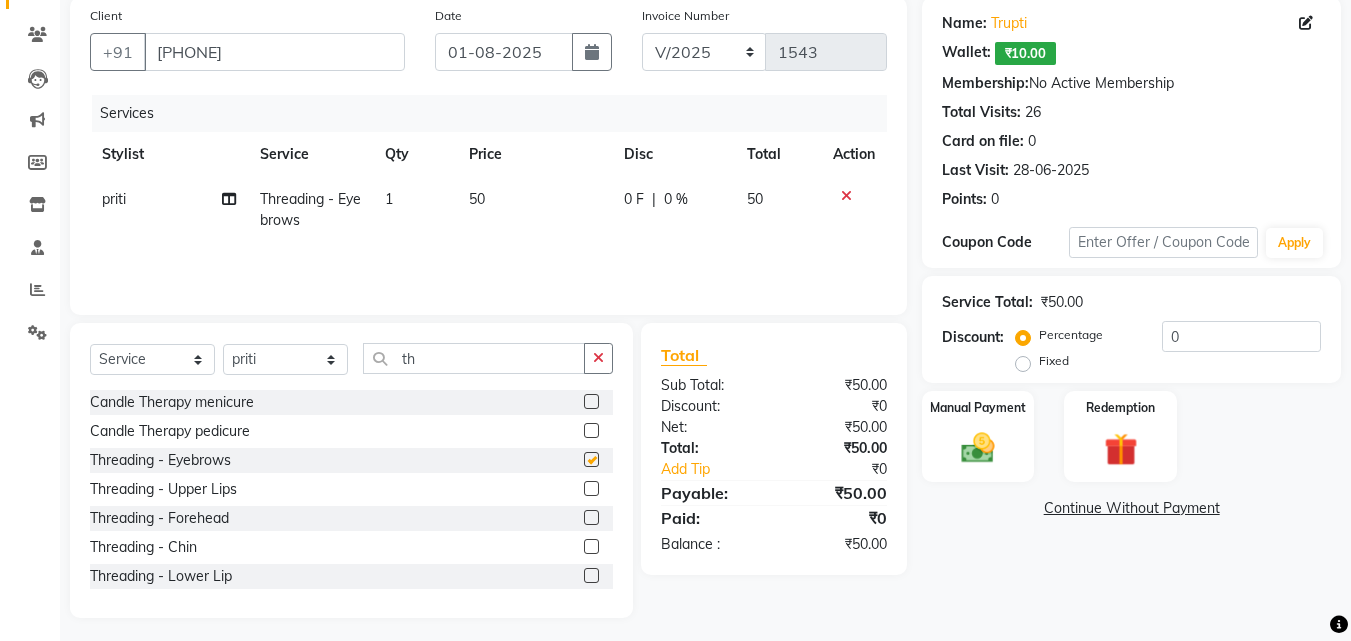 checkbox on "false" 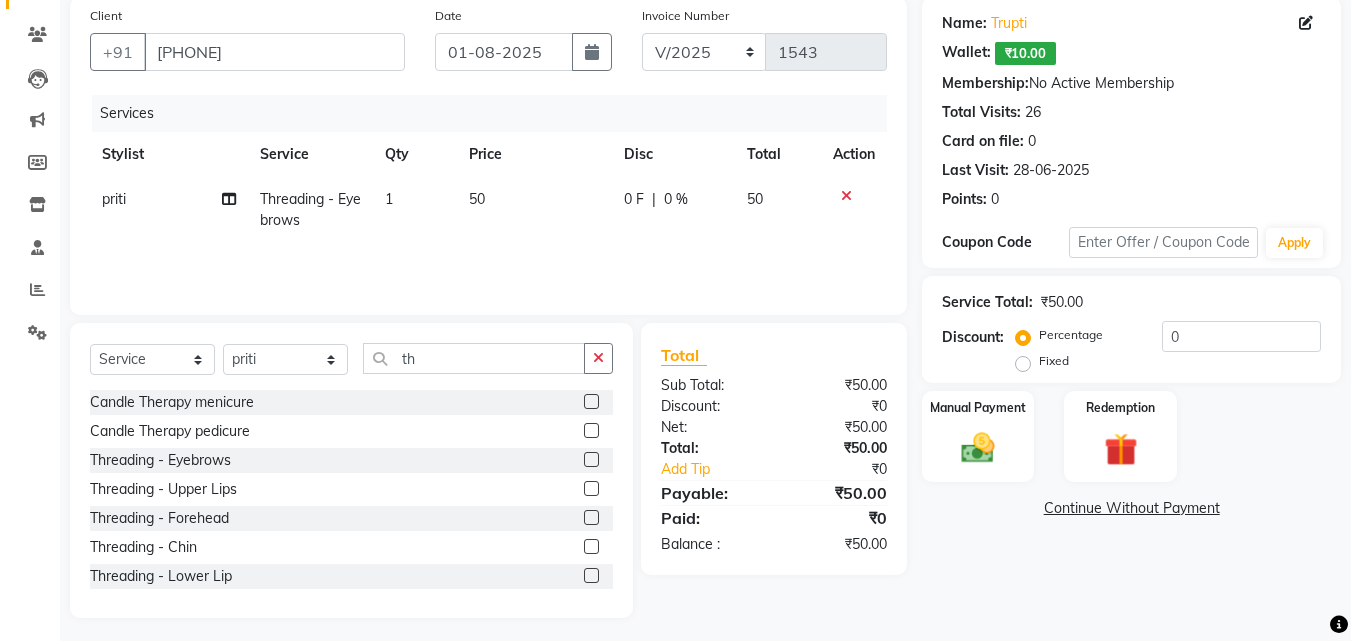 click 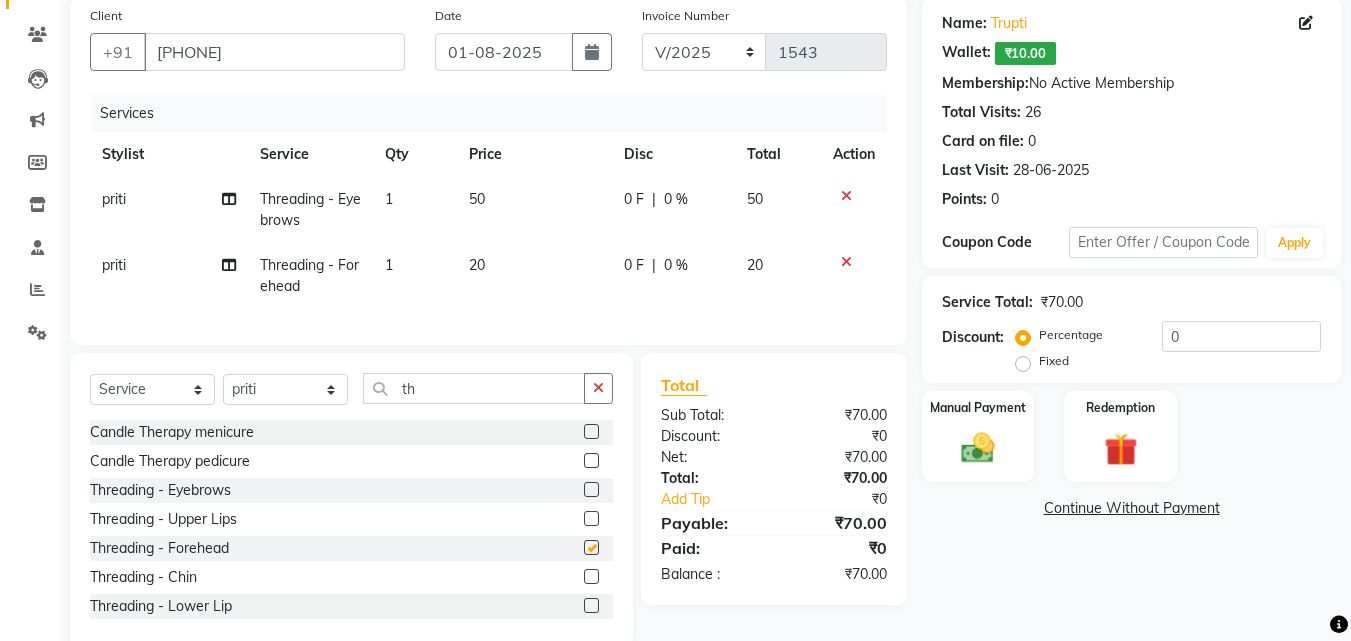 checkbox on "false" 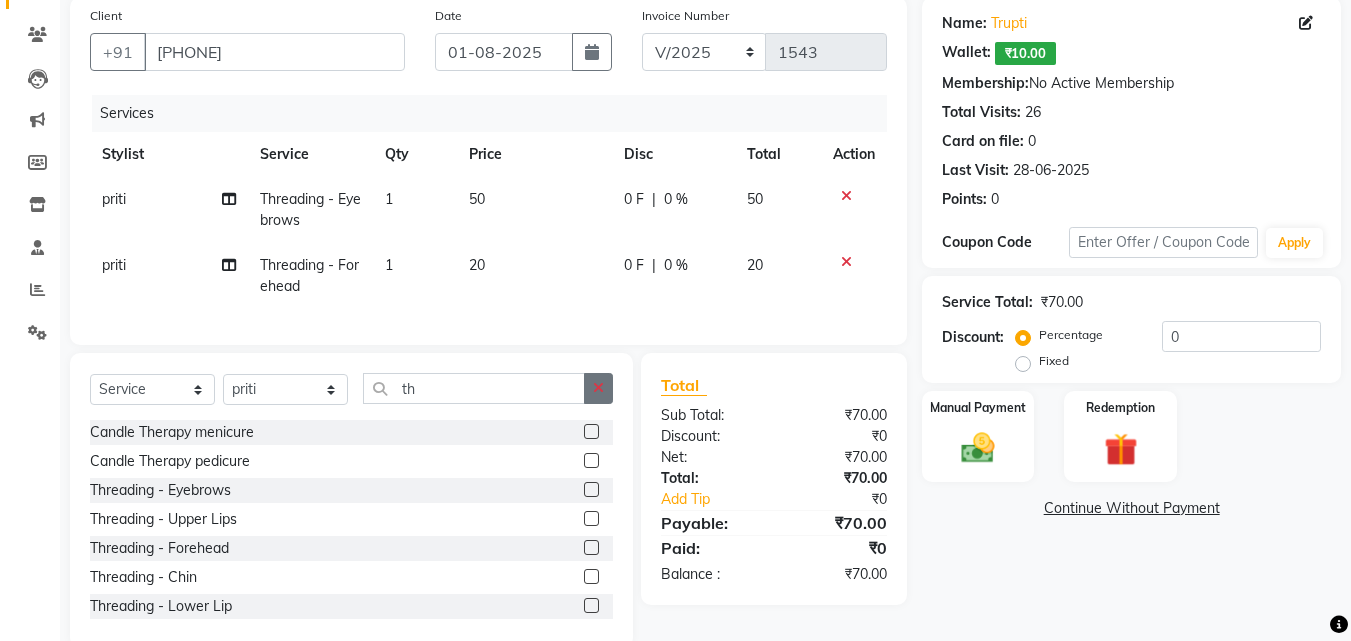 click 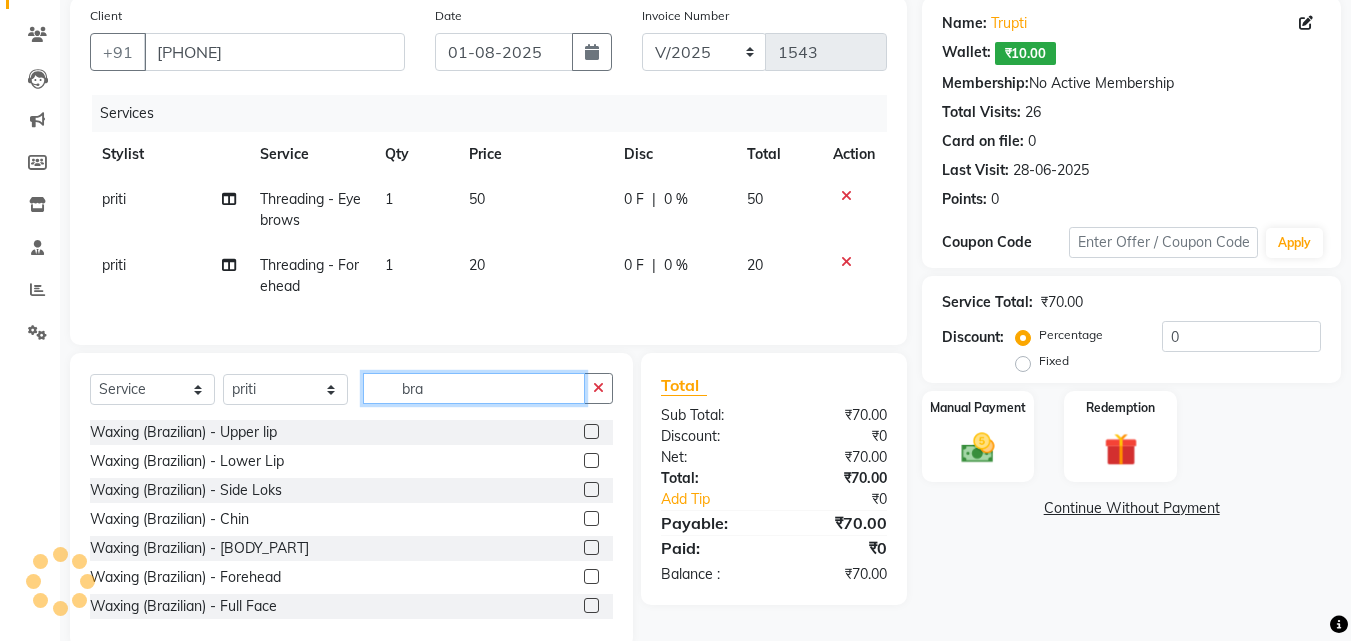 type on "bra" 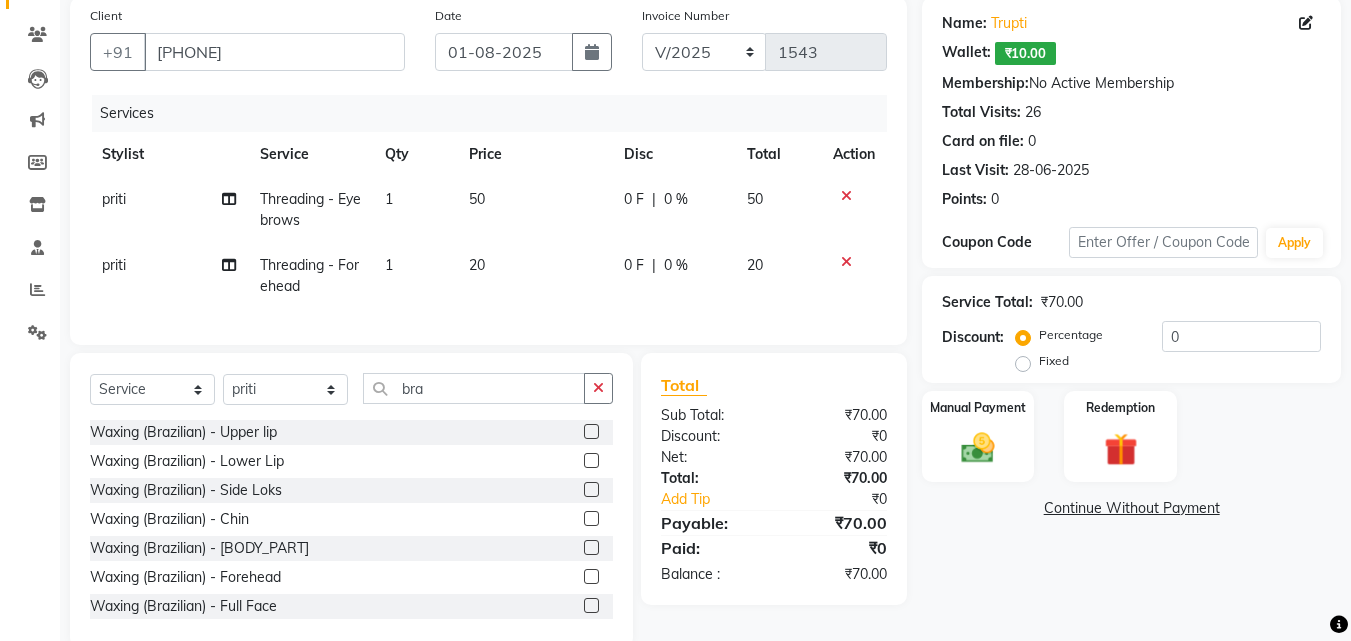 click 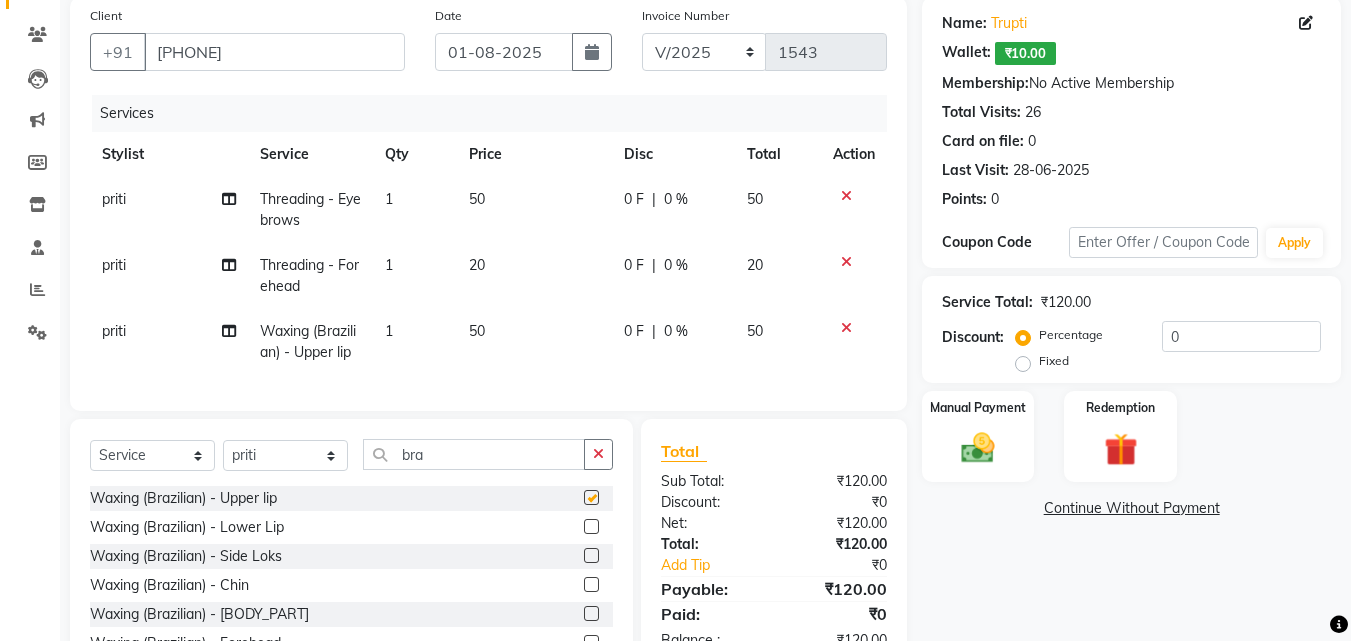 checkbox on "false" 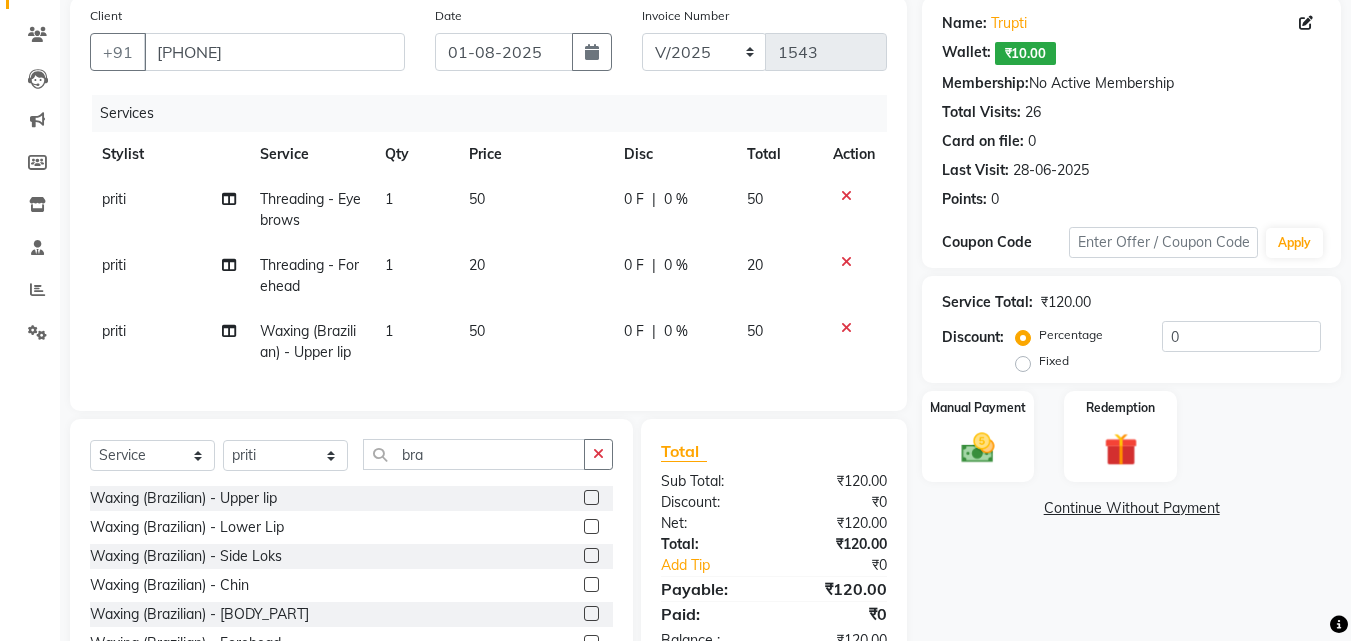 click 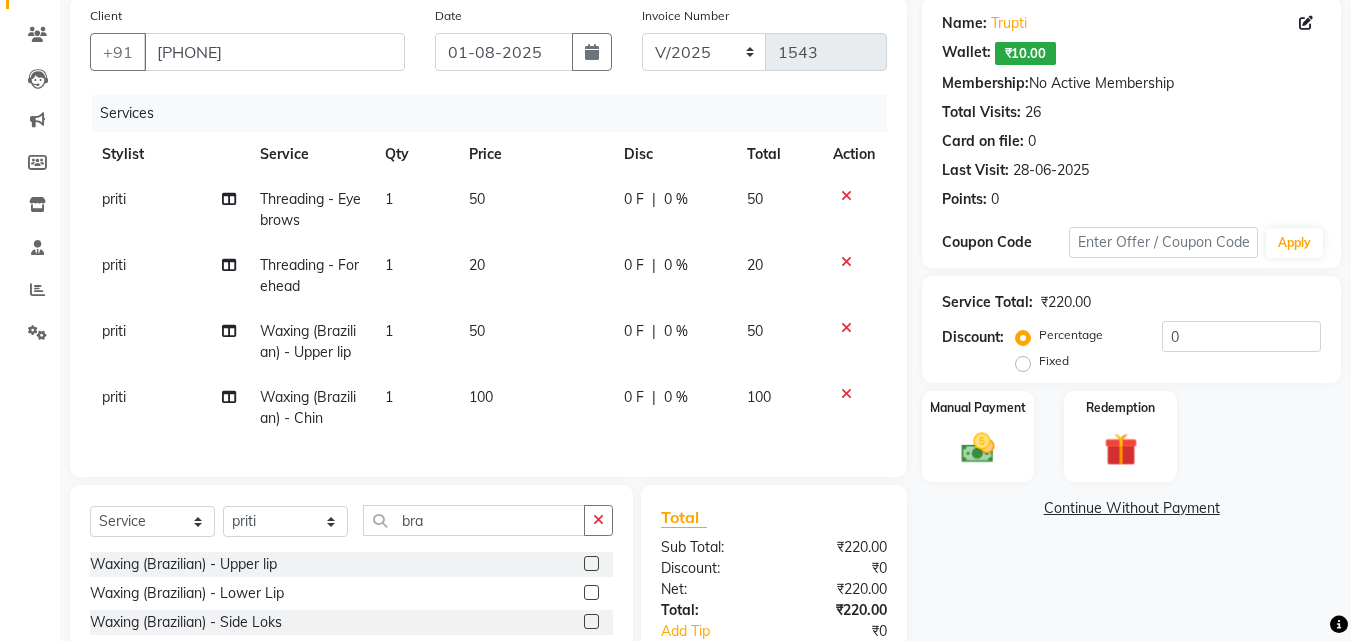 checkbox on "false" 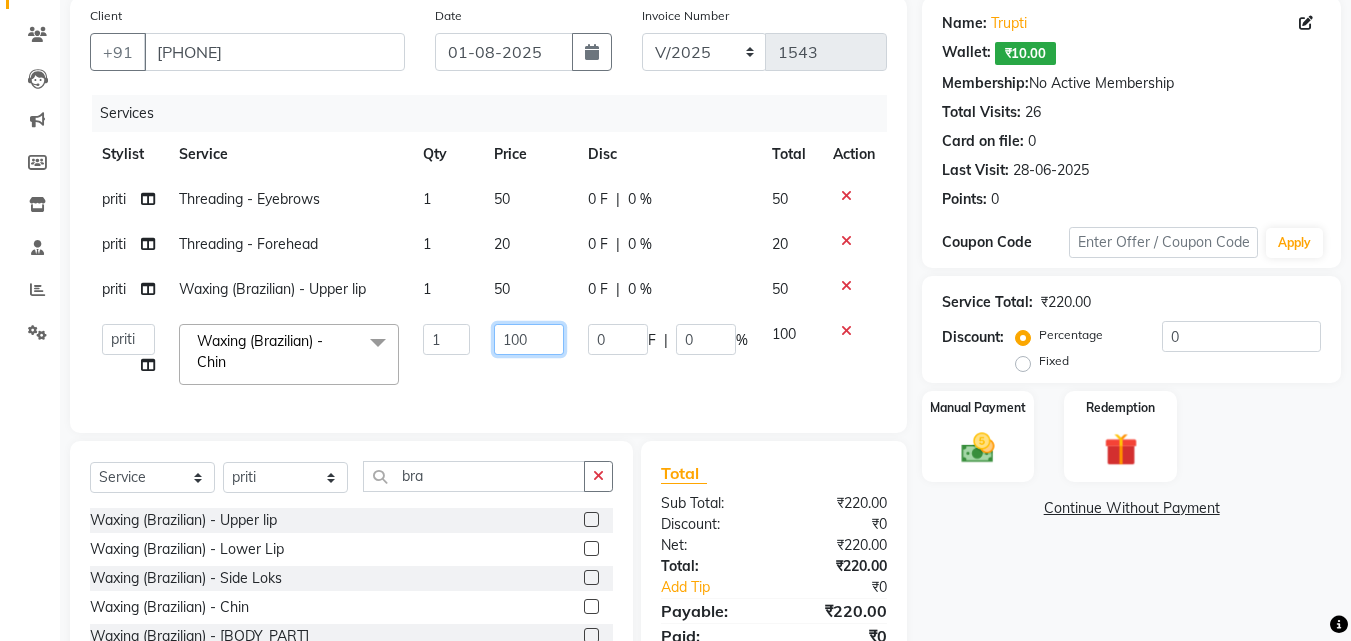 click on "100" 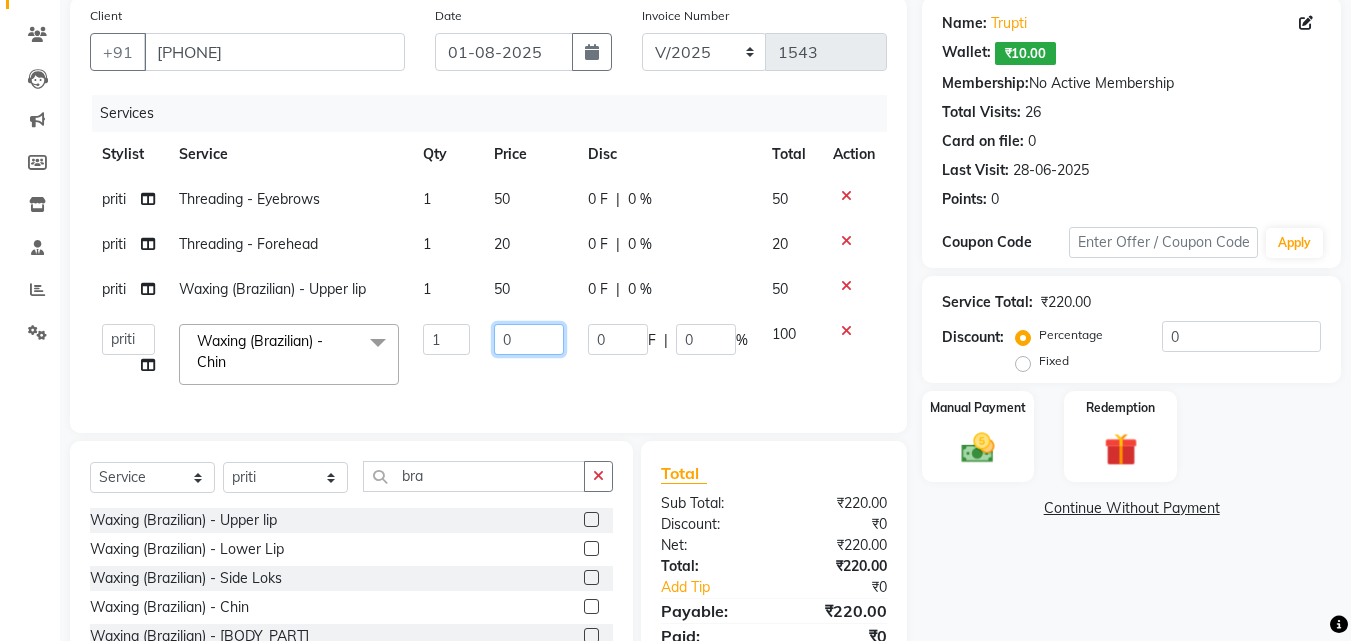 type on "50" 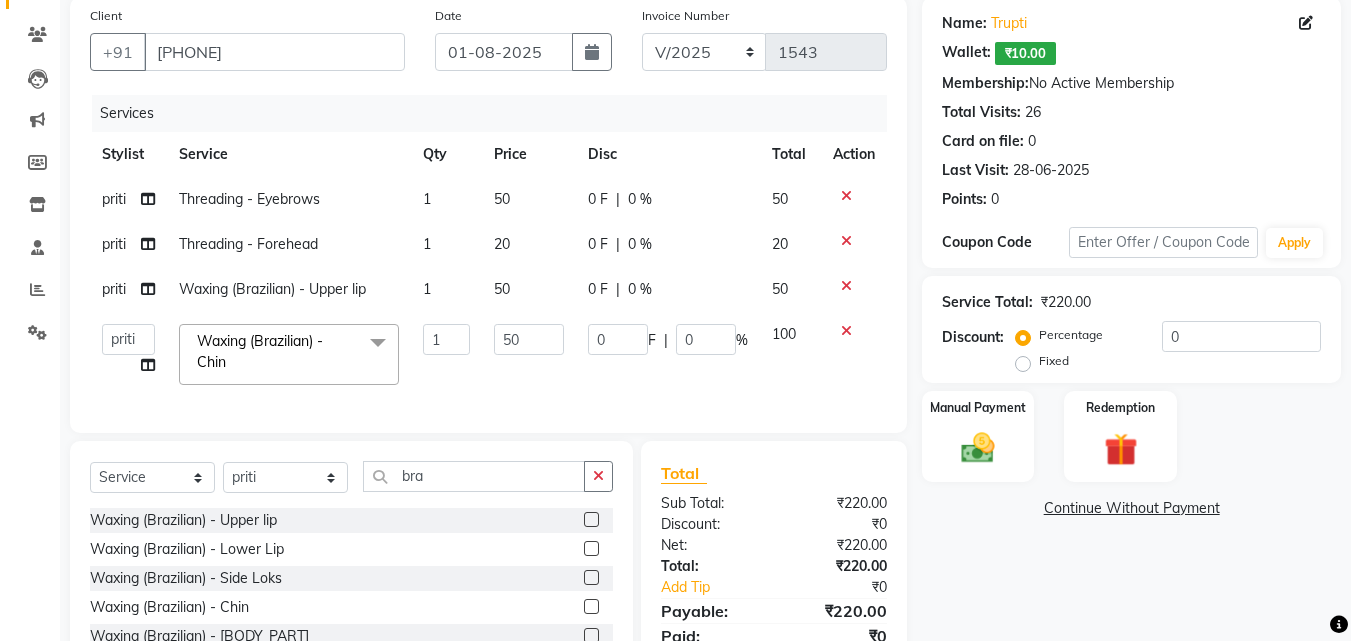 click on "Name: [FIRST] Wallet: ₹10.00 Membership: No Active Membership Total Visits: 26 Card on file: 0 Last Visit: 28-06-2025 Points: 0 Coupon Code Apply Service Total: ₹220.00 Discount: Percentage Fixed 0 Manual Payment Redemption Continue Without Payment" 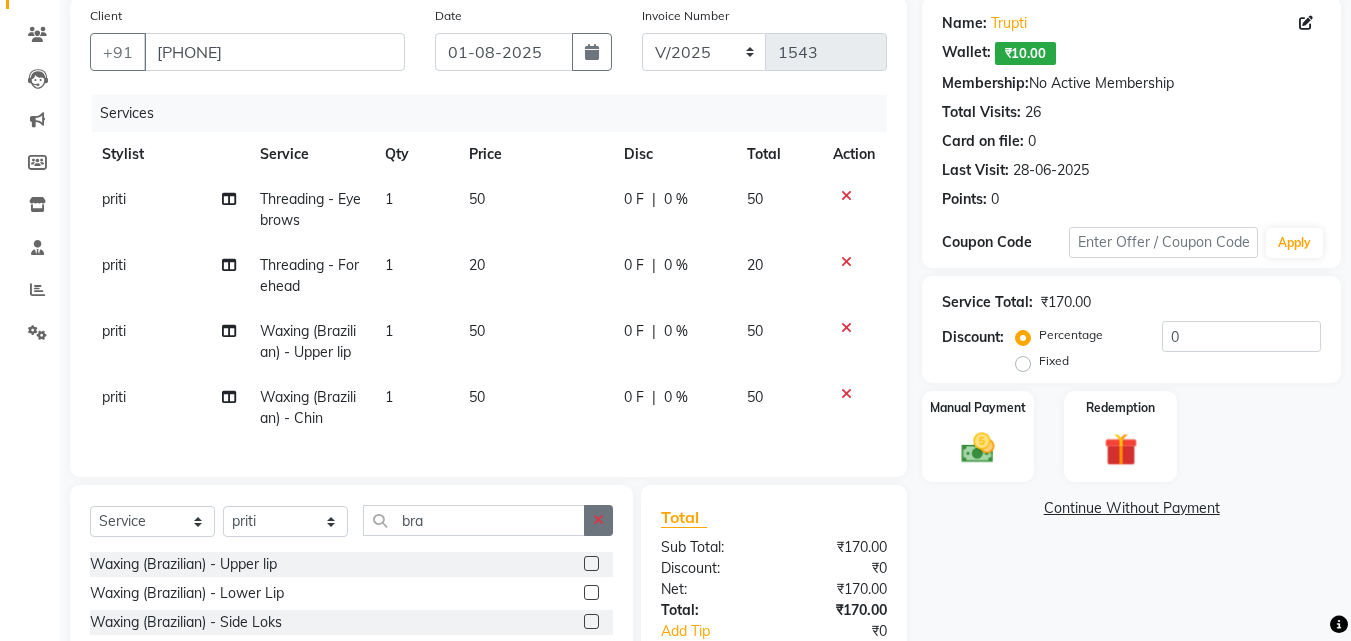 click 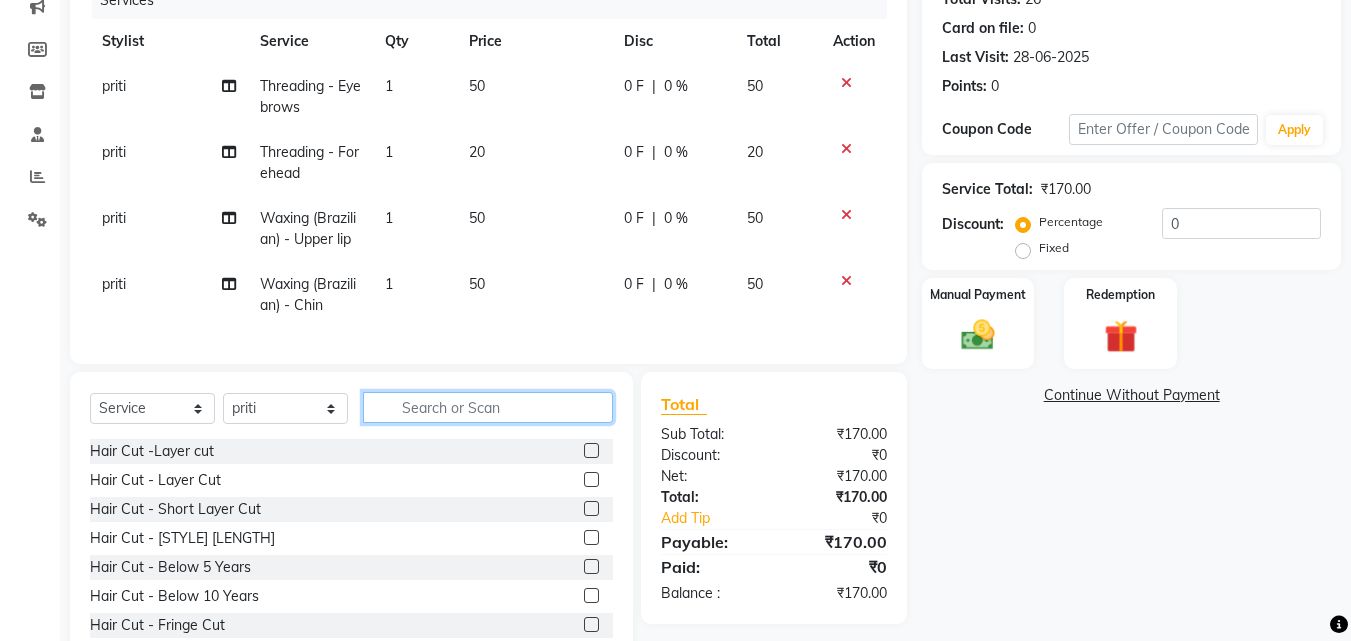 scroll, scrollTop: 329, scrollLeft: 0, axis: vertical 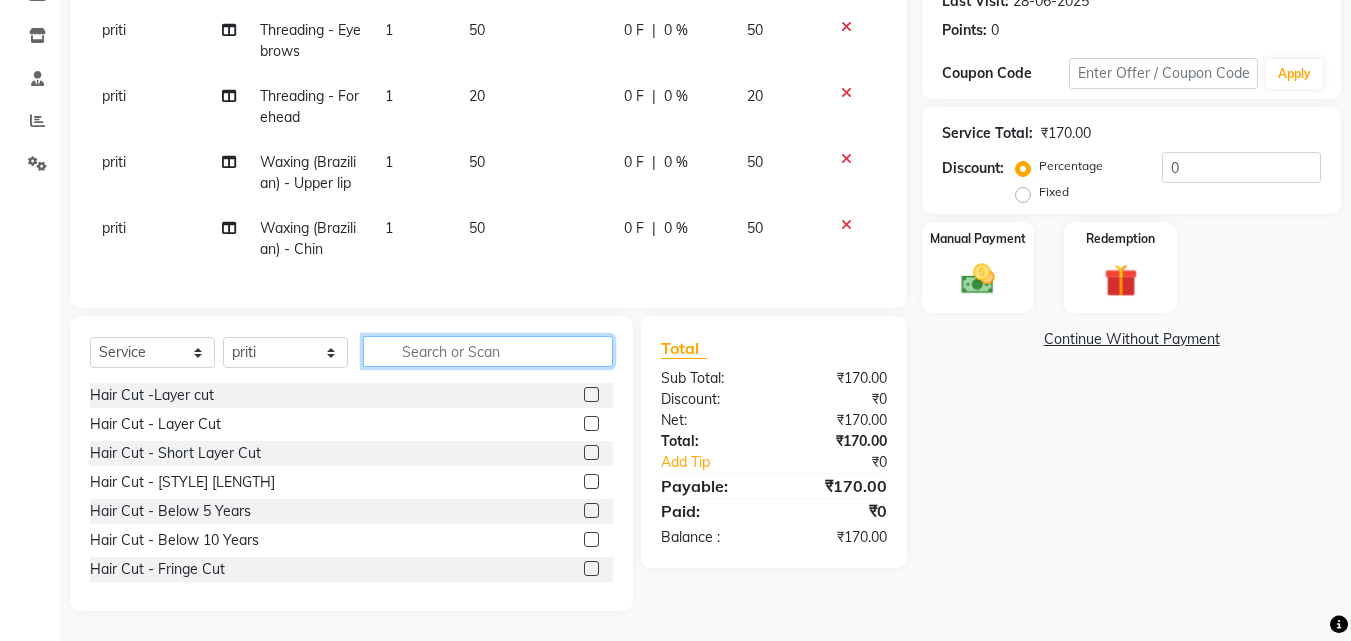 click 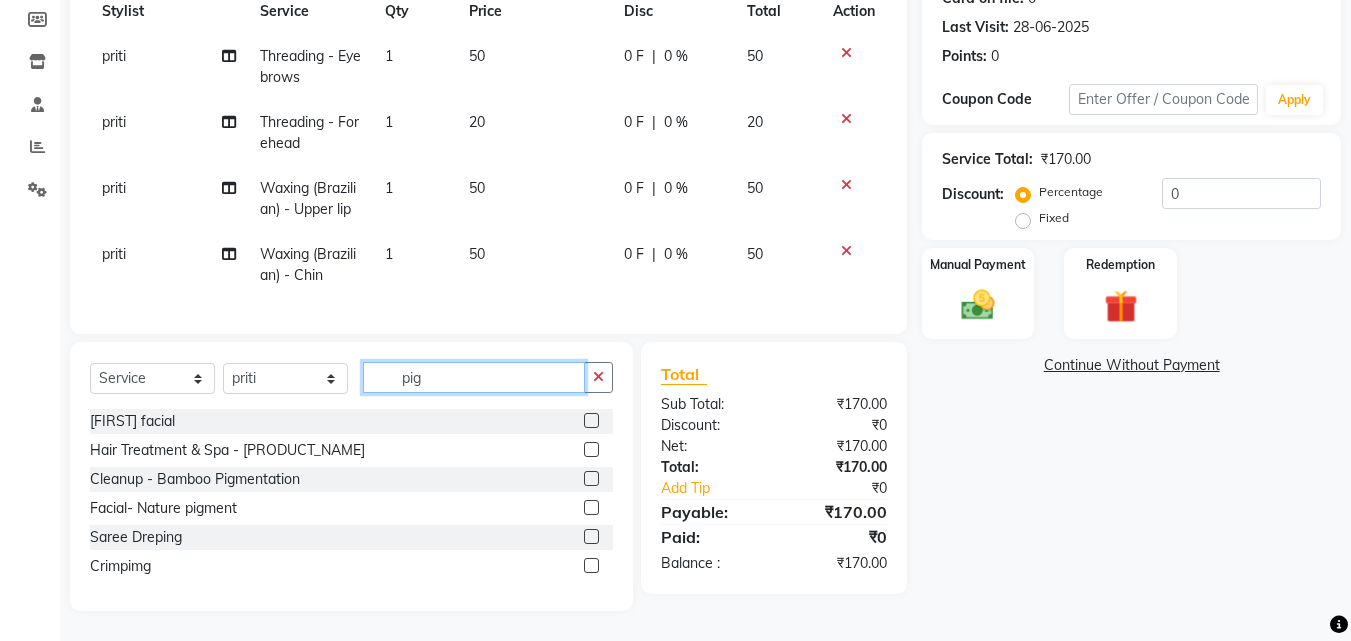 scroll, scrollTop: 294, scrollLeft: 0, axis: vertical 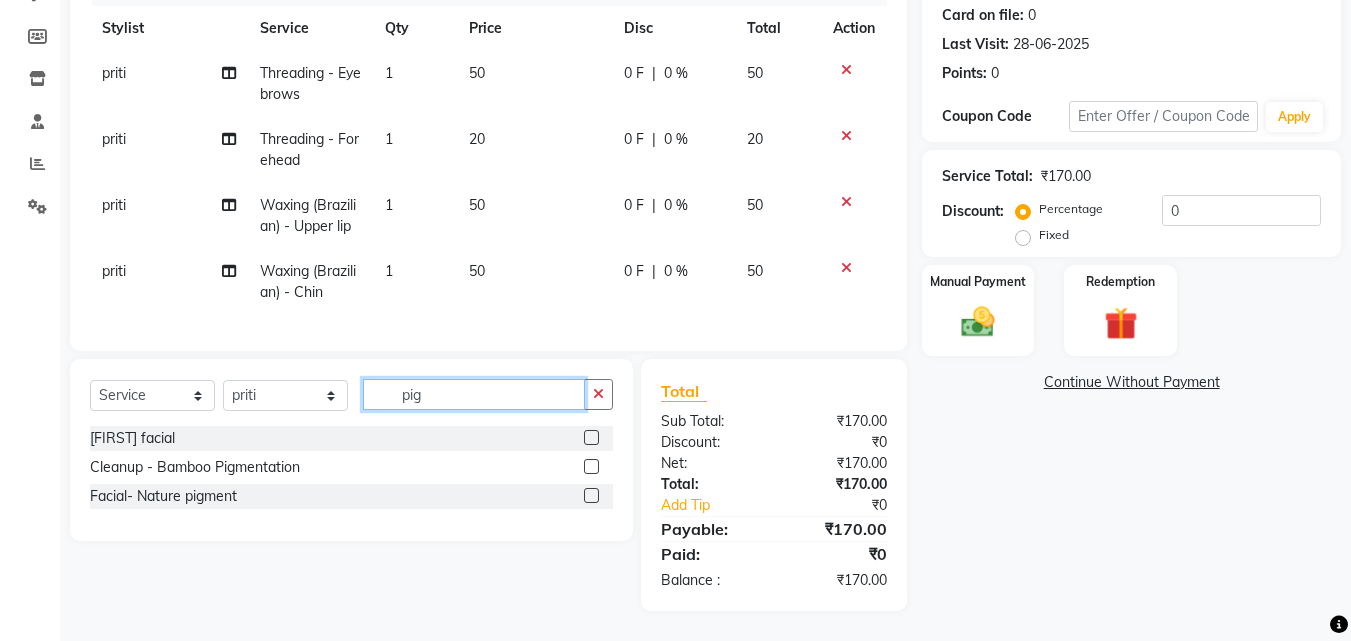 type on "pig" 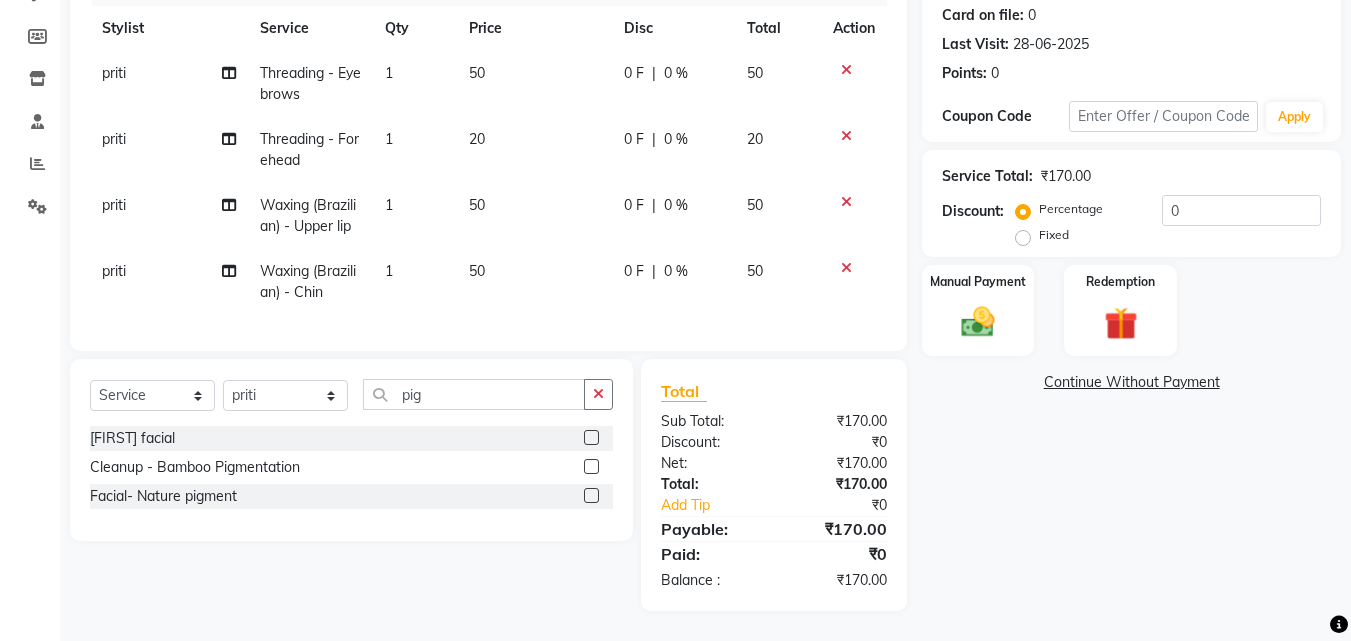 click 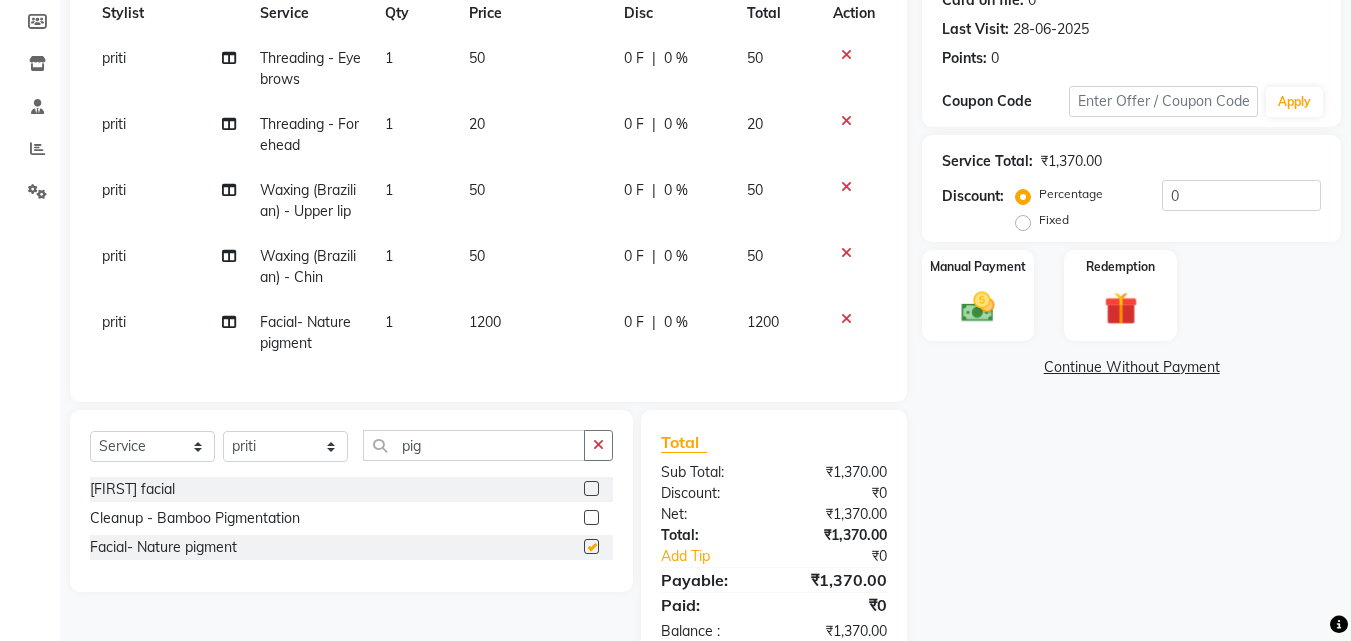 checkbox on "false" 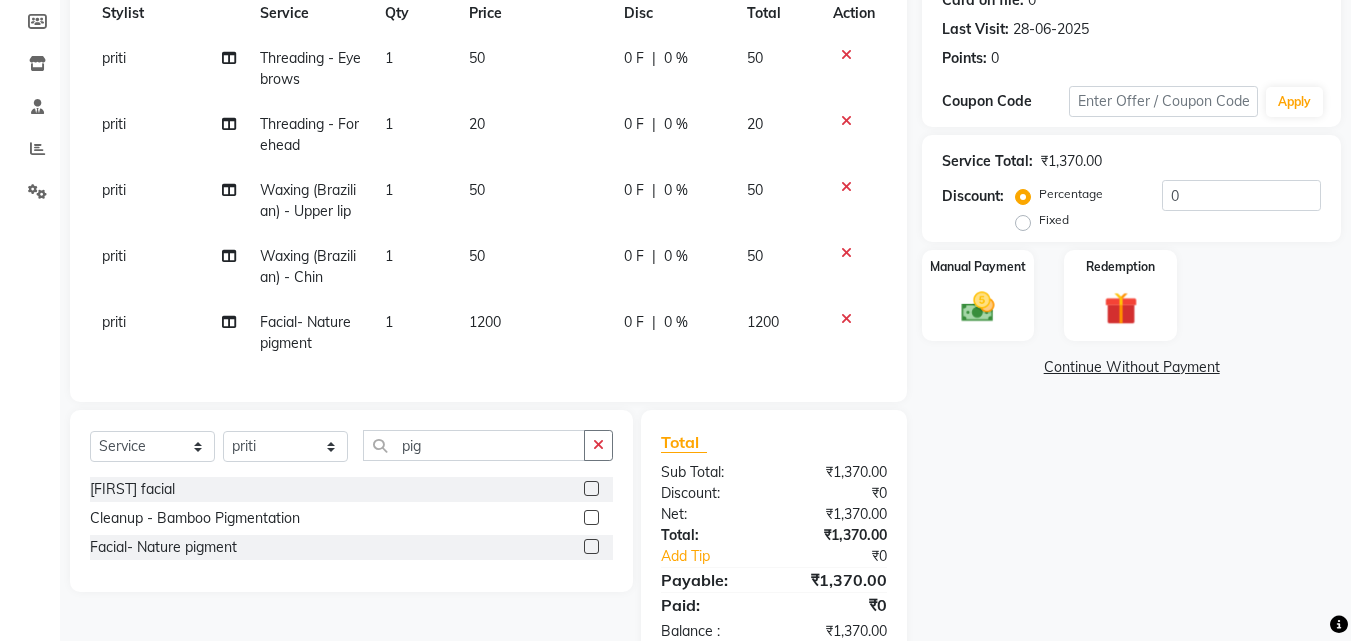 click on "1200" 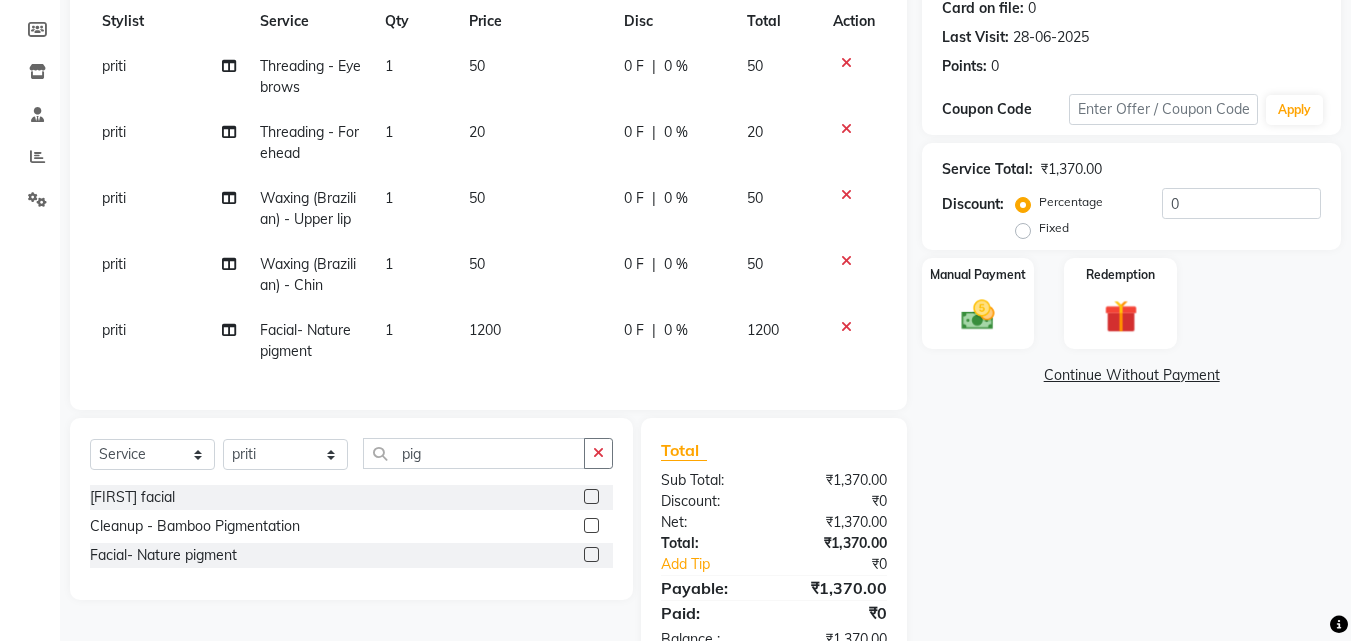 select on "25942" 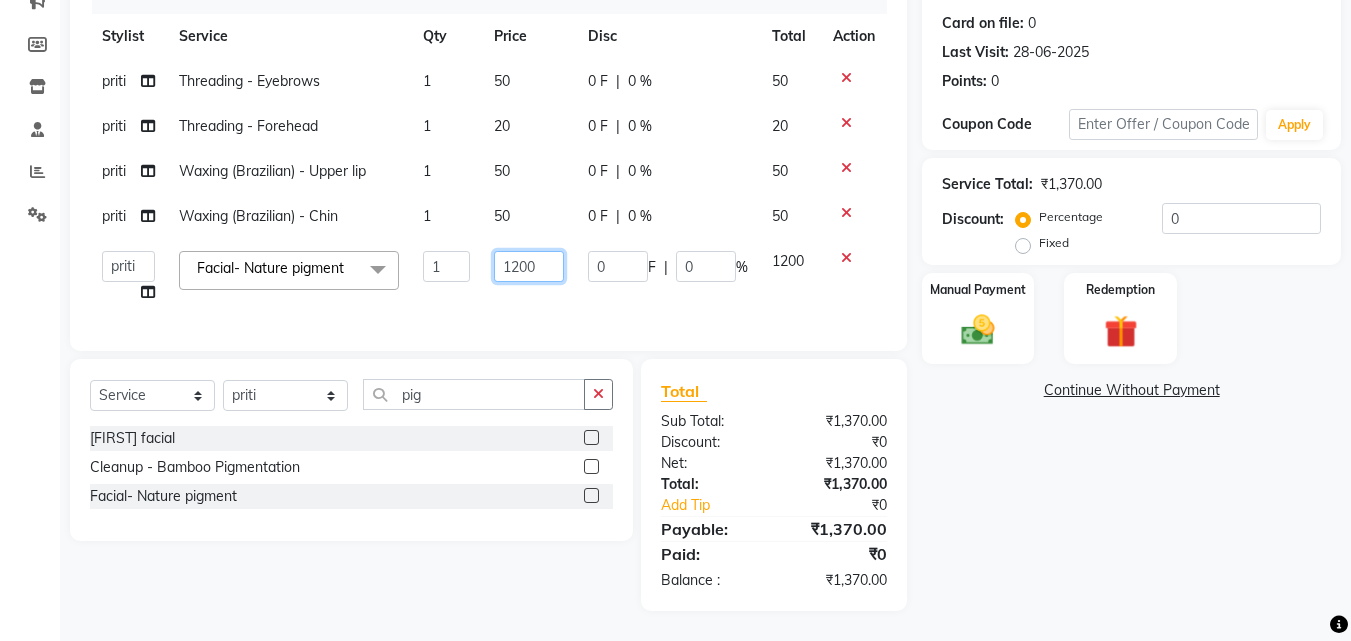 click on "1200" 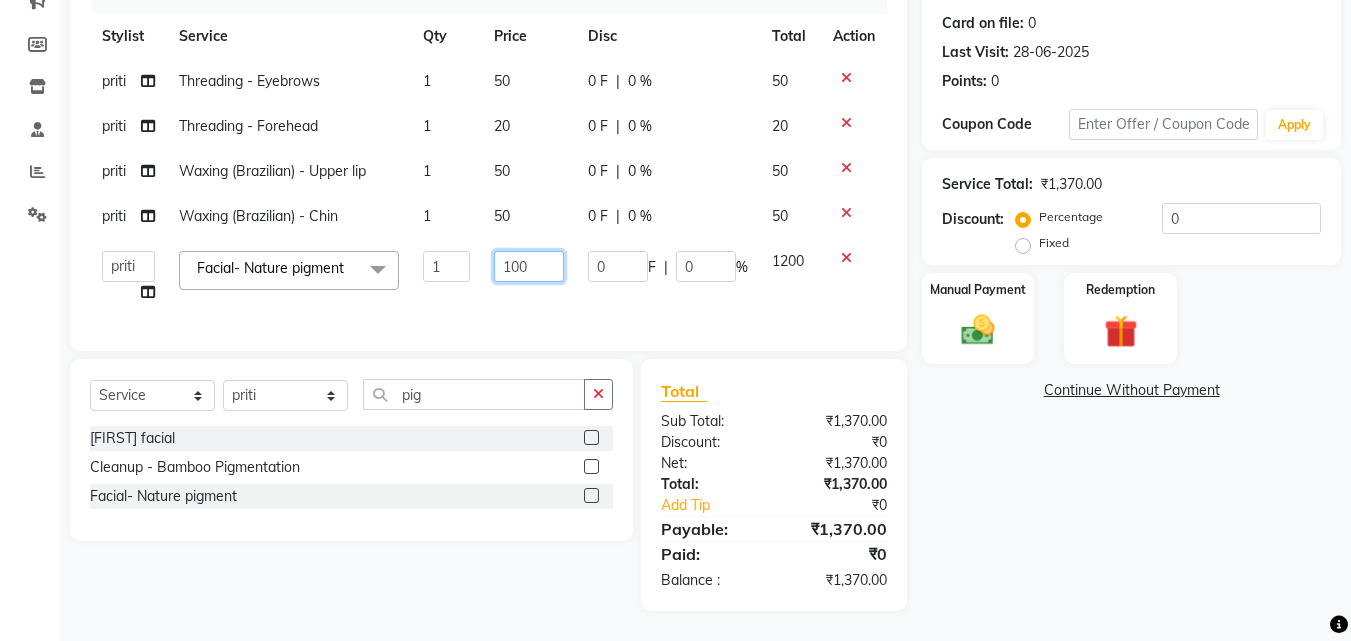type on "1800" 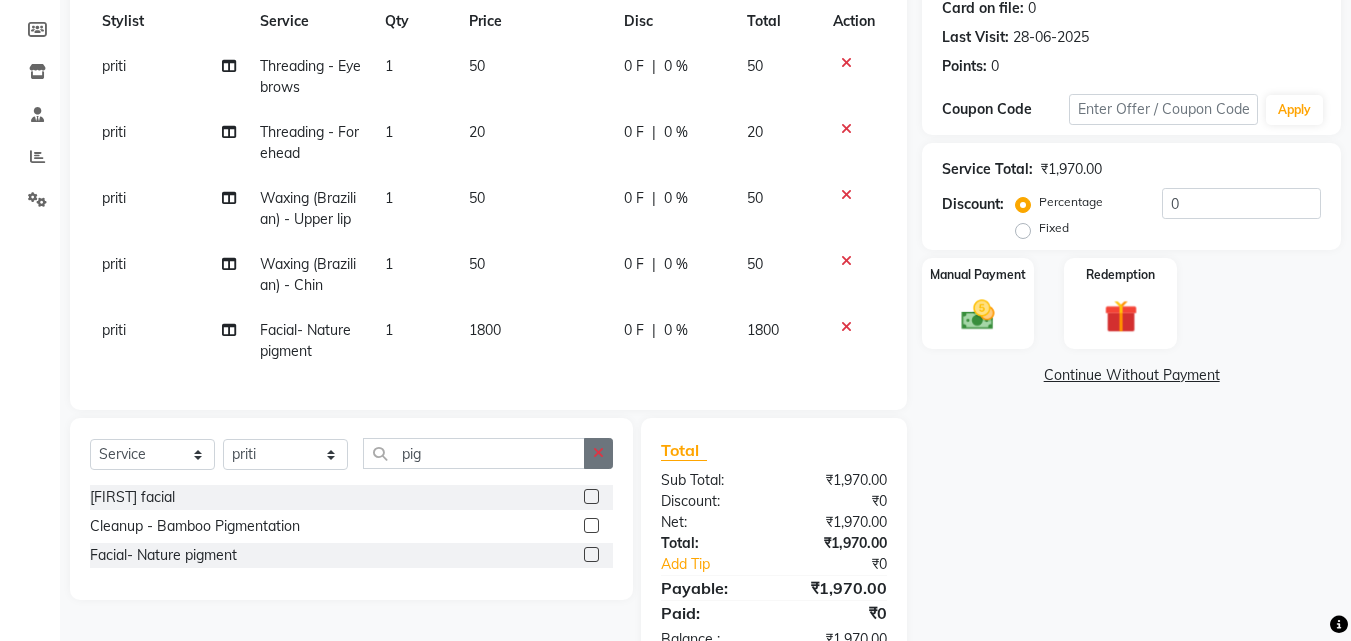 click on "Client +[COUNTRY_CODE] [PHONE] Date 01-08-2025 Invoice Number V/2025 V/2025-26 1543 Services Stylist Service Qty Price Disc Total Action [FIRST] Threading - Eyebrows 1 50 0 F | 0 % 50 [FIRST] Threading - Forehead 1 20 0 F | 0 % 20 [FIRST] Waxing (Brazilian) - Upper lip 1 50 0 F | 0 % 50 [FIRST] Waxing (Brazilian) - Chin 1 50 0 F | 0 % 50 [FIRST] Facial- Nature pigment 1 1800 0 F | 0 % 1800 Select Service Product Membership Package Voucher Prepaid Gift Card Select Stylist [FIRST] Mam [FIRST] [FIRST] [FIRST] [FIRST] facial Cleanup - Bamboo Pigmentation Facial- Nature pigment Total Sub Total: ₹1,970.00 Discount: ₹0 Net: ₹1,970.00 Total: ₹1,970.00 Add Tip ₹0 Payable: ₹1,970.00 Paid: ₹0 Balance : ₹1,970.00" 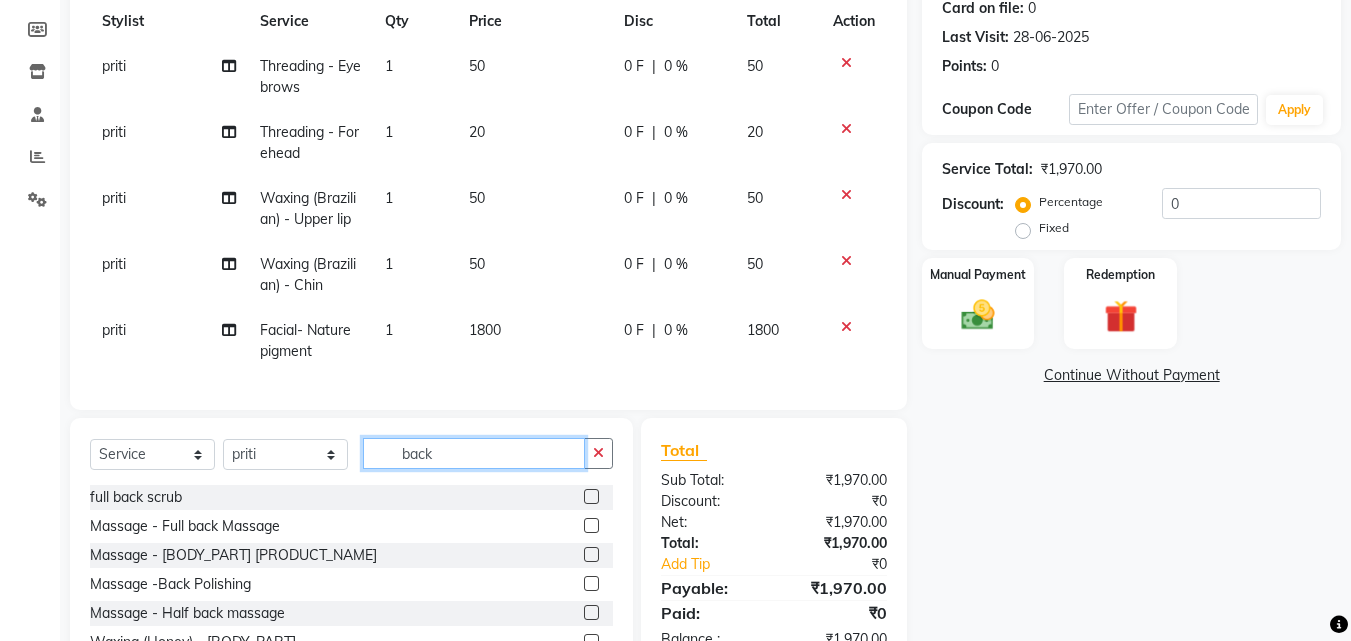 type on "back" 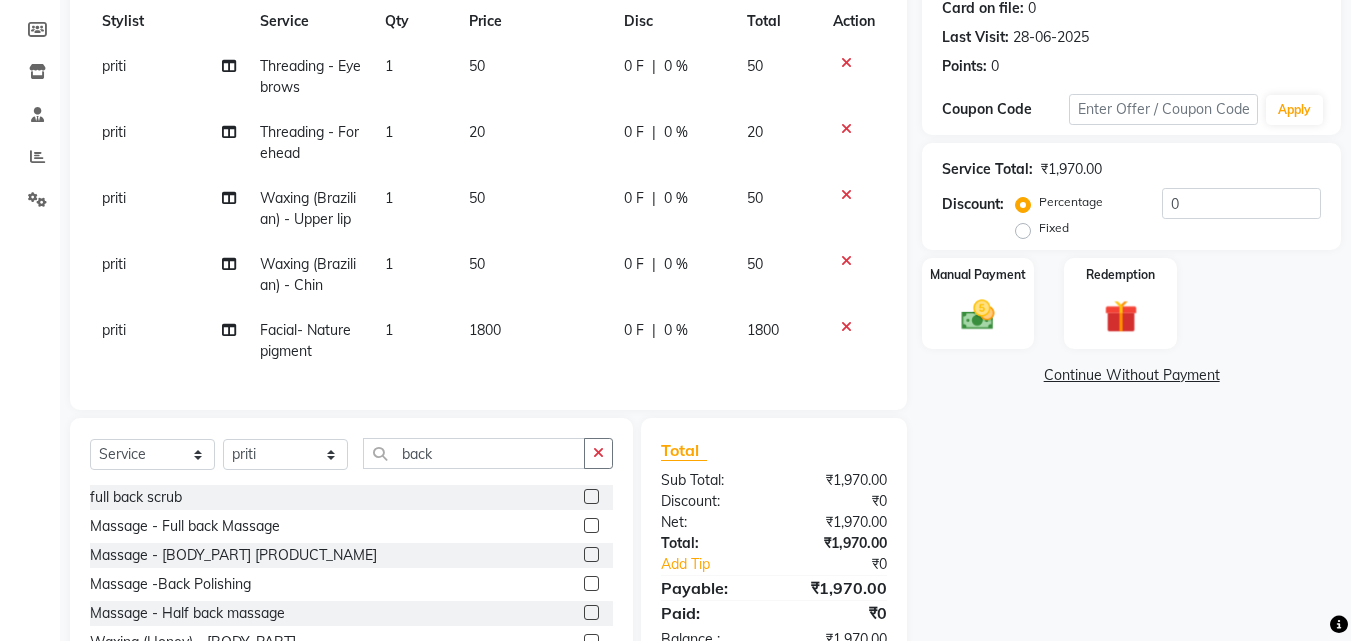 click 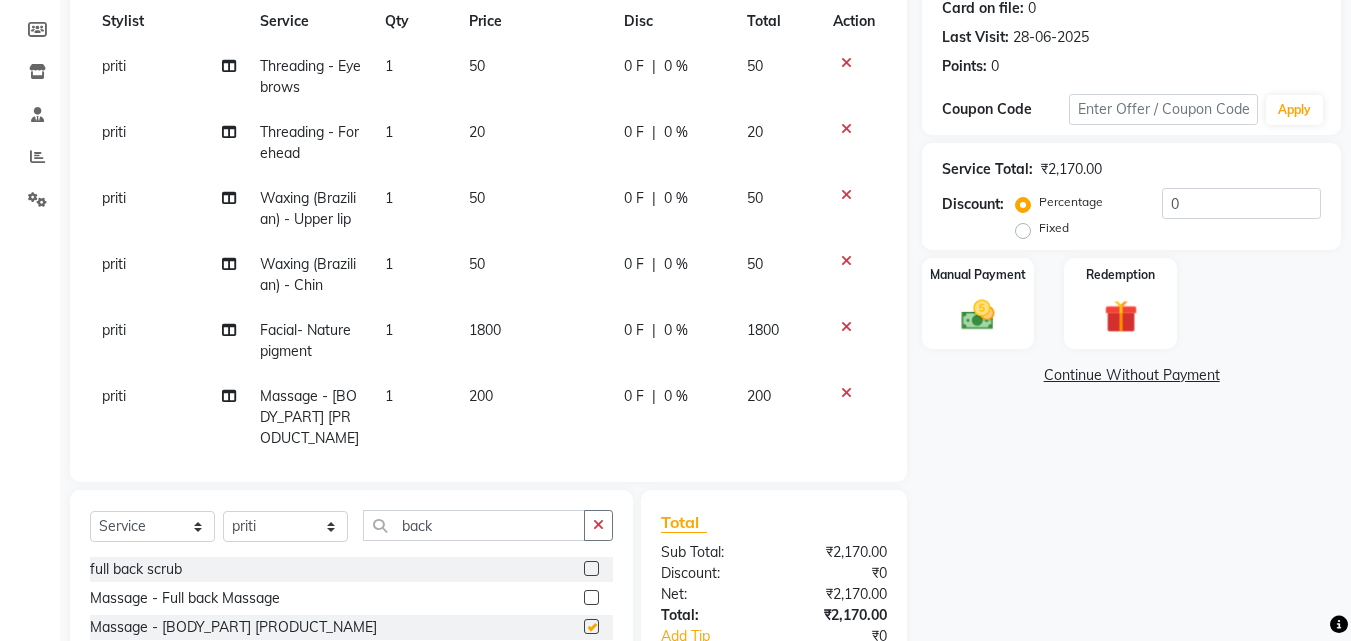 checkbox on "false" 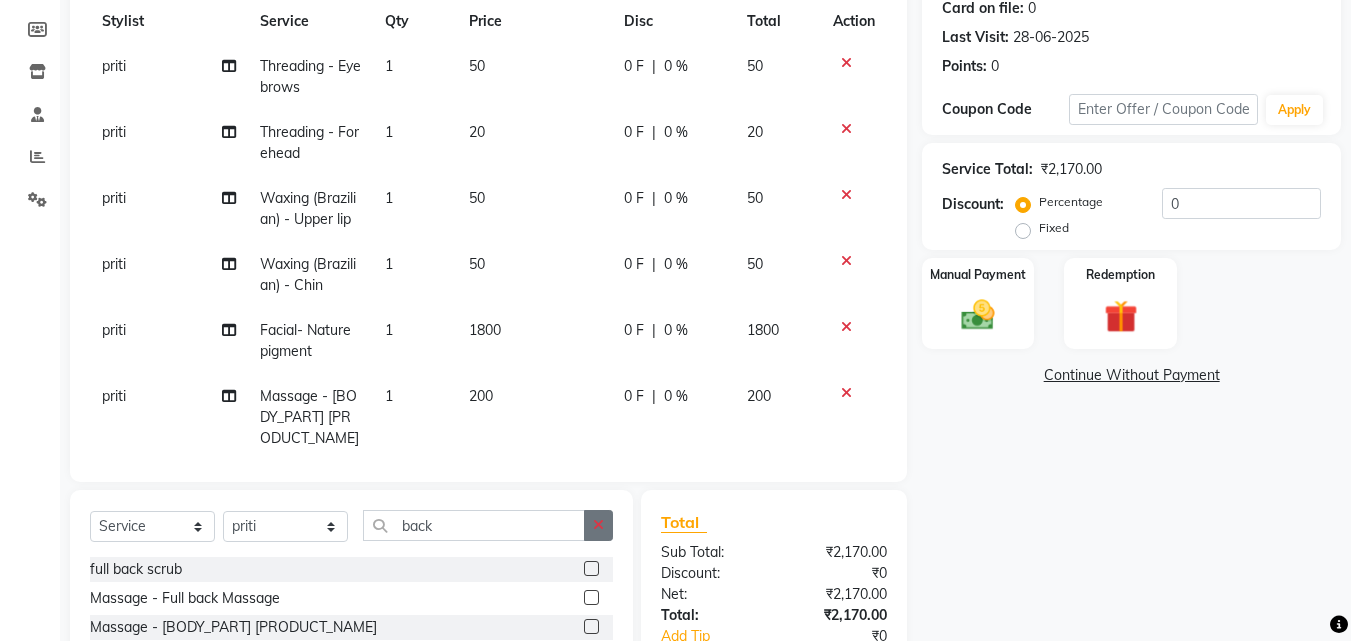 click 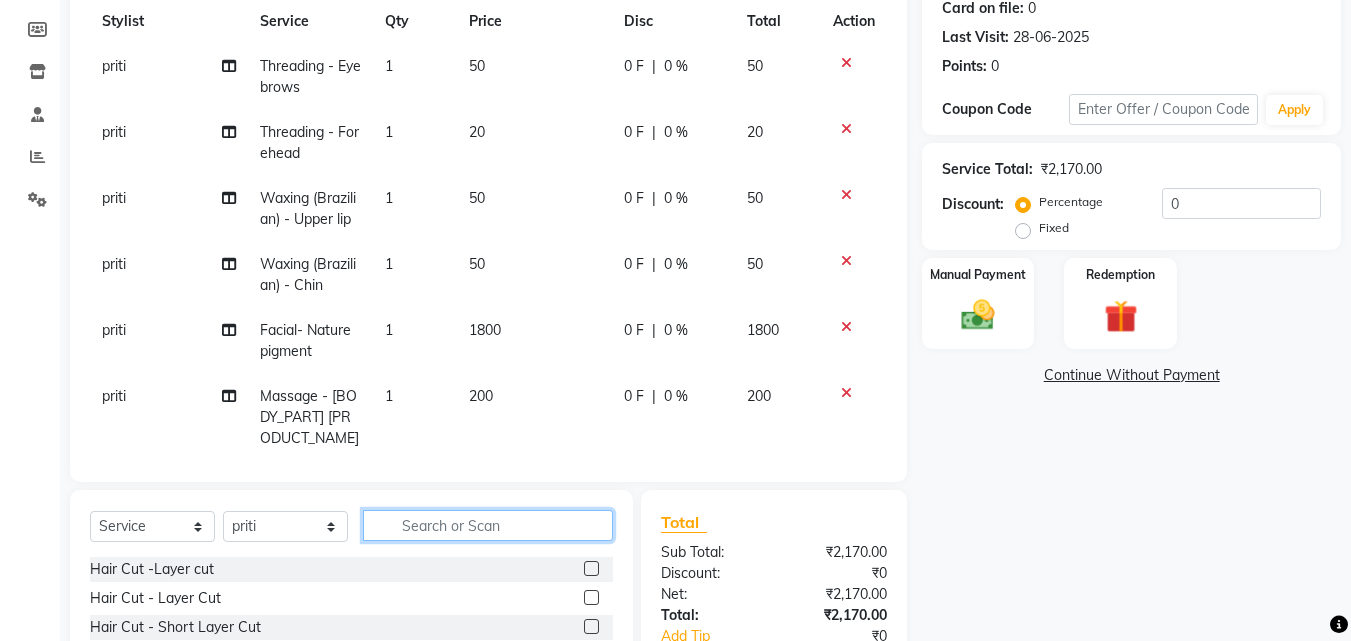 scroll, scrollTop: 424, scrollLeft: 0, axis: vertical 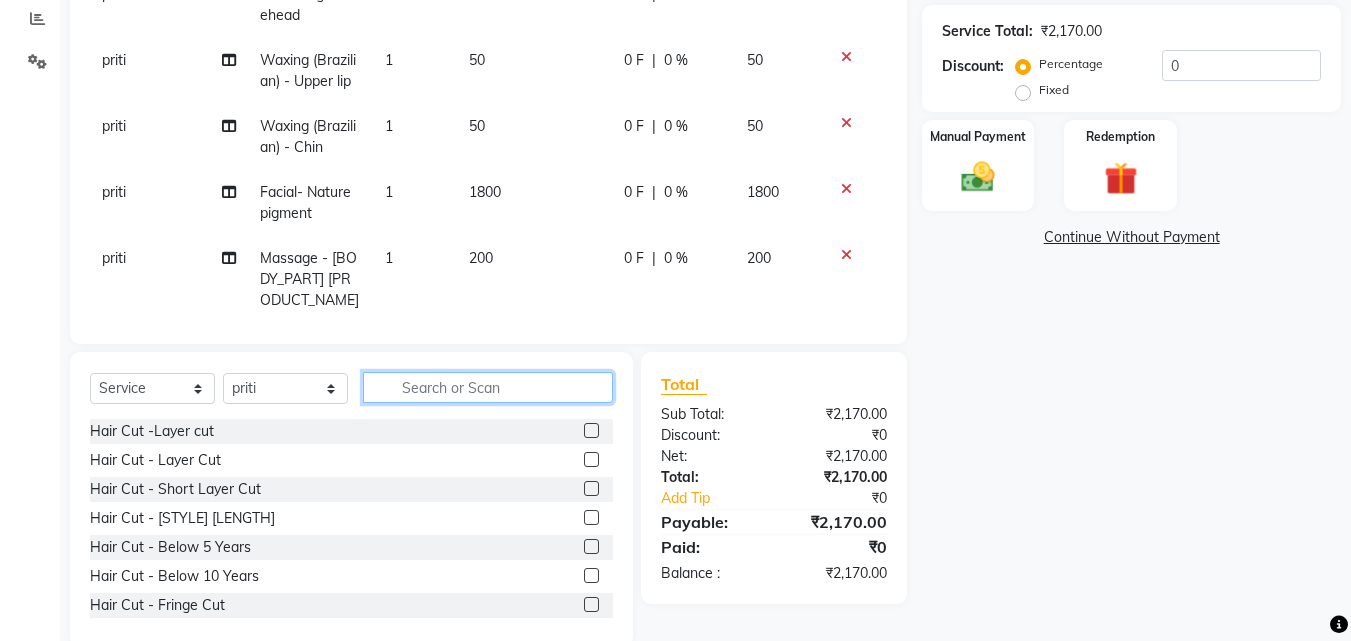 click 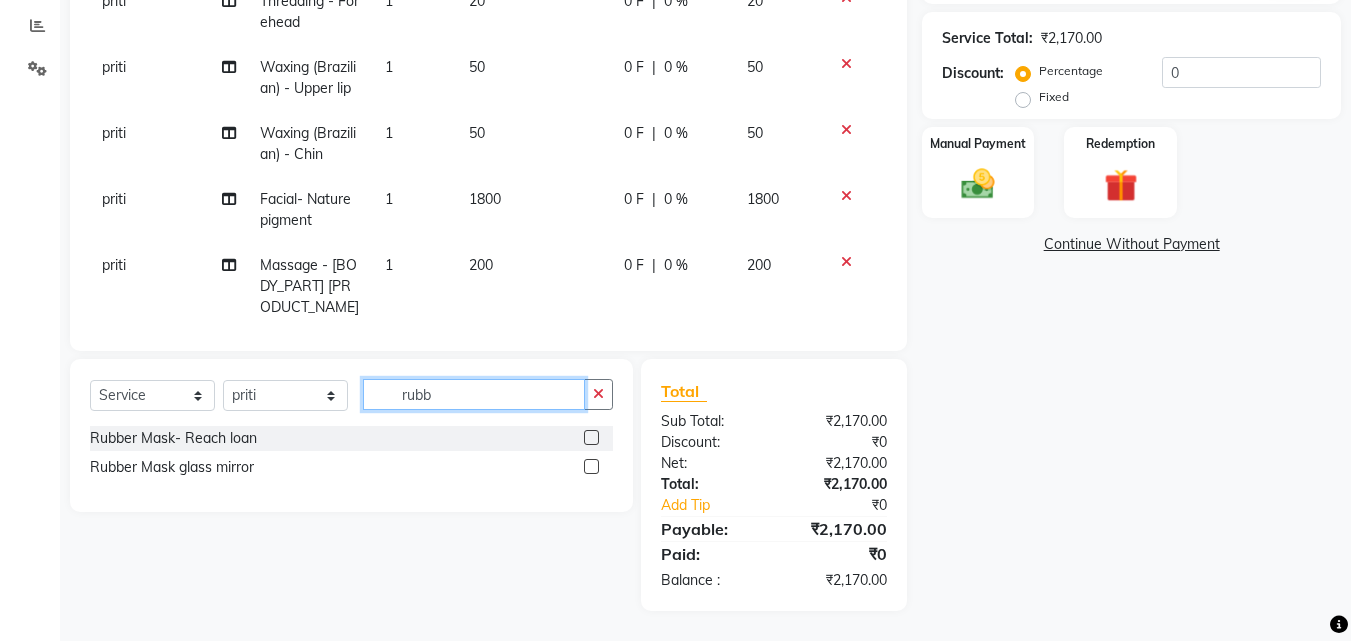 scroll, scrollTop: 417, scrollLeft: 0, axis: vertical 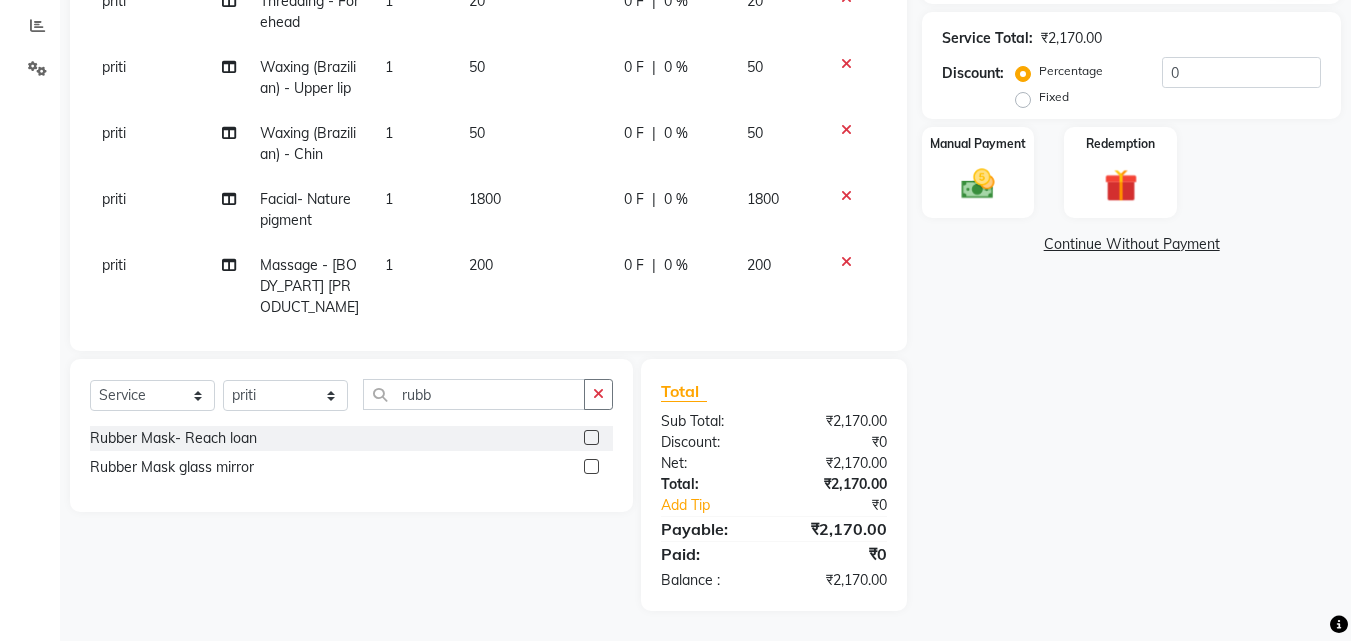 click 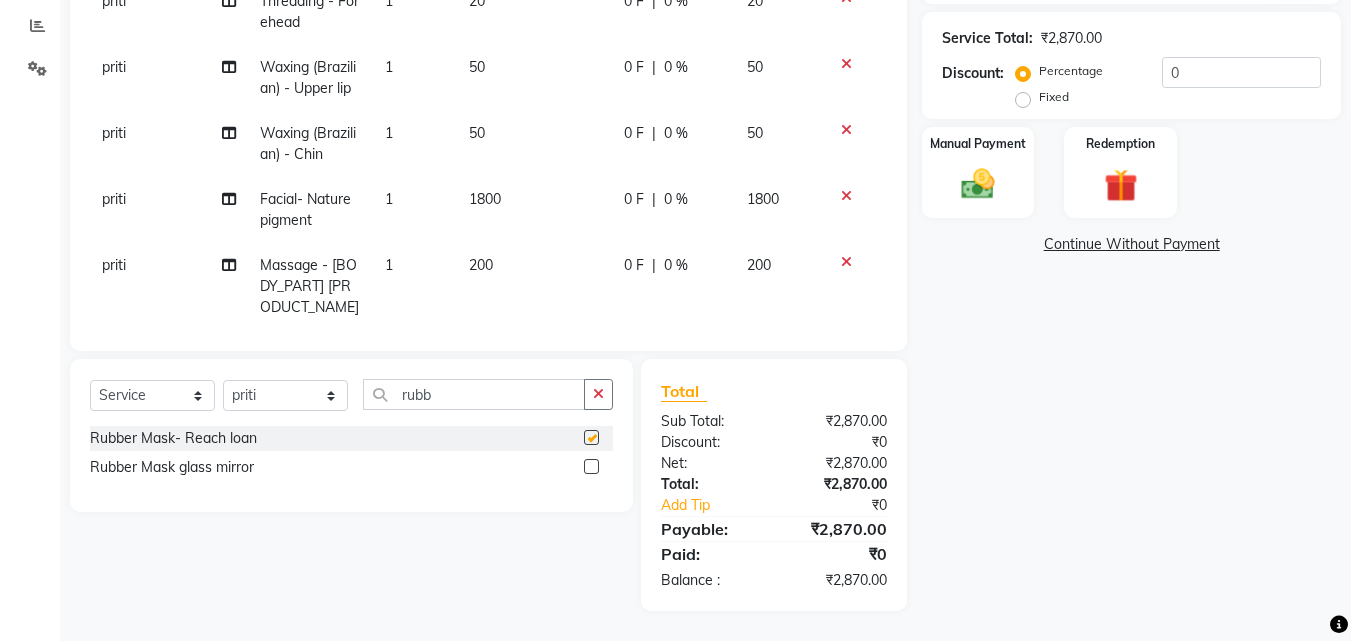 checkbox on "false" 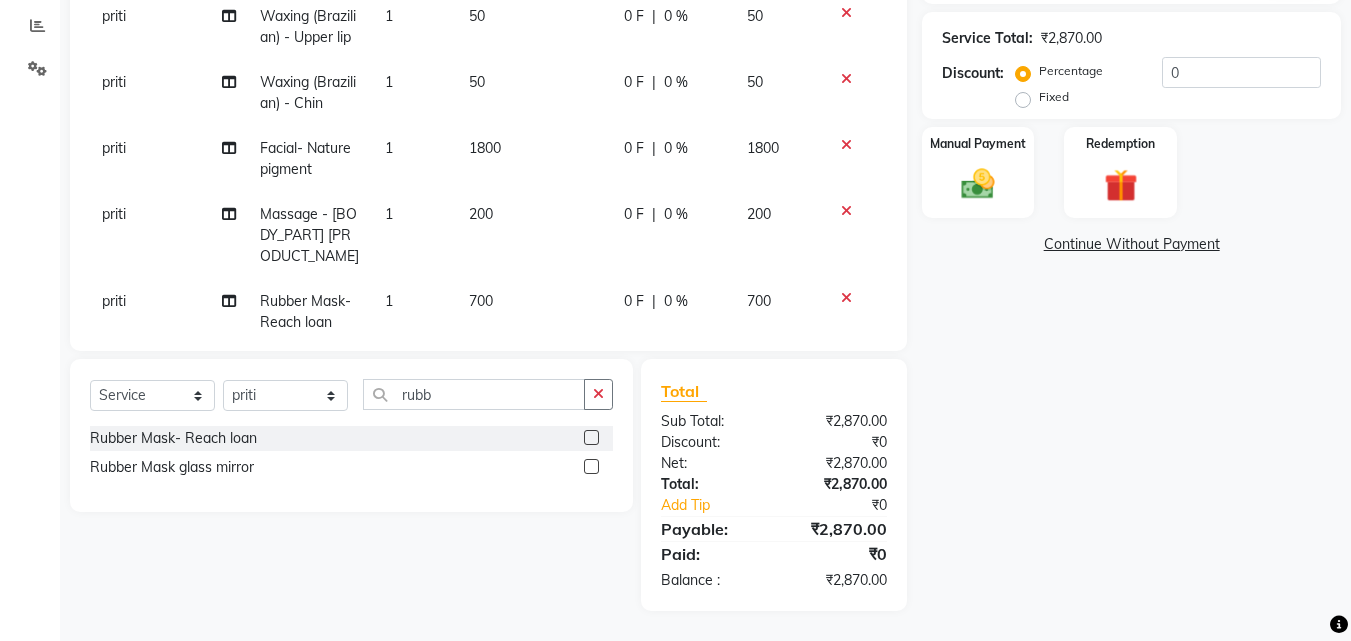 scroll, scrollTop: 75, scrollLeft: 0, axis: vertical 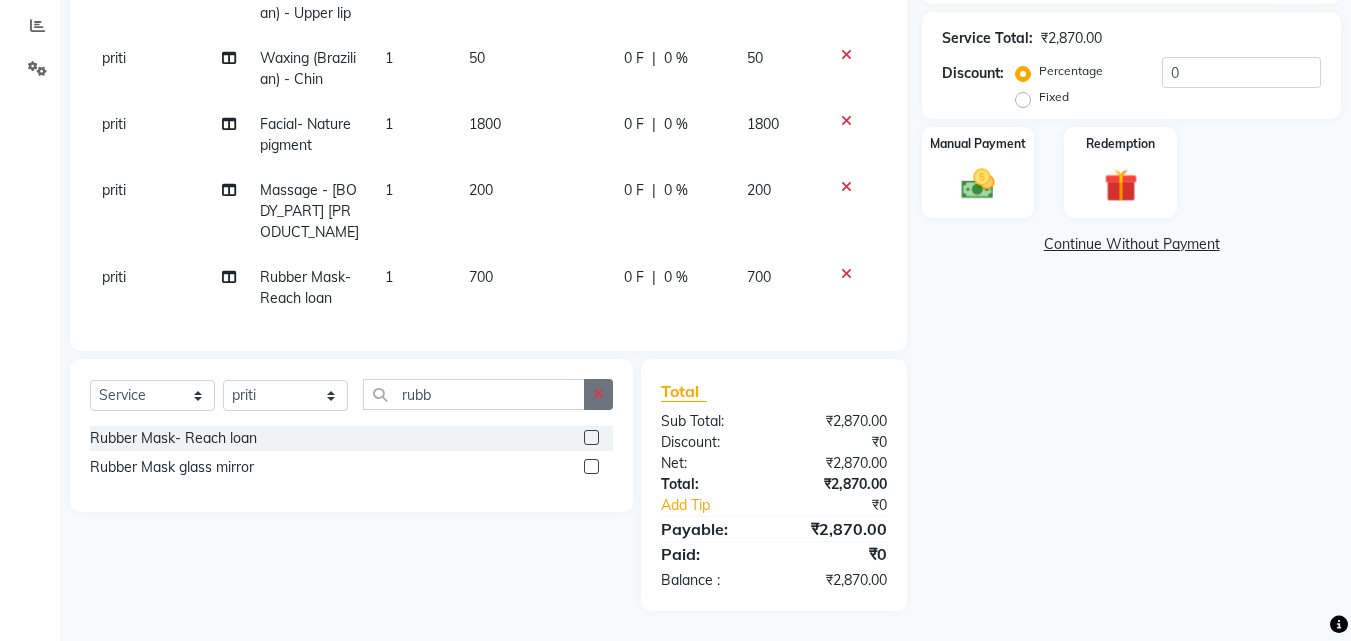 click 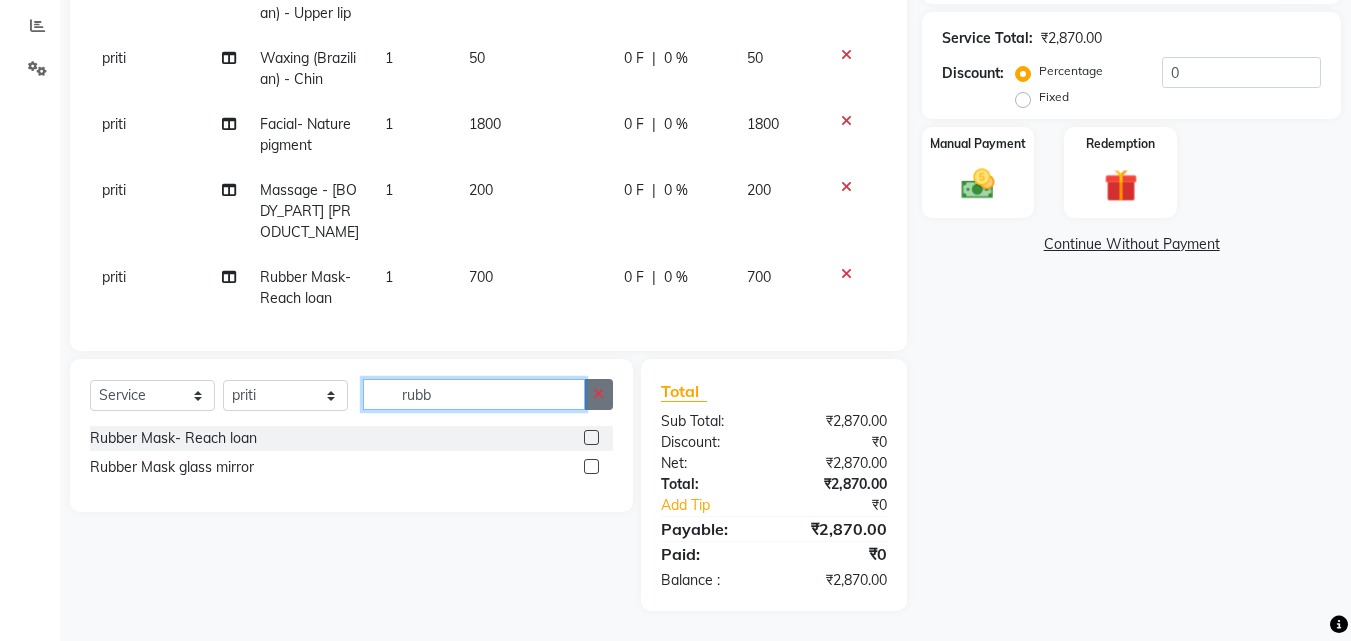 type 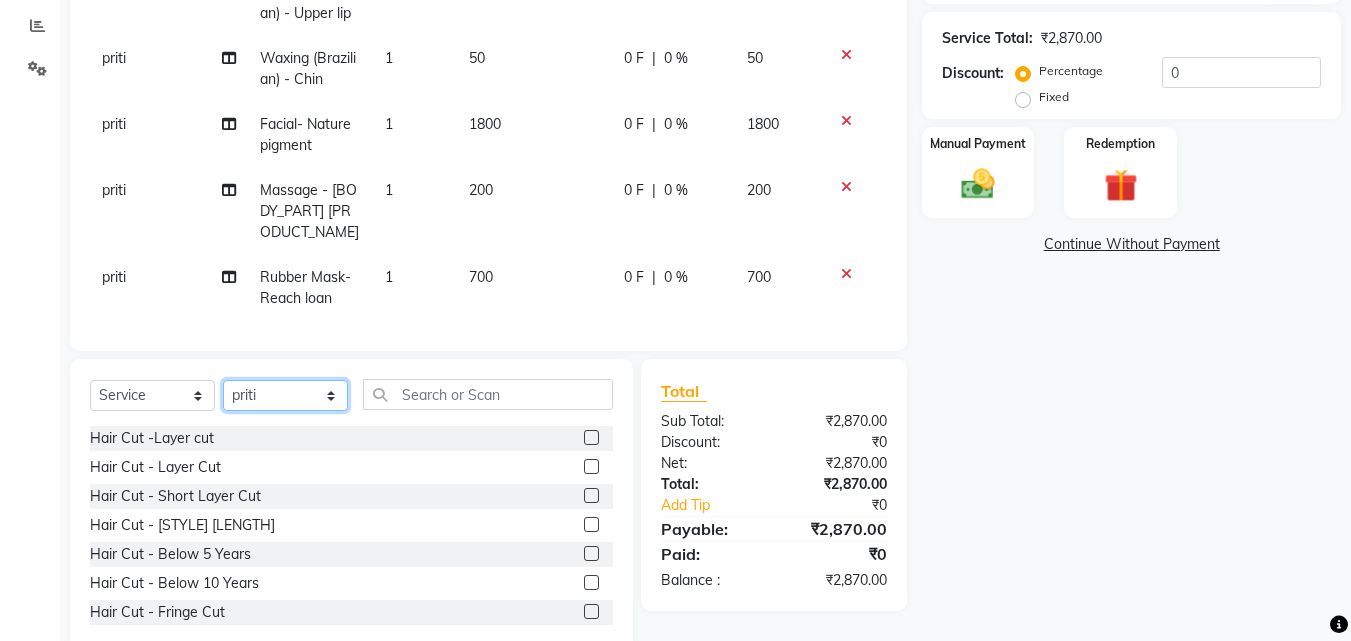 click on "Select Stylist [FIRST] Mam [FIRST] [FIRST] [FIRST]" 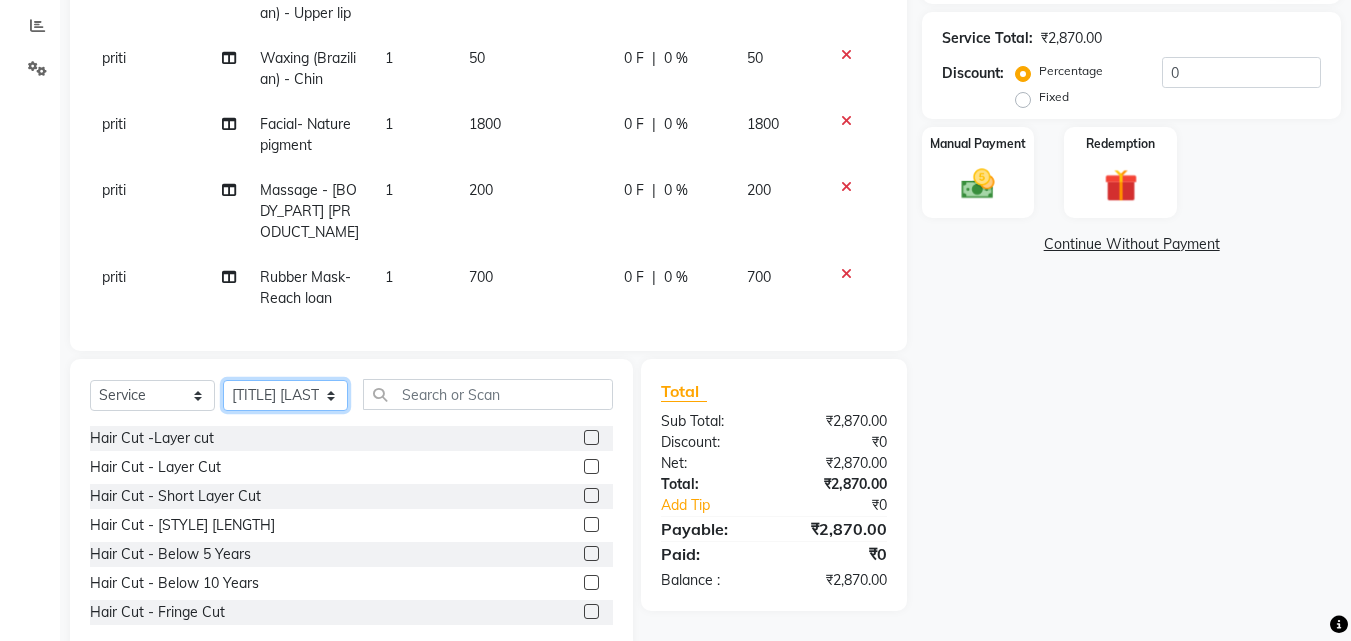 click on "Select Stylist [FIRST] Mam [FIRST] [FIRST] [FIRST]" 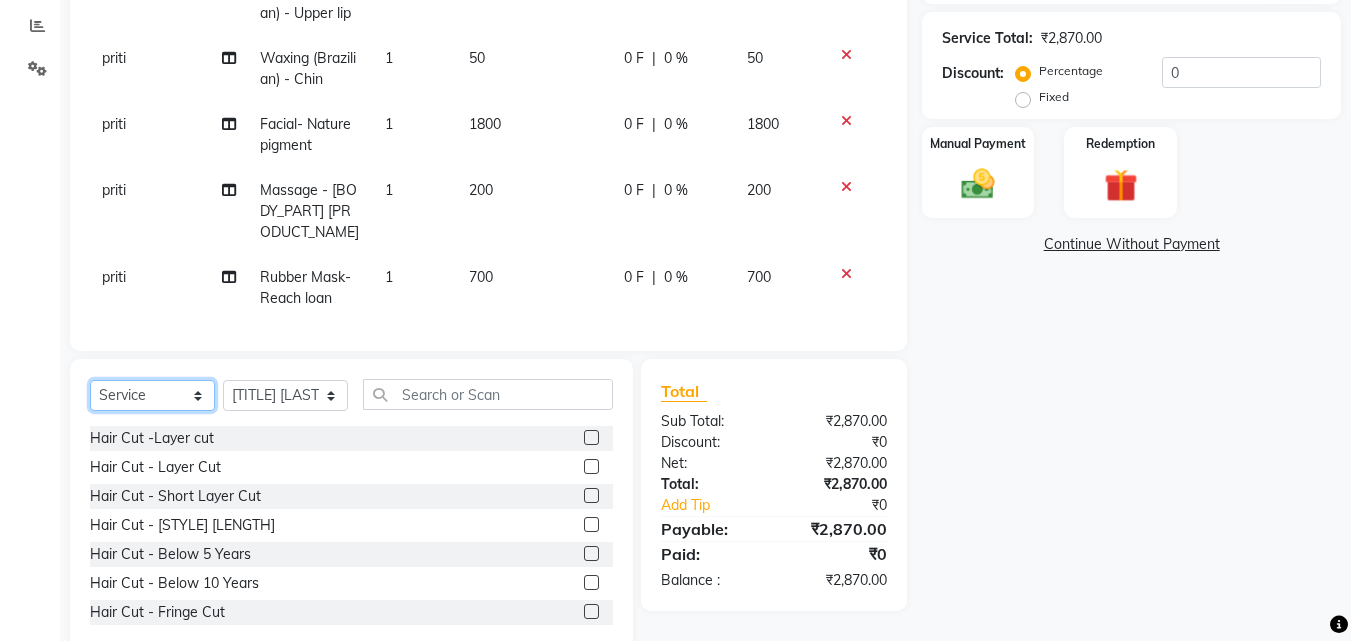 click on "Select  Service  Product  Membership  Package Voucher Prepaid Gift Card" 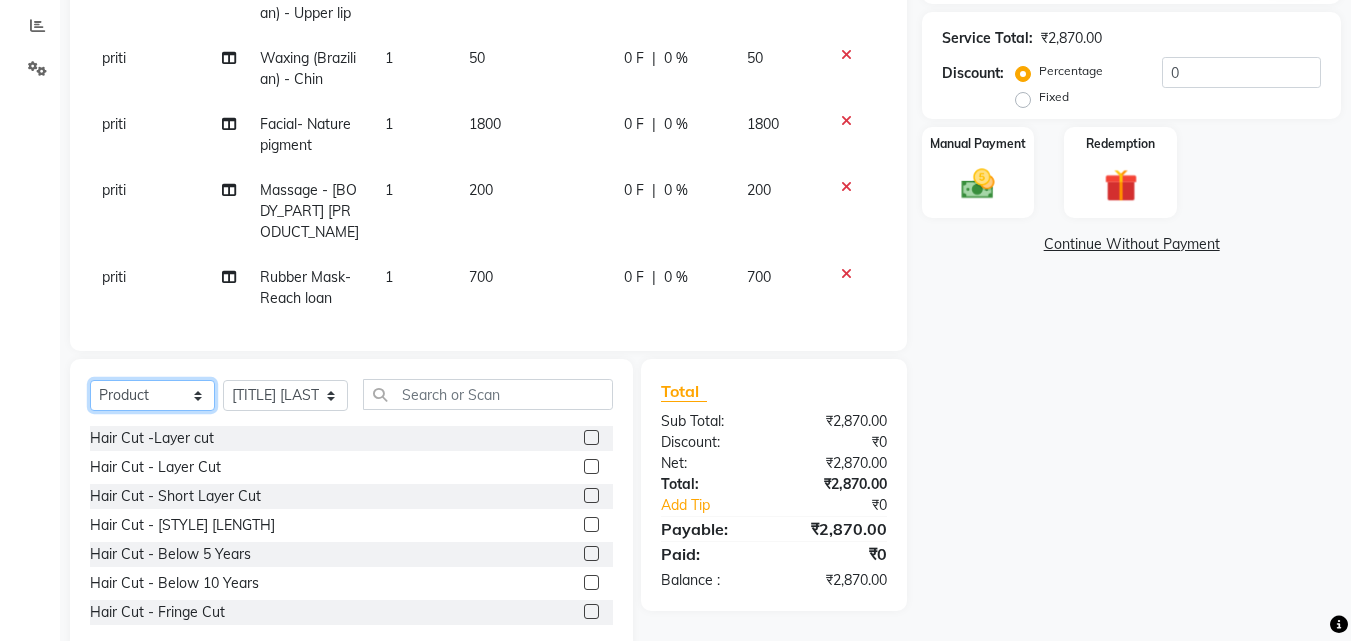 click on "Select  Service  Product  Membership  Package Voucher Prepaid Gift Card" 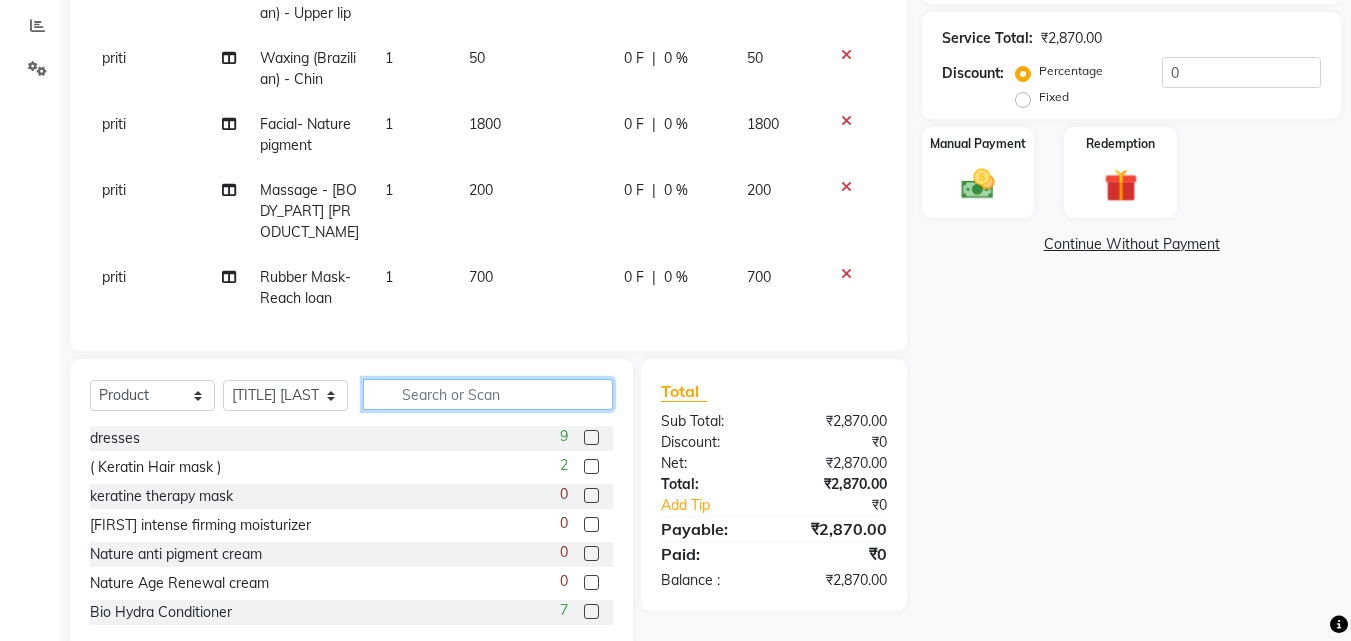 click 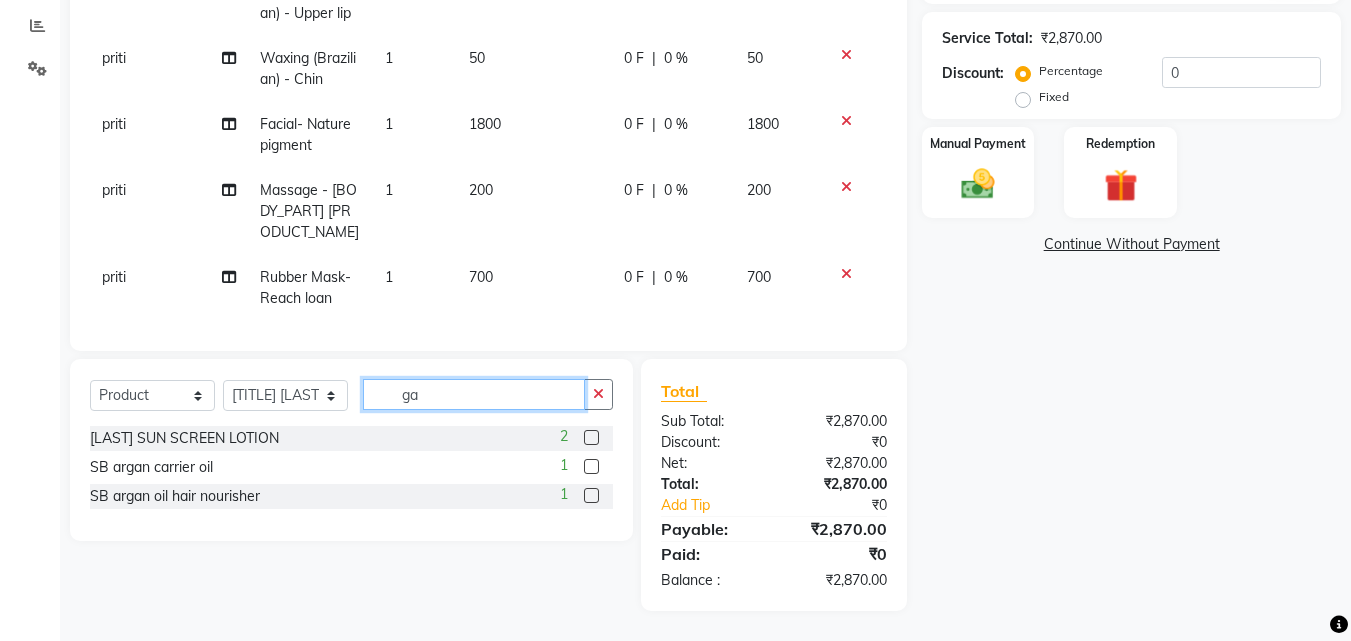 type on "ga" 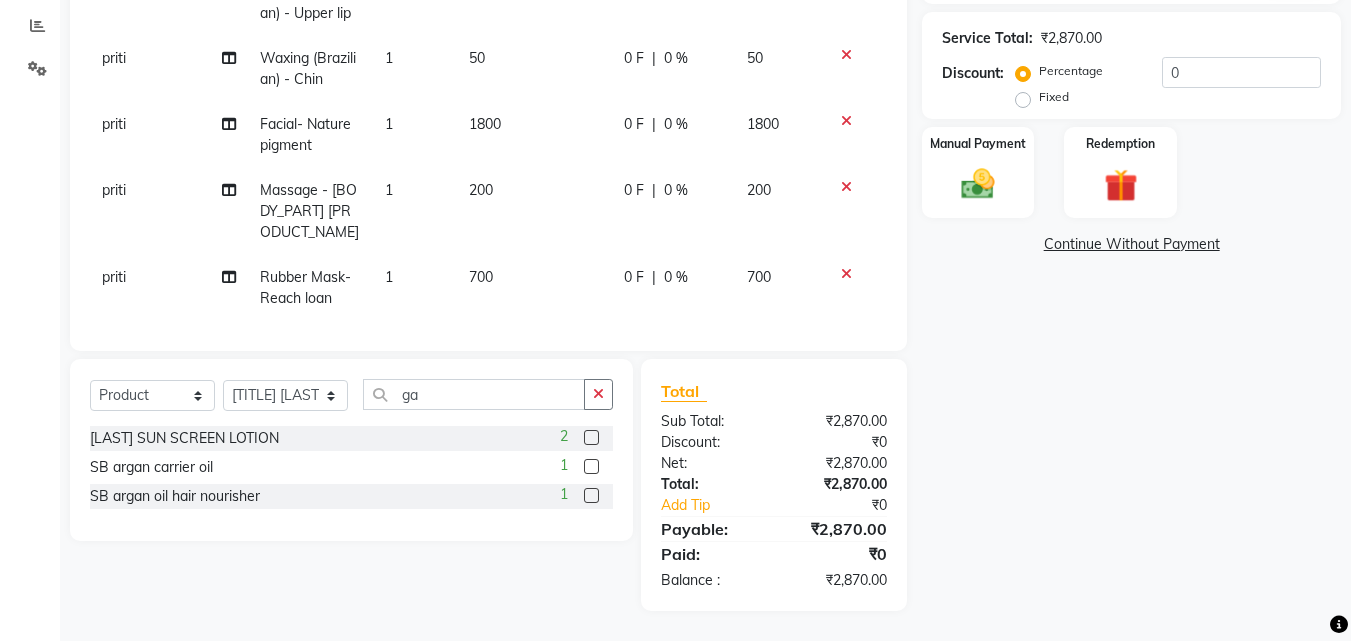 click 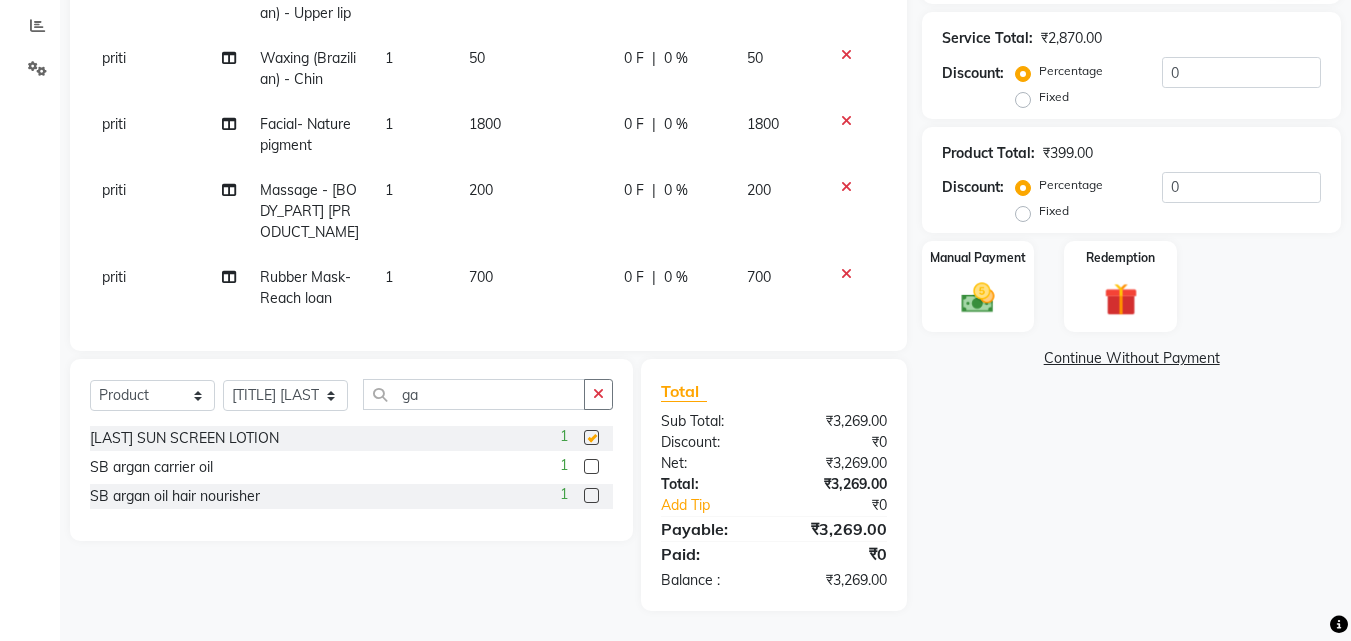 checkbox on "false" 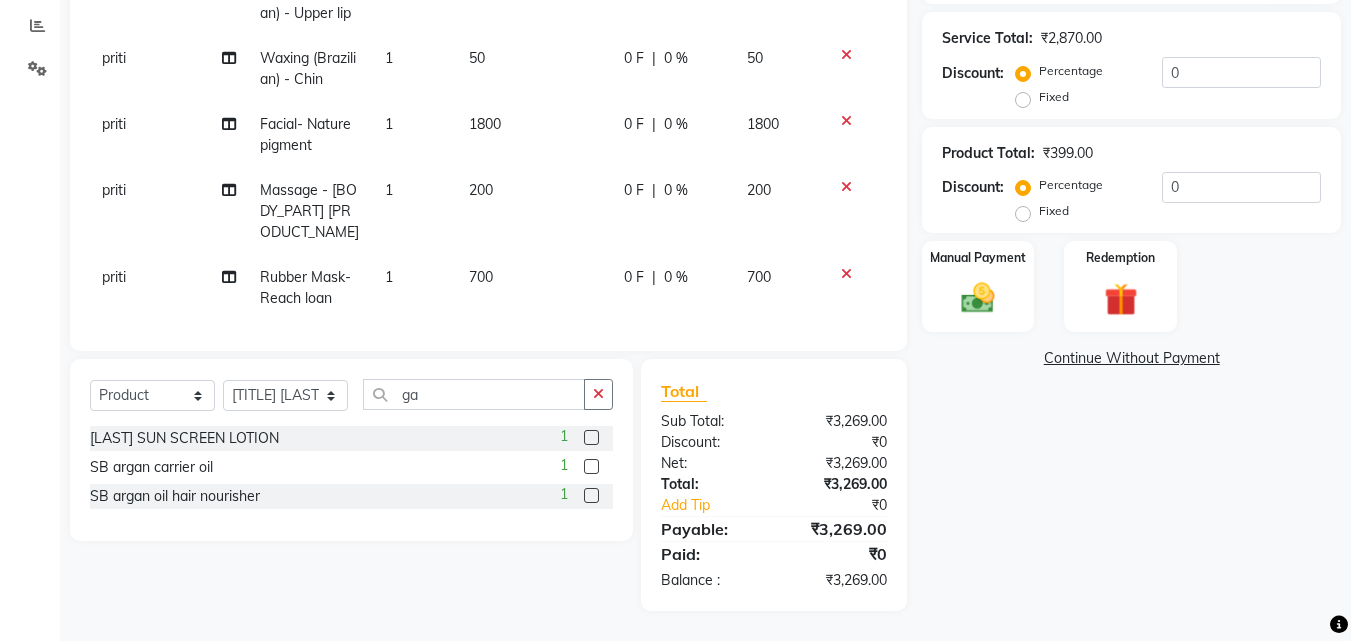 click on "Fixed" 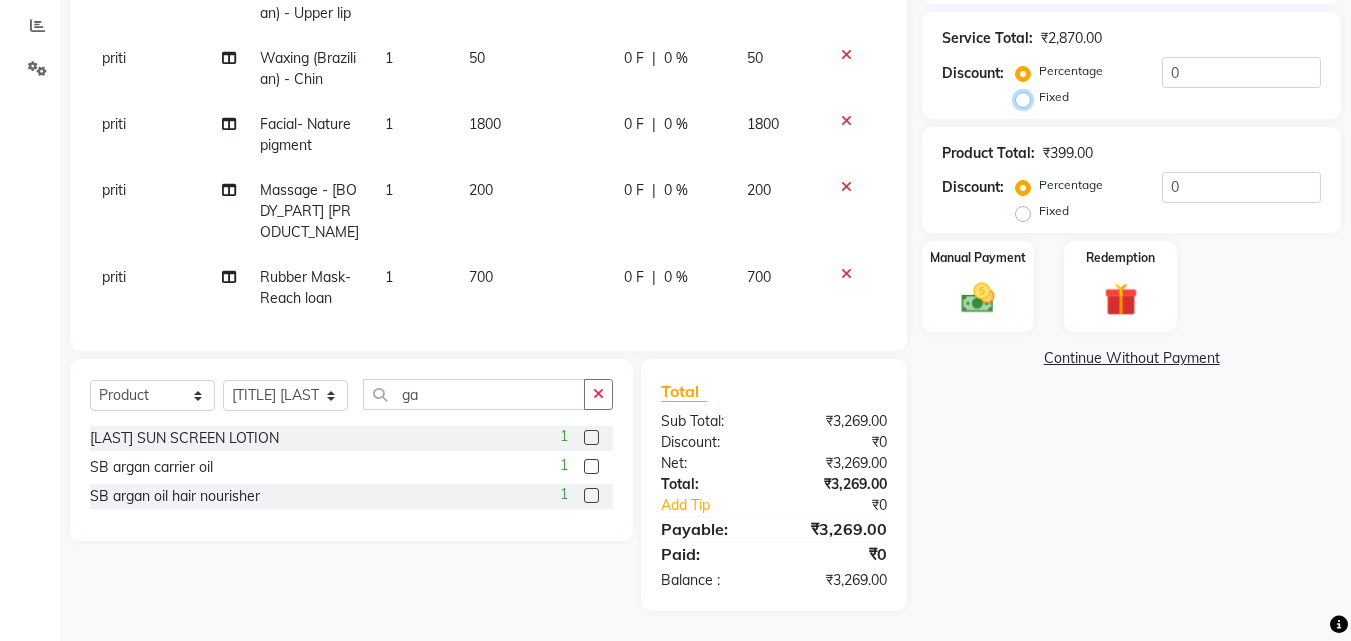 click on "Fixed" at bounding box center (1027, 97) 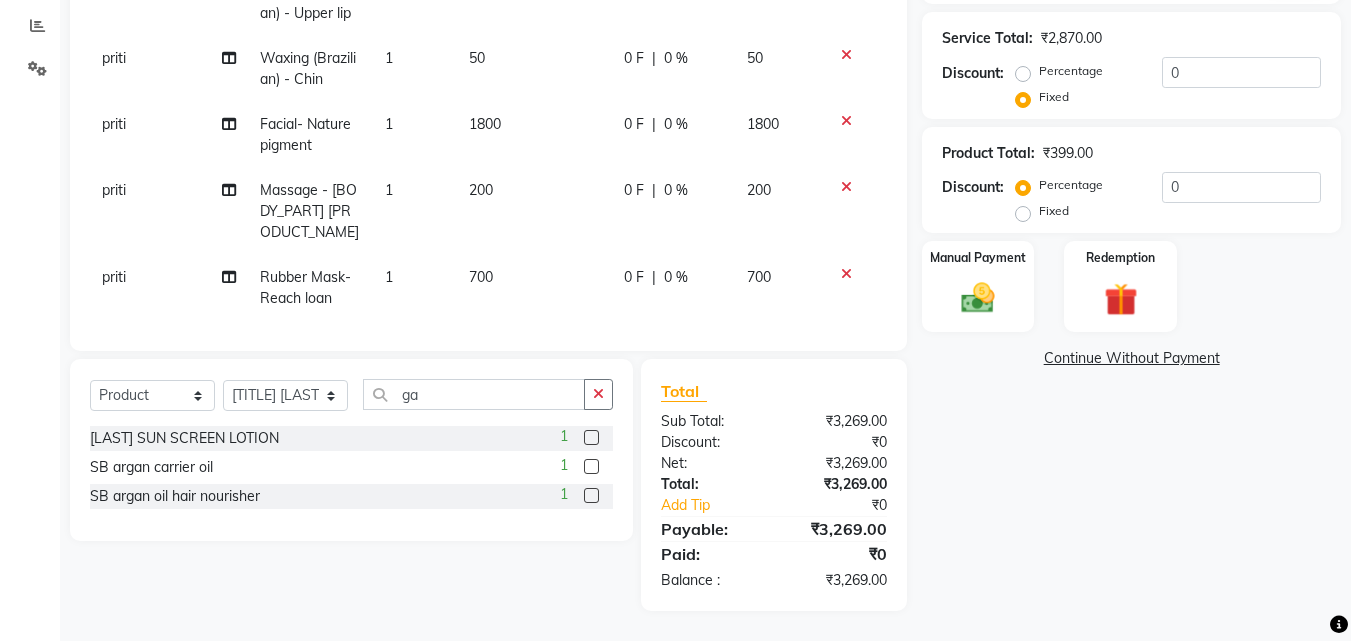 click on "Percentage   Fixed" 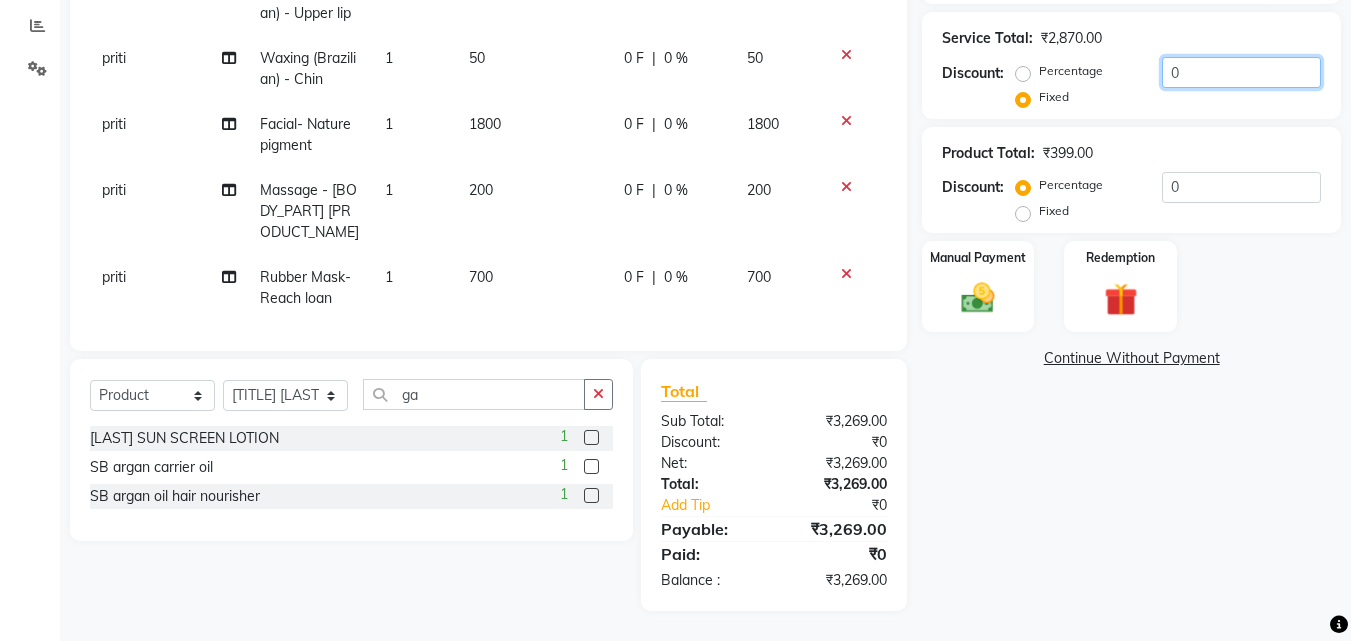 click on "0" 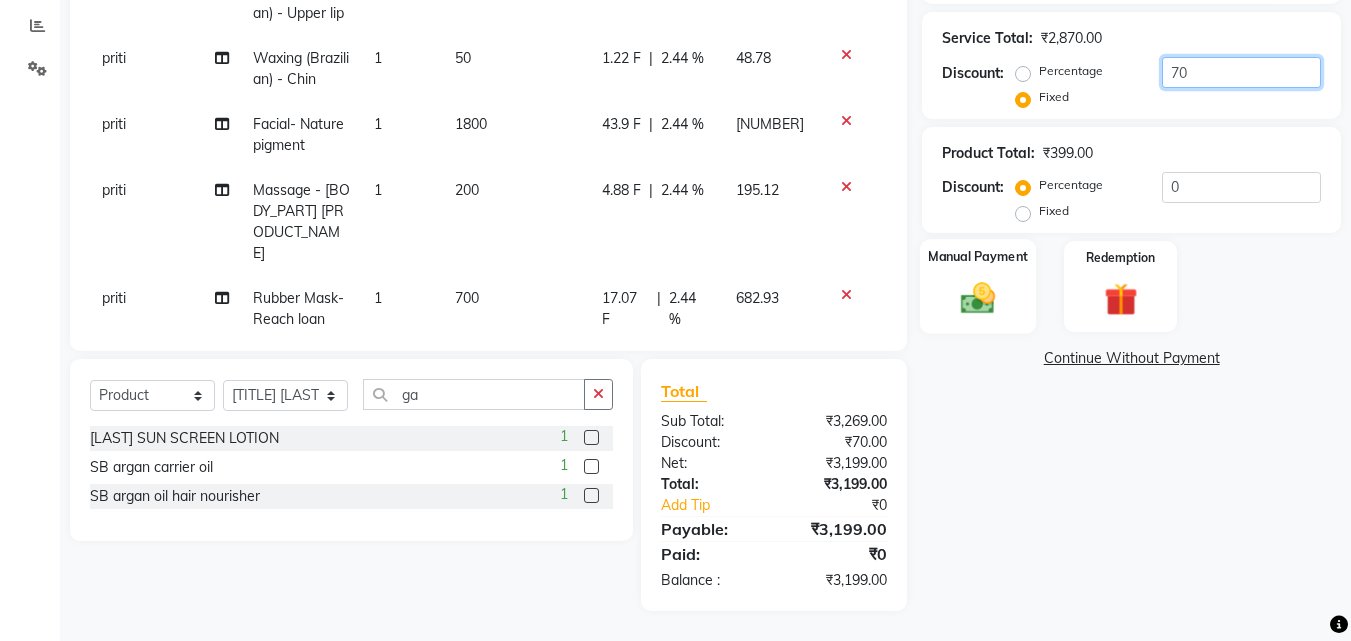 type on "70" 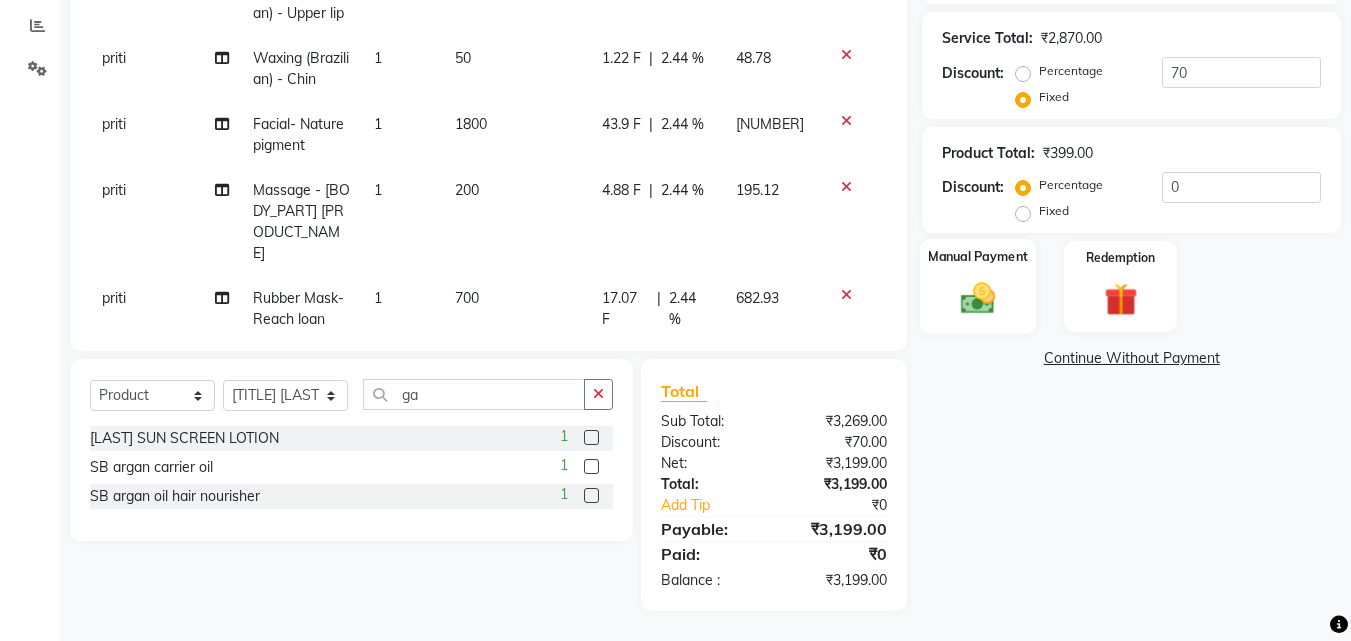 click 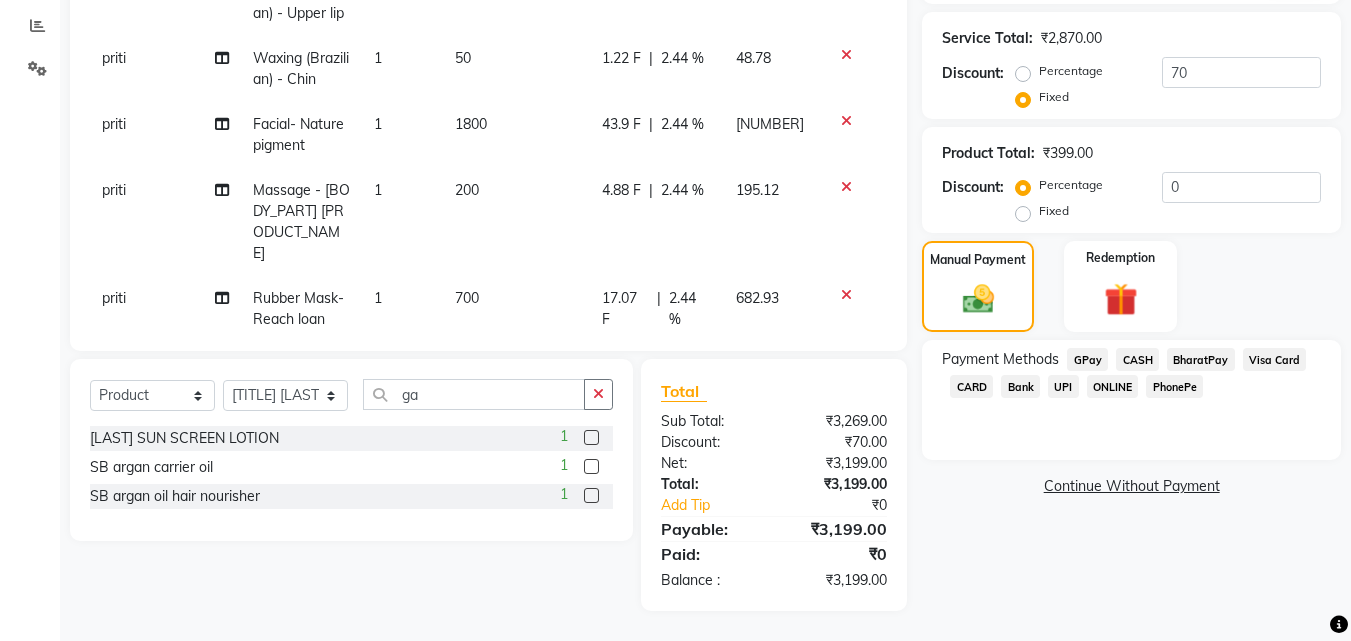 click on "GPay" 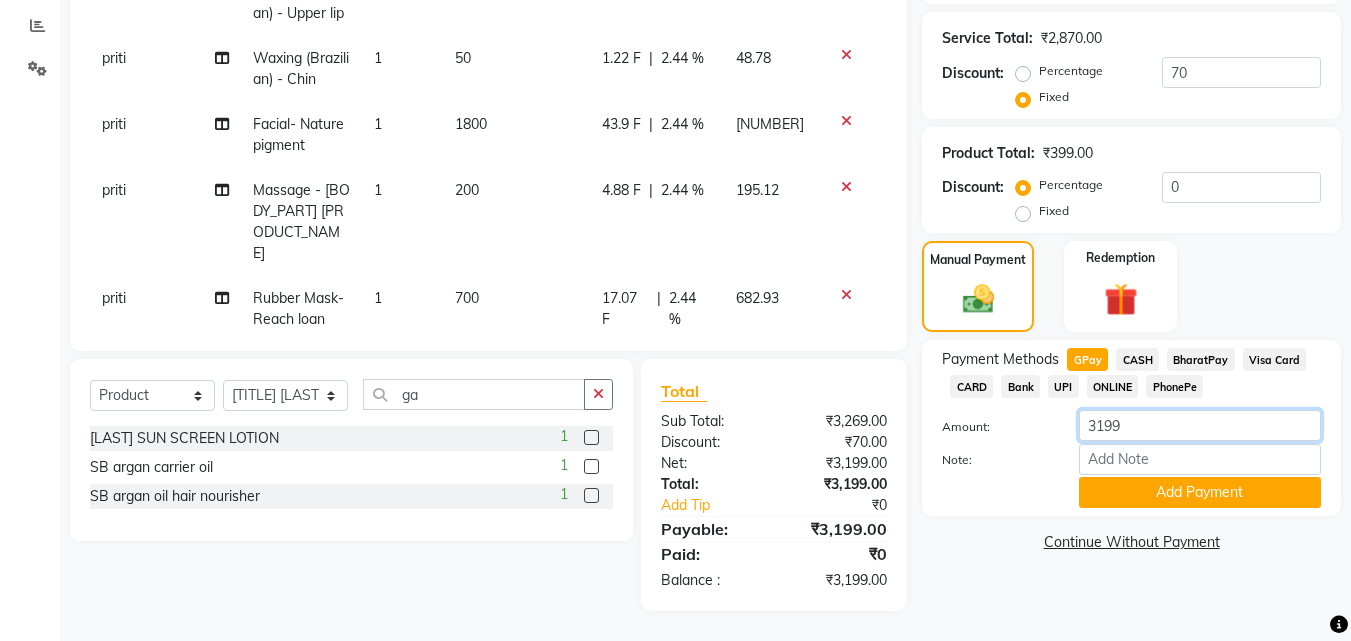 click on "3199" 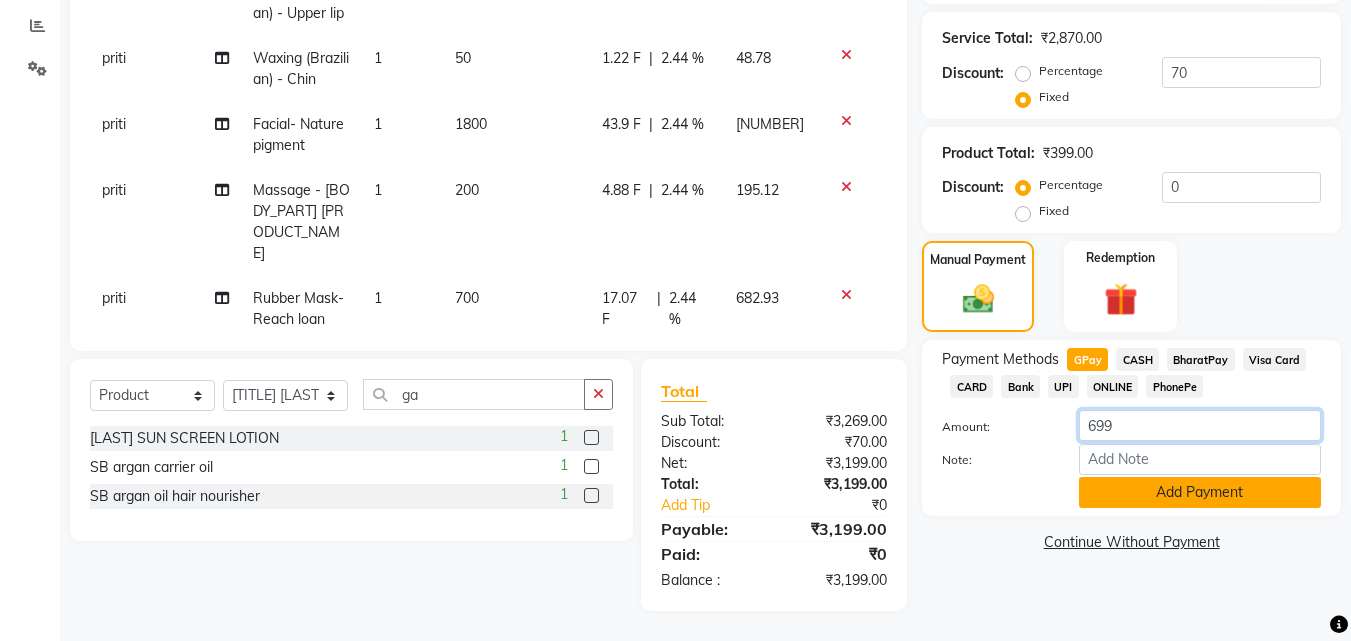 type on "699" 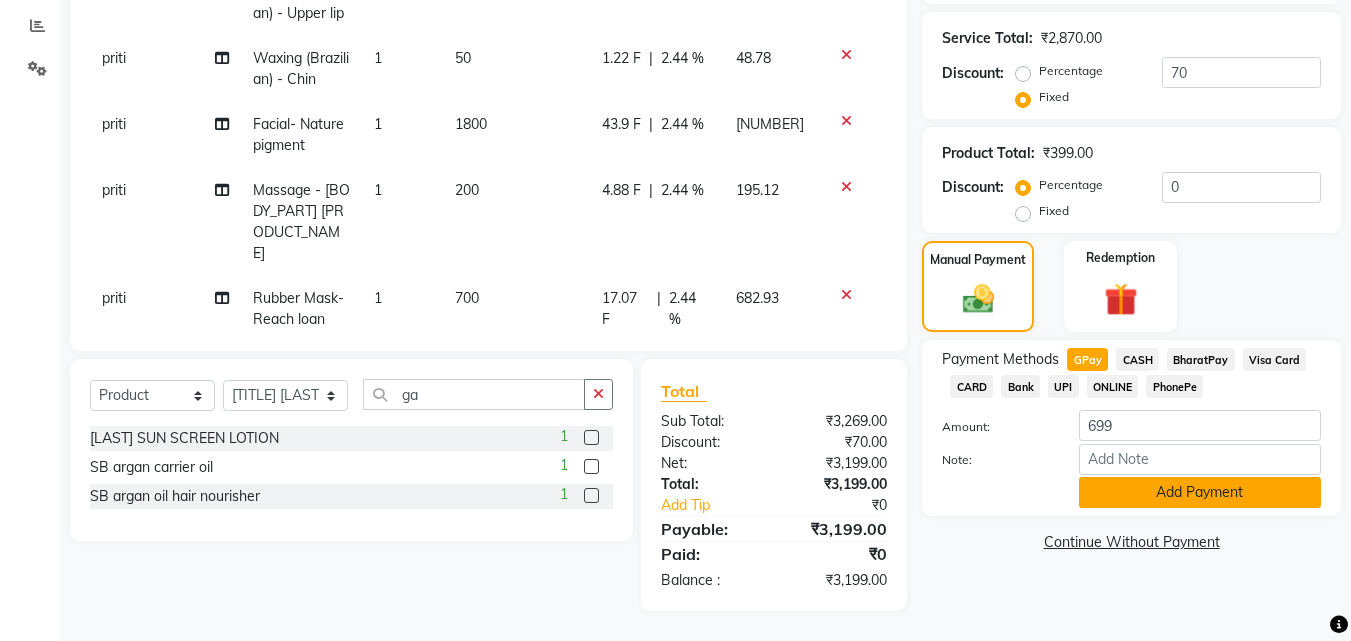 click on "Add Payment" 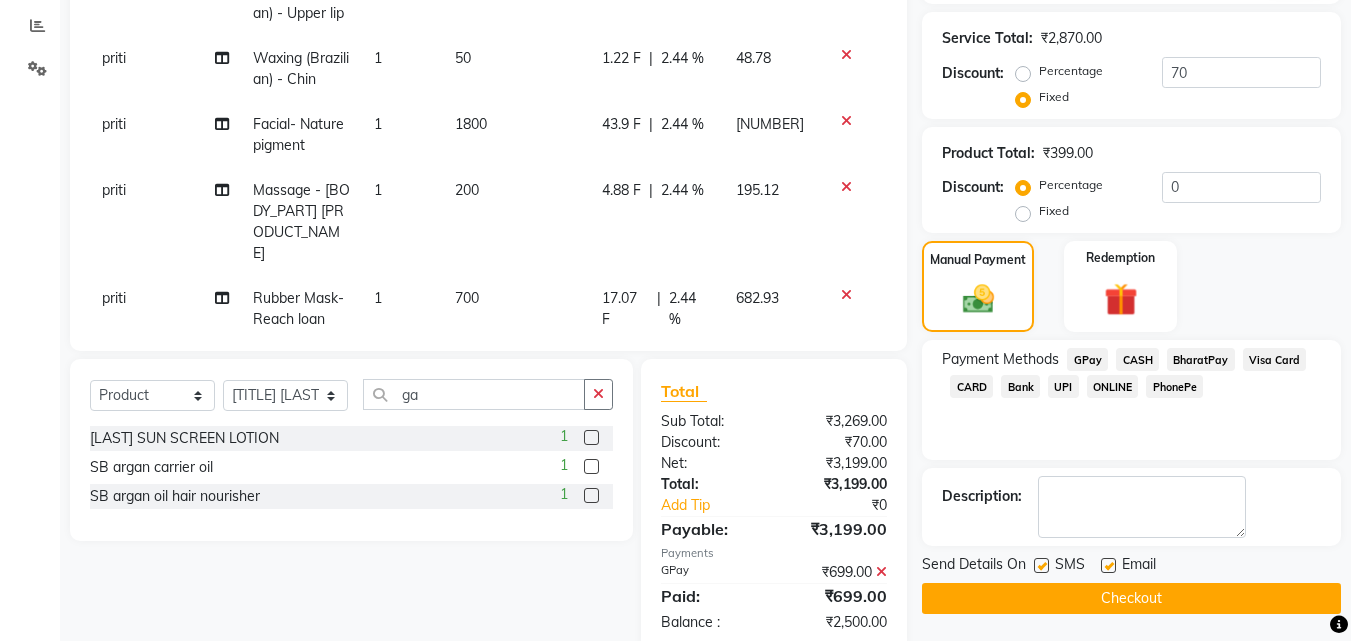 click on "CASH" 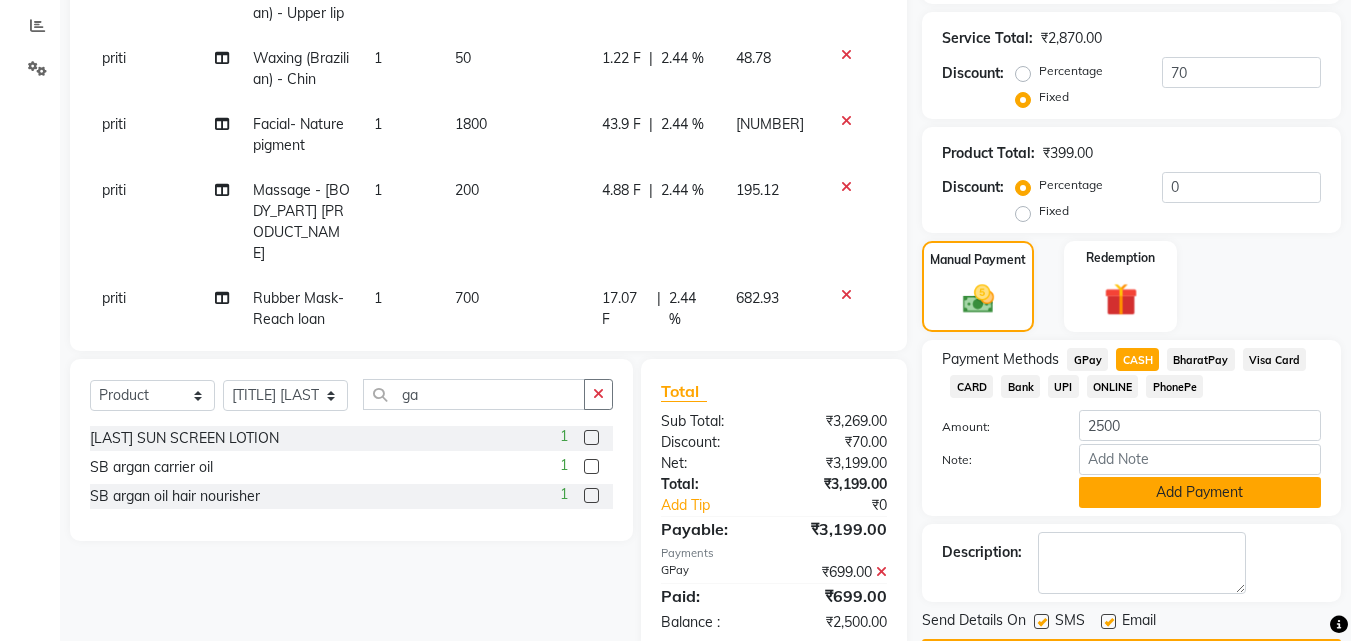 click on "Add Payment" 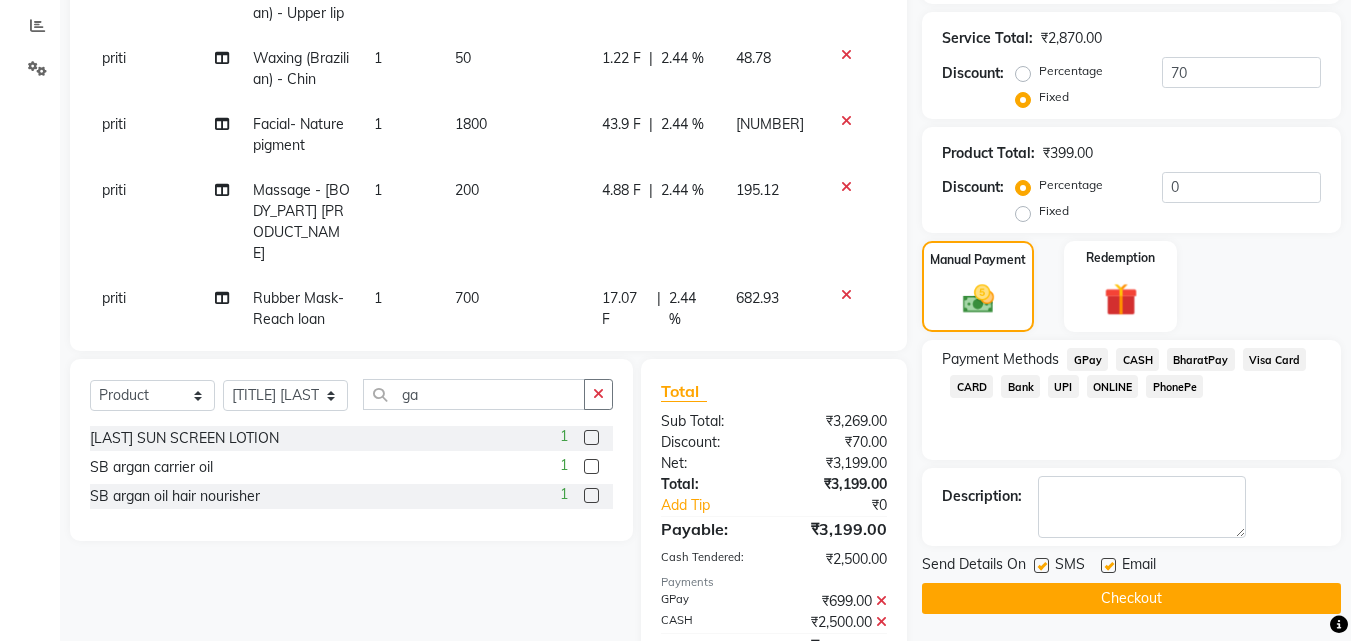 click on "Checkout" 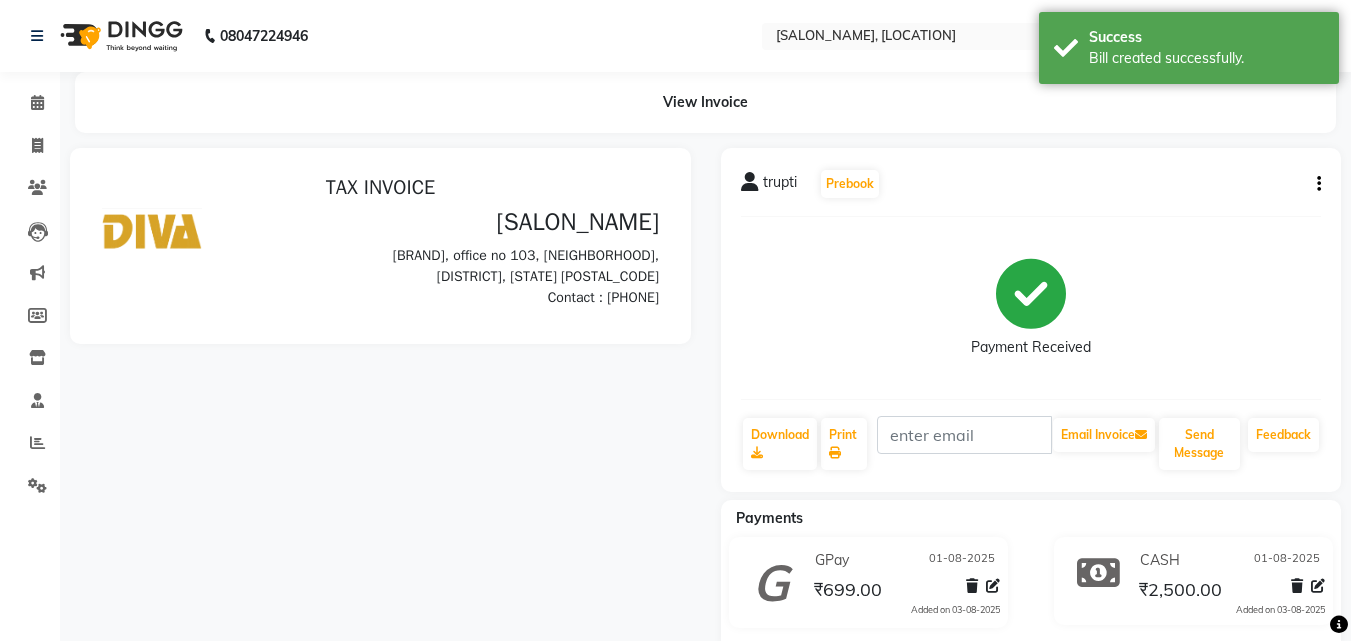 scroll, scrollTop: 0, scrollLeft: 0, axis: both 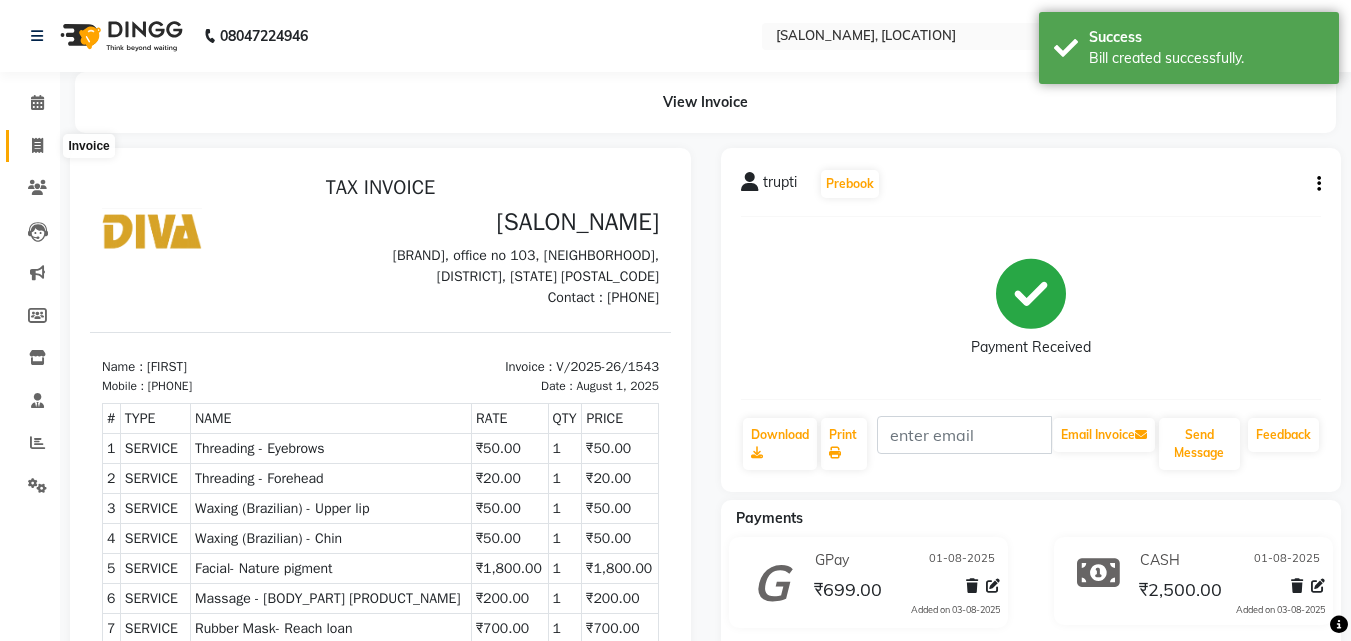 click 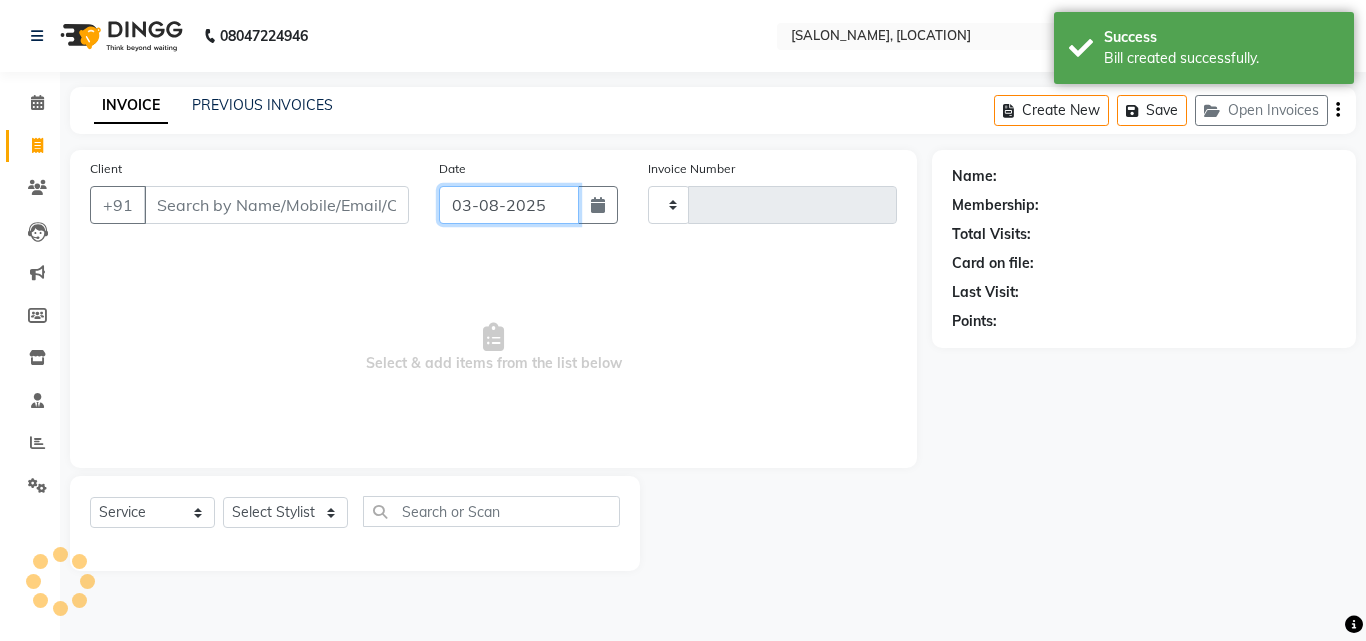 type on "1544" 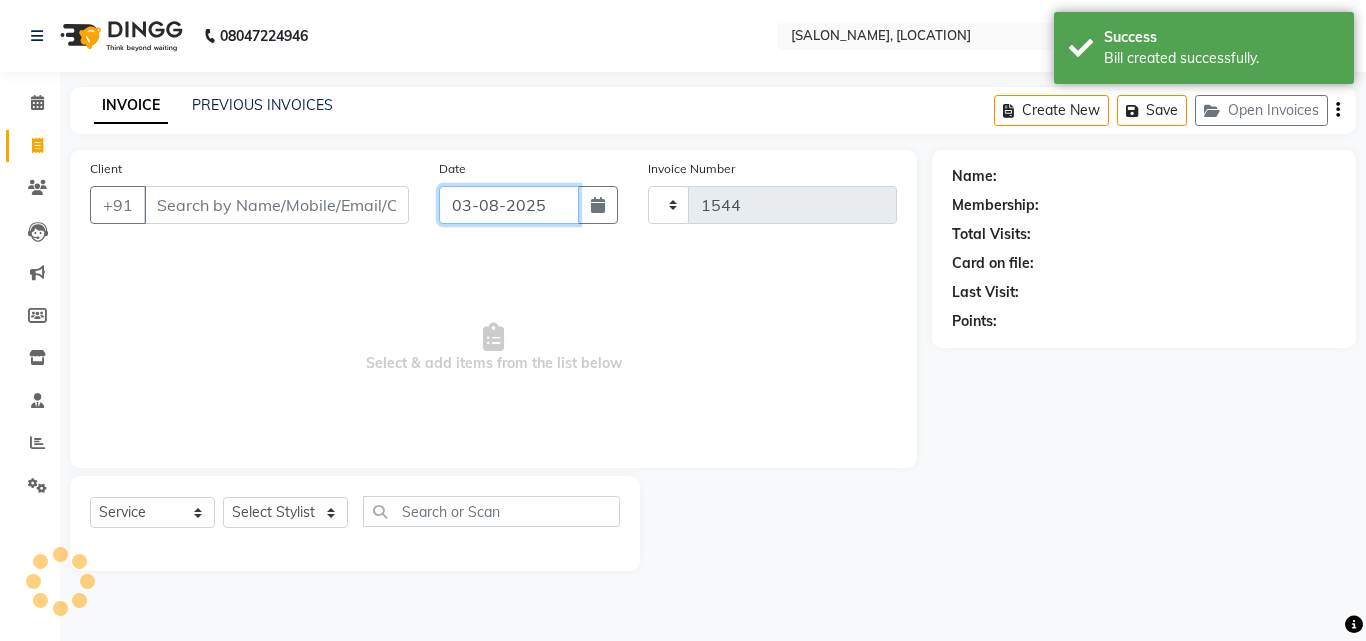 click on "03-08-2025" 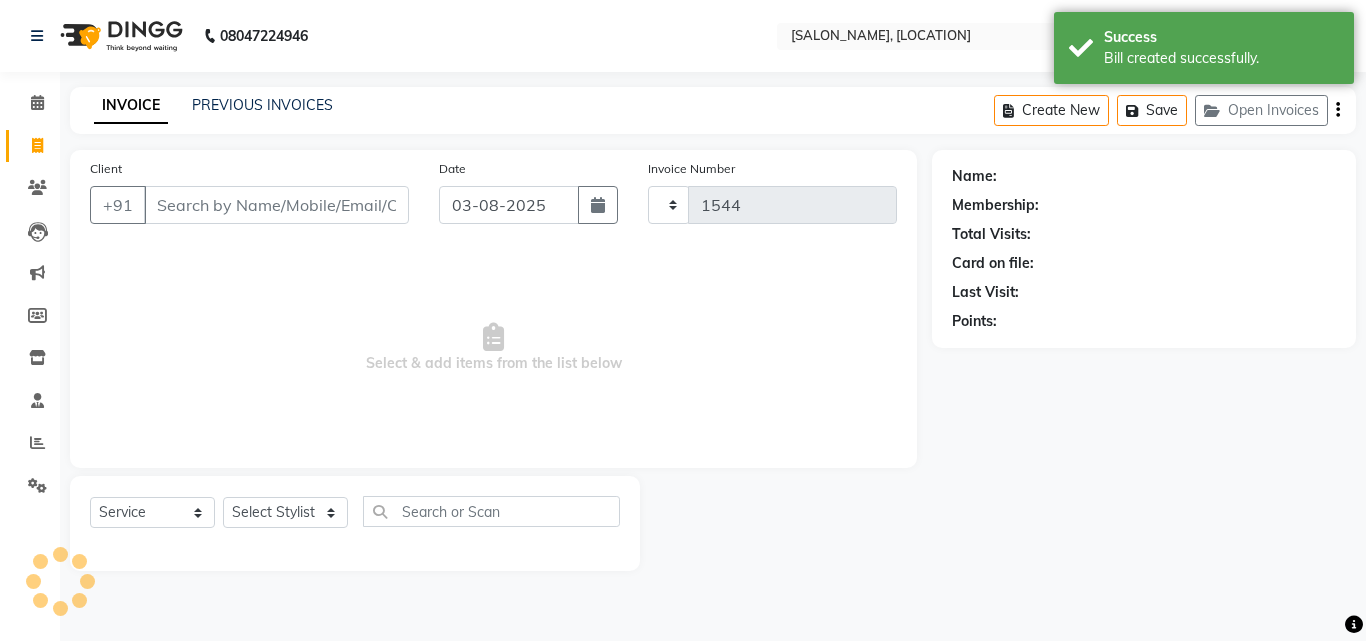 select on "671" 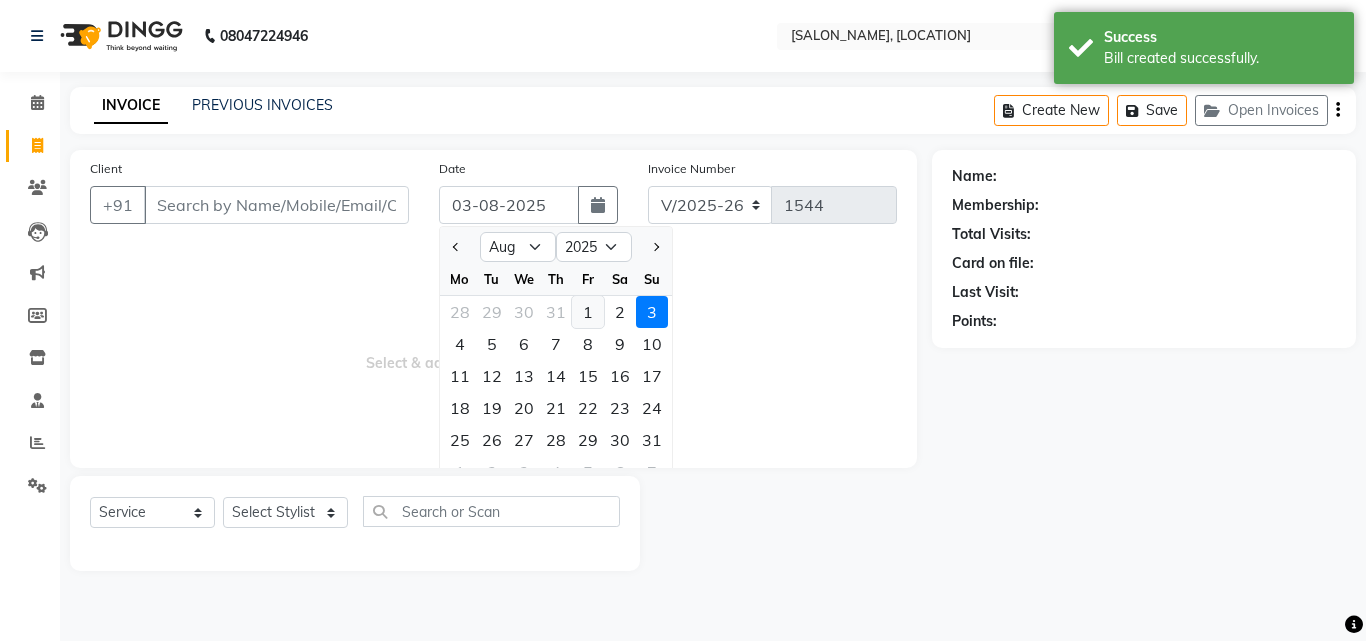 click on "1" 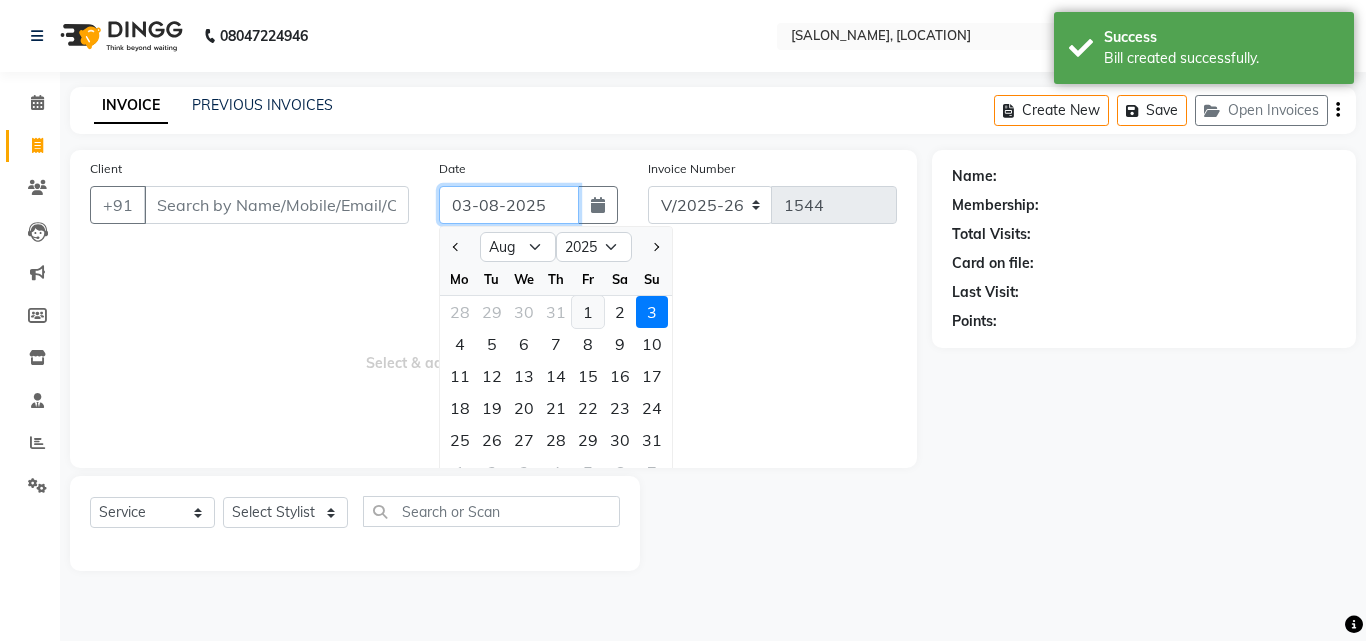 type on "01-08-2025" 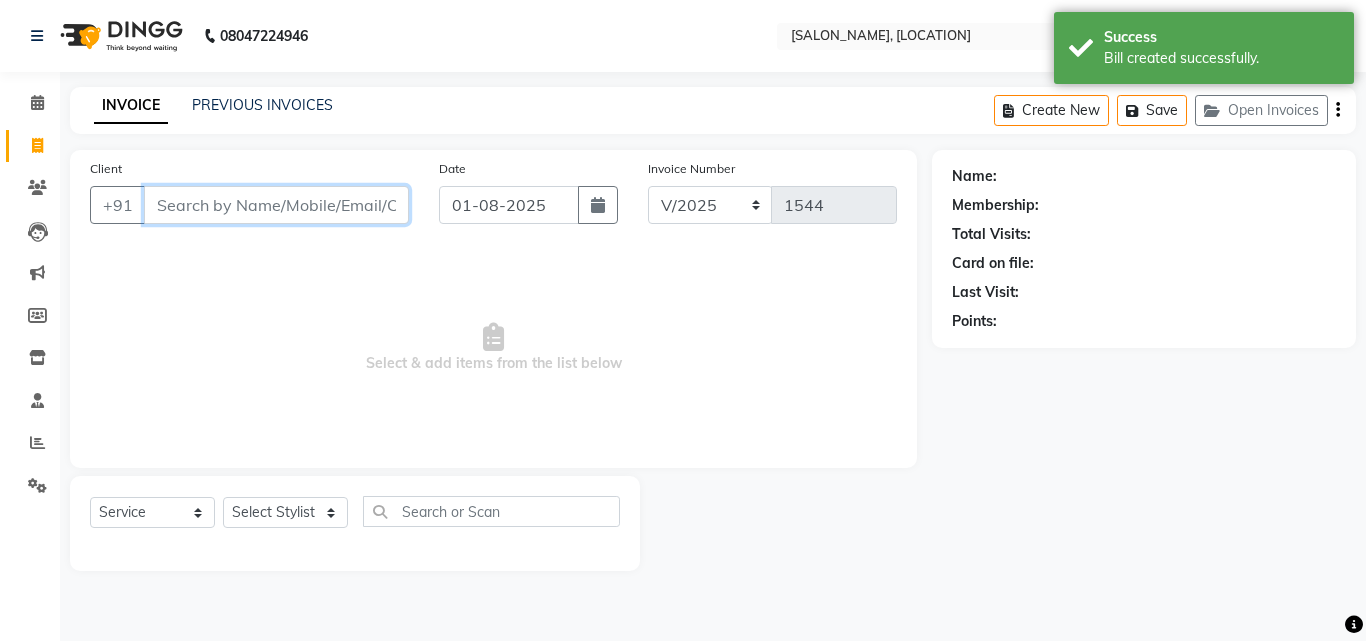 click on "Client" at bounding box center (276, 205) 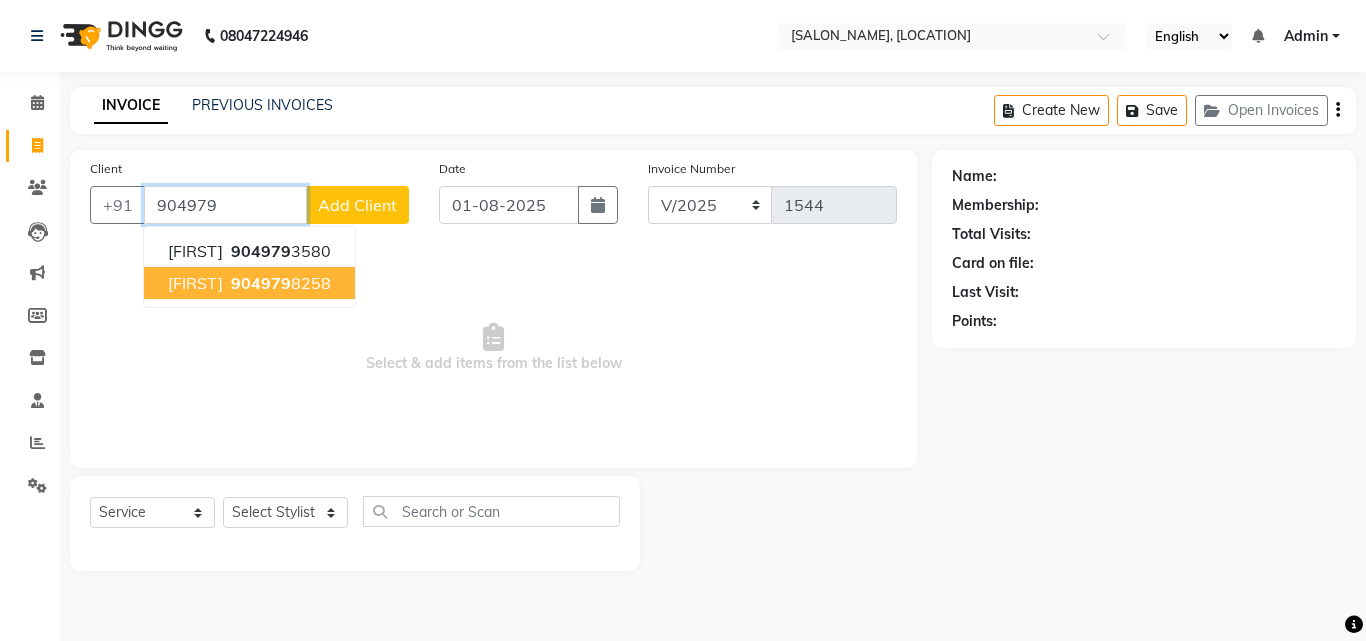 click on "[FIRST]" at bounding box center [195, 283] 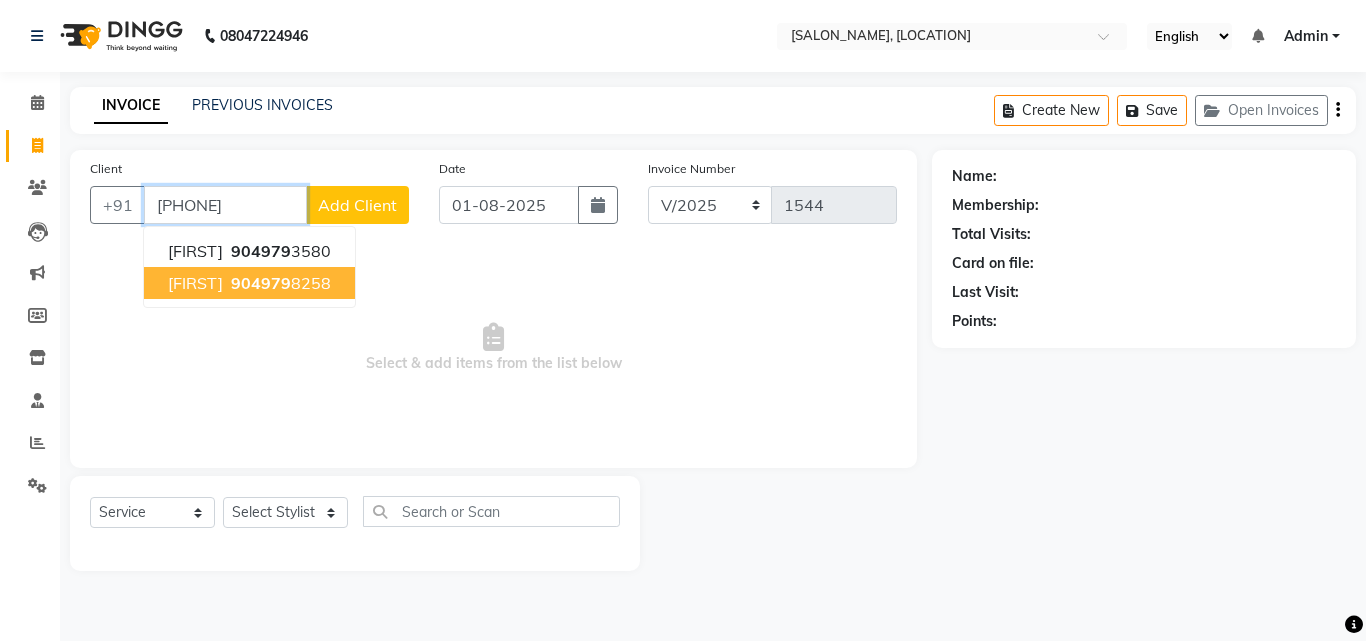 type on "[PHONE]" 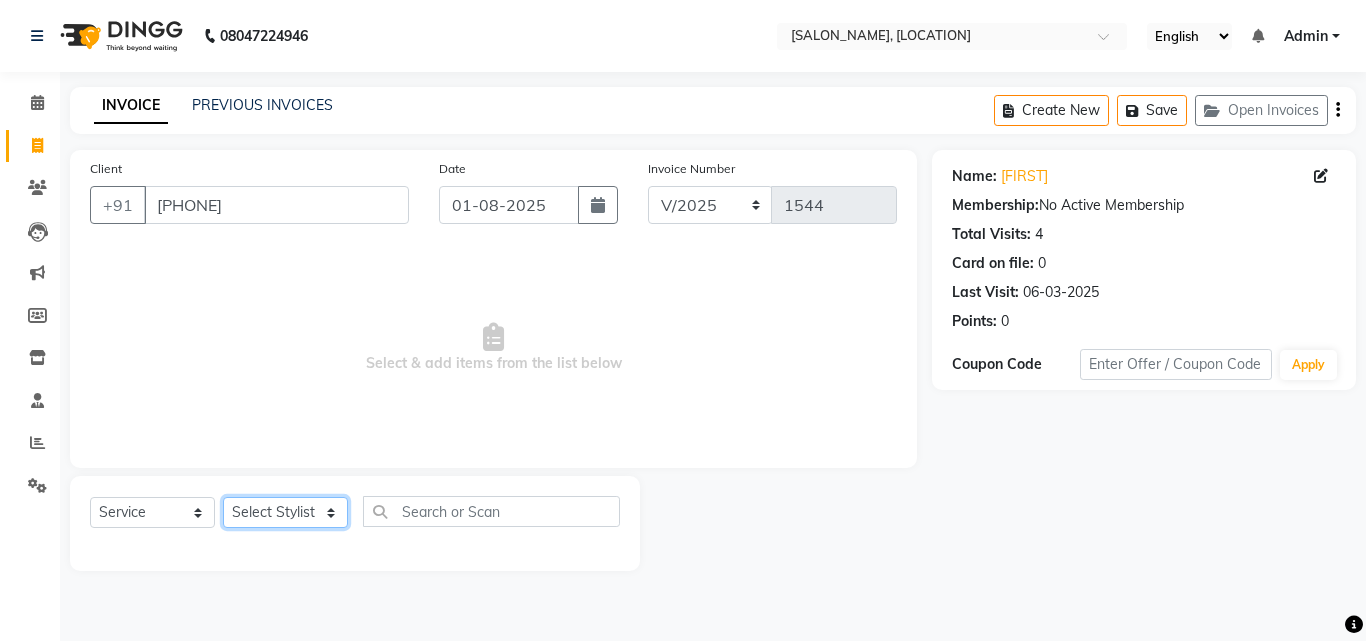 click on "Select Stylist [FIRST] Mam [FIRST] [FIRST] [FIRST]" 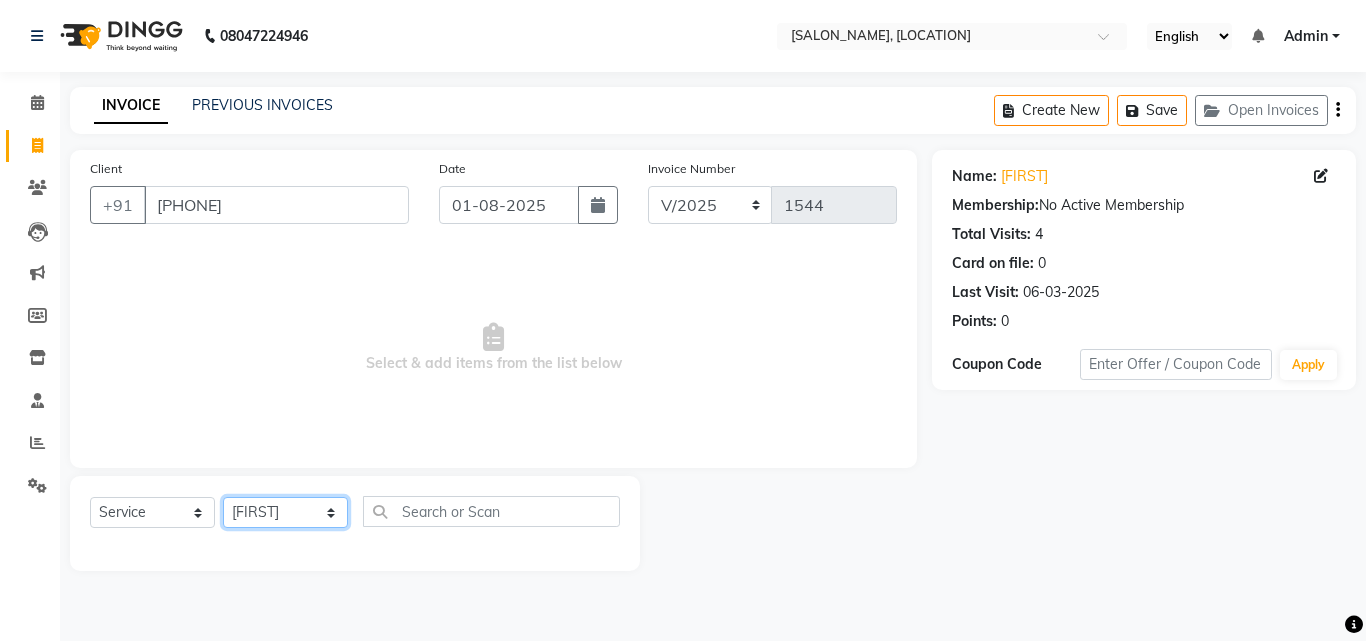 click on "Select Stylist [FIRST] Mam [FIRST] [FIRST] [FIRST]" 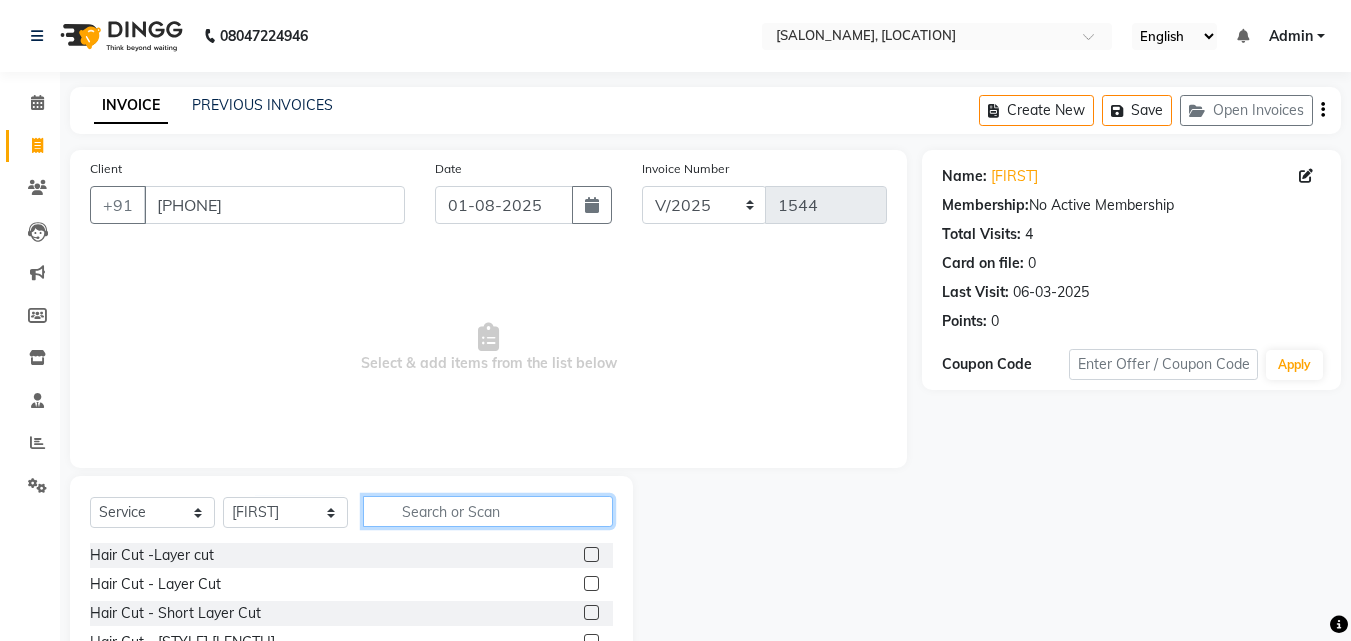 click 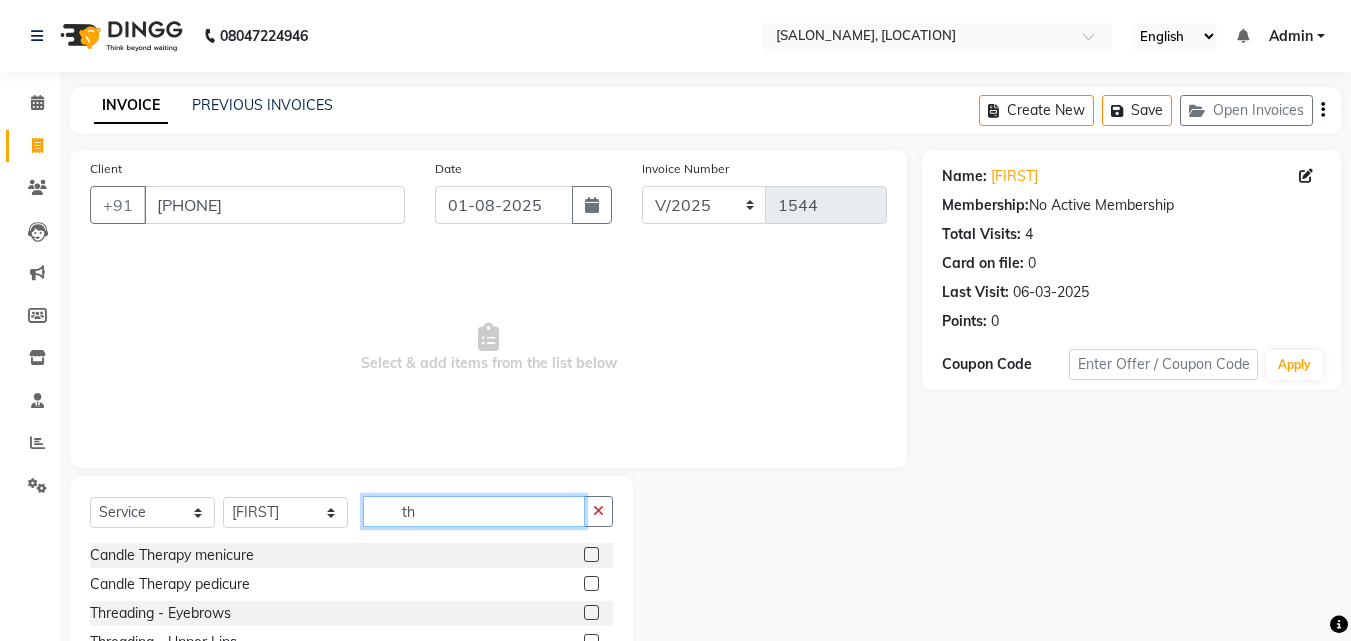 type on "th" 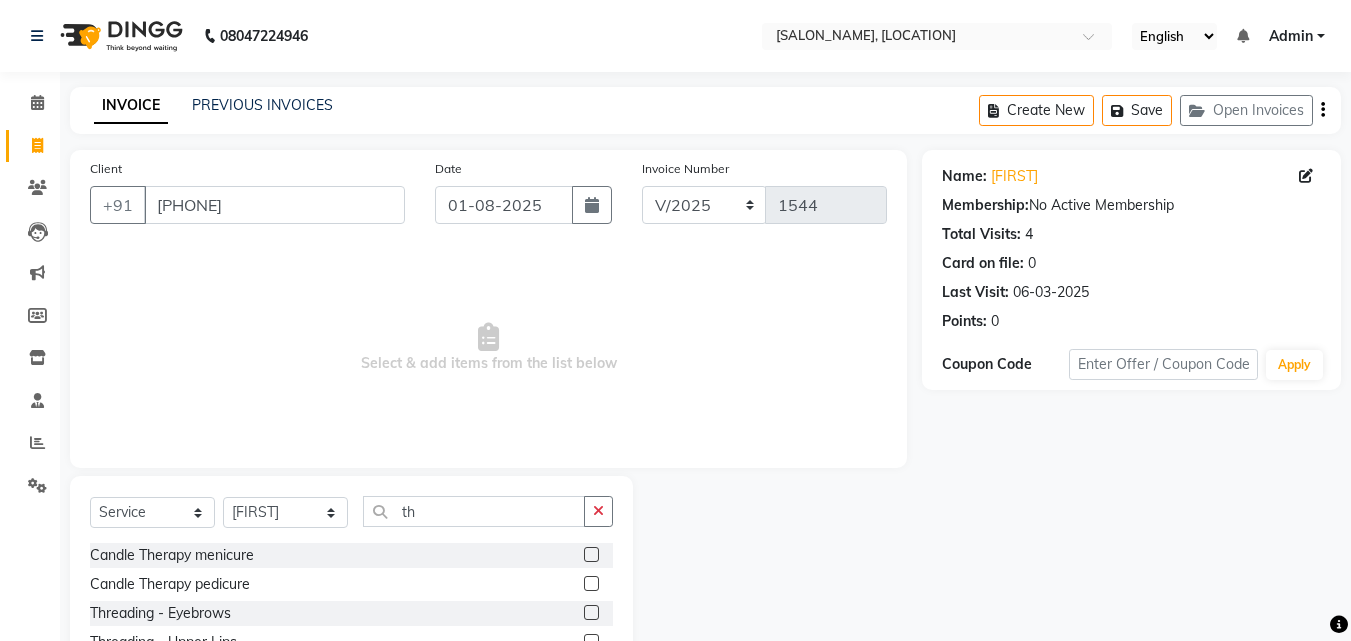 click 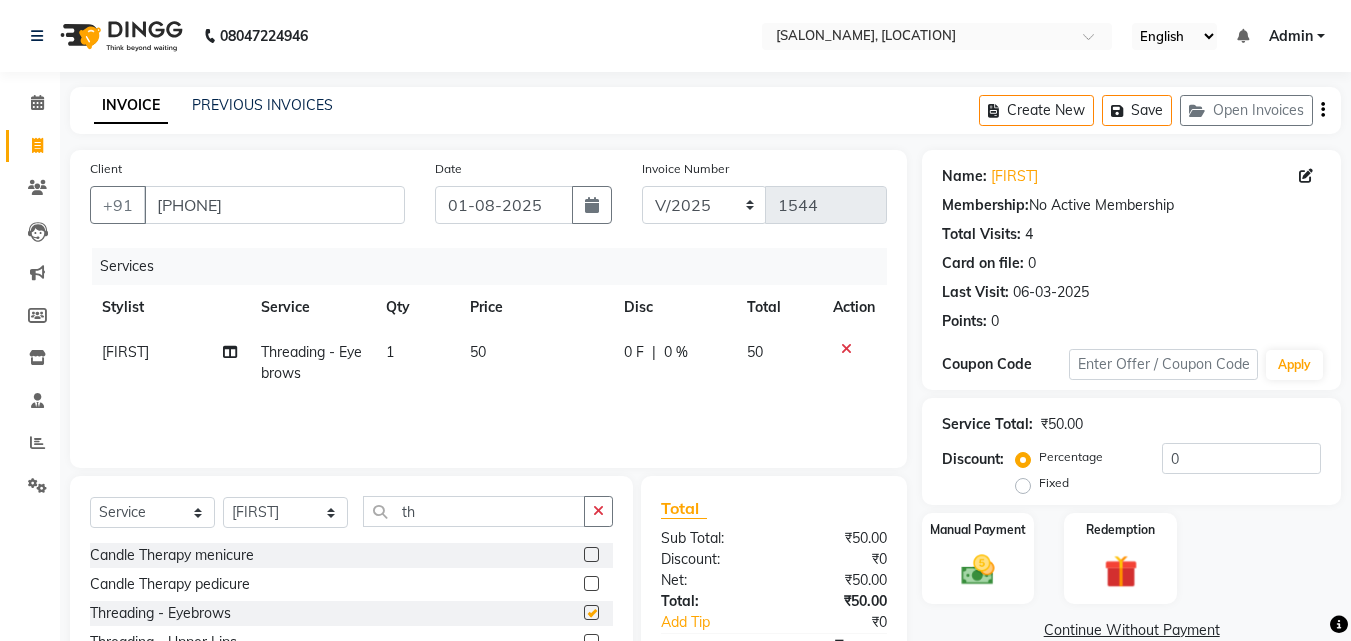 checkbox on "false" 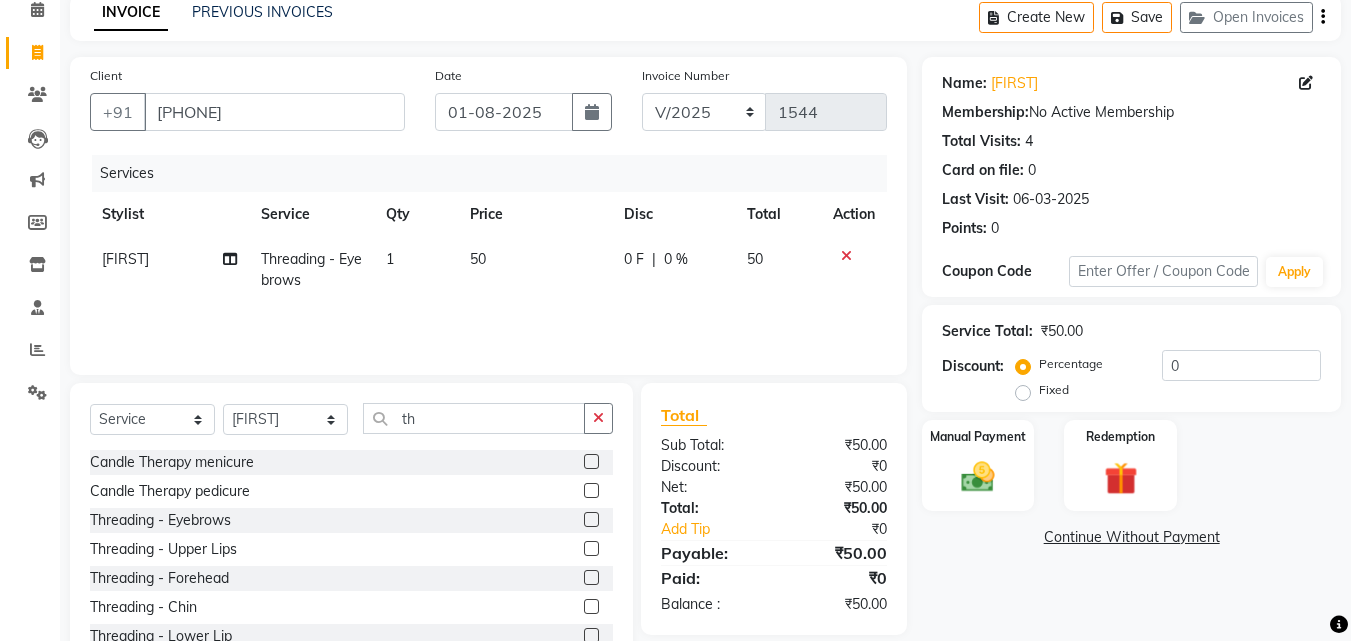 scroll, scrollTop: 160, scrollLeft: 0, axis: vertical 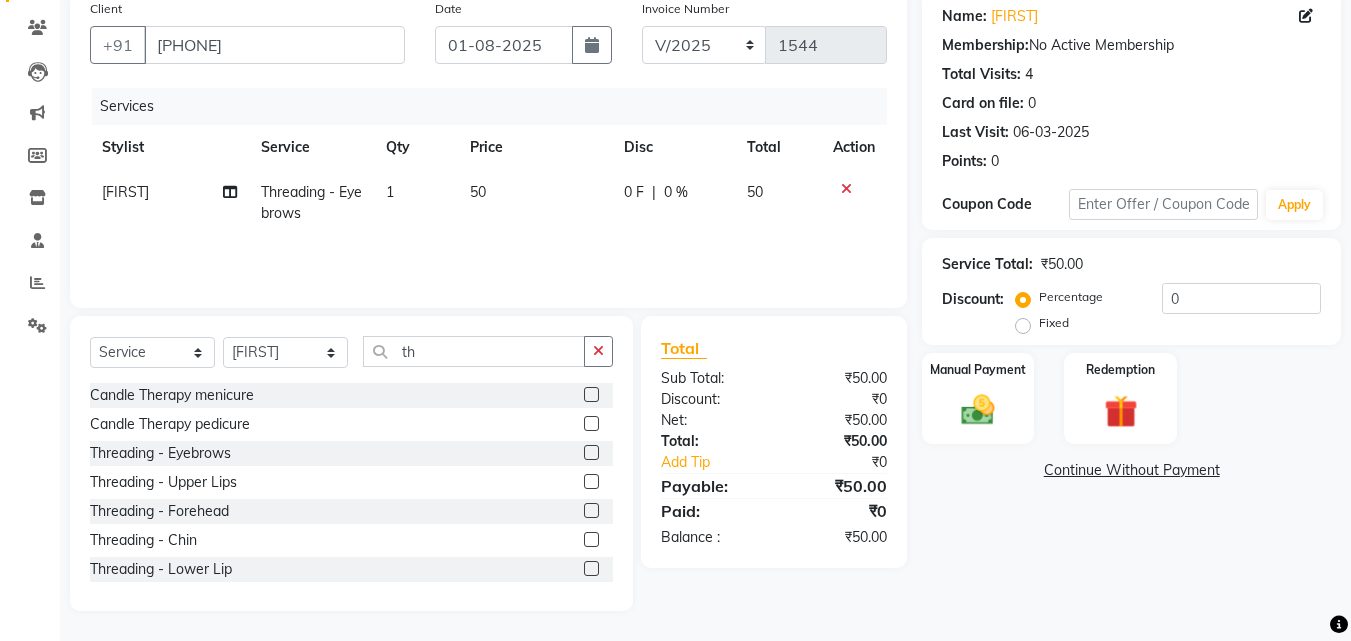click 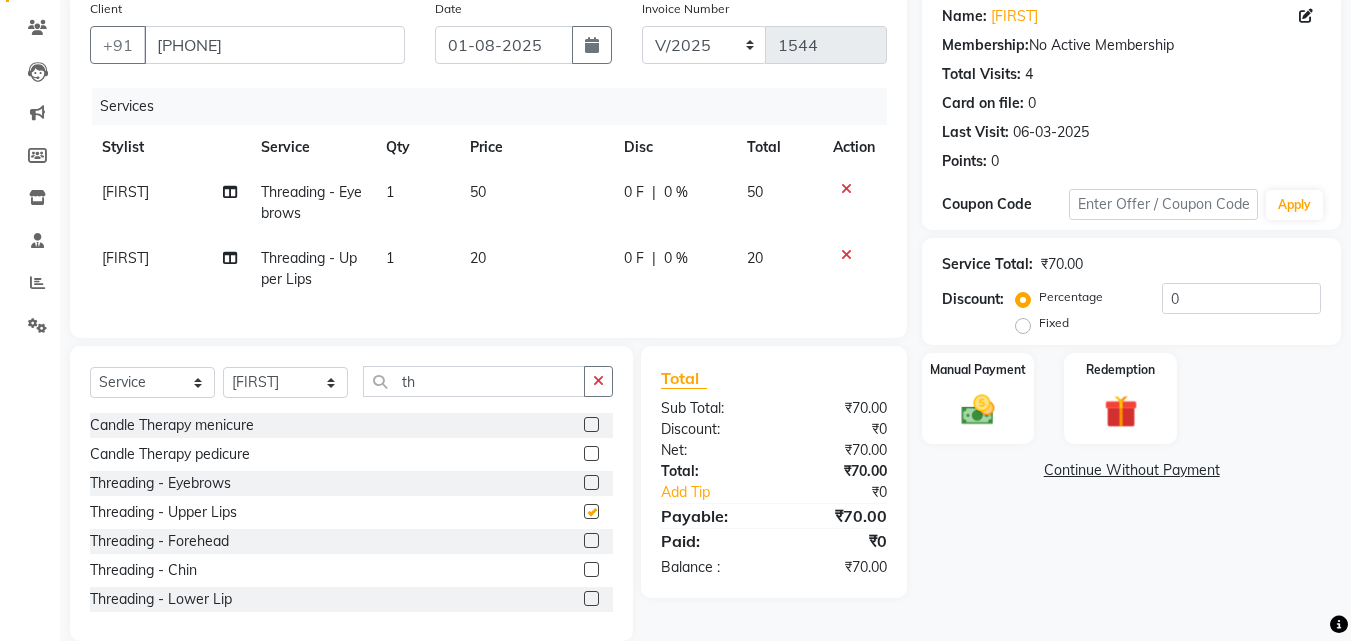 checkbox on "false" 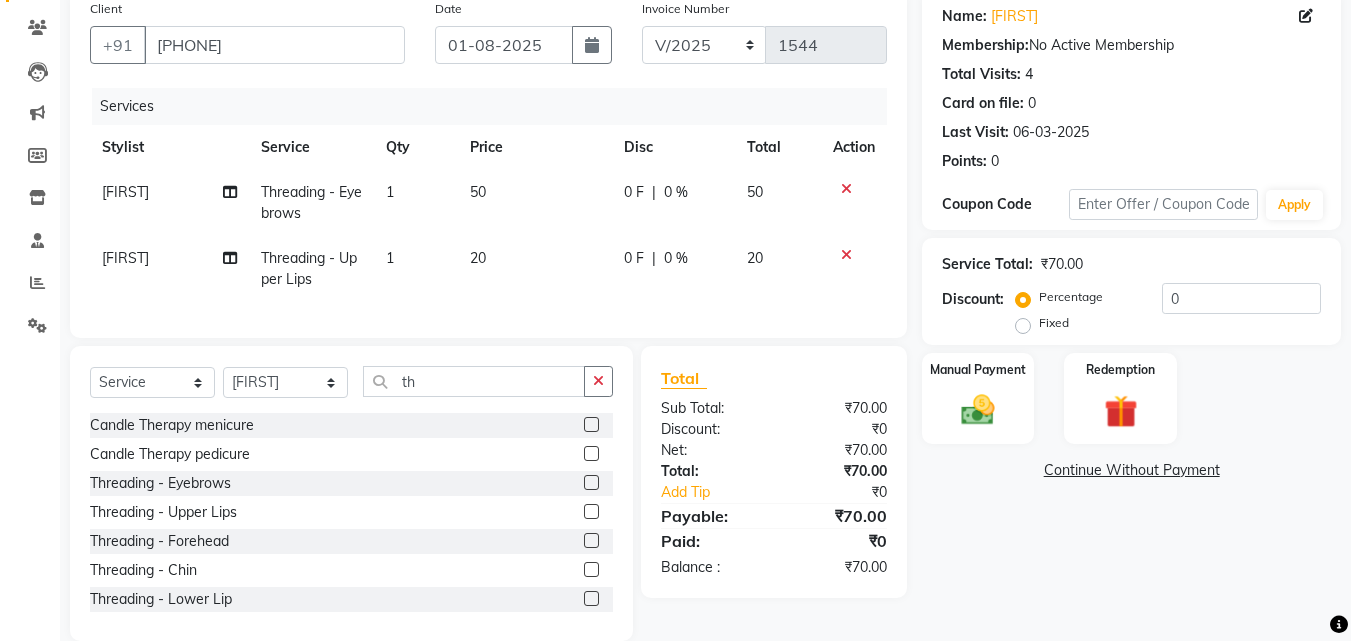 click 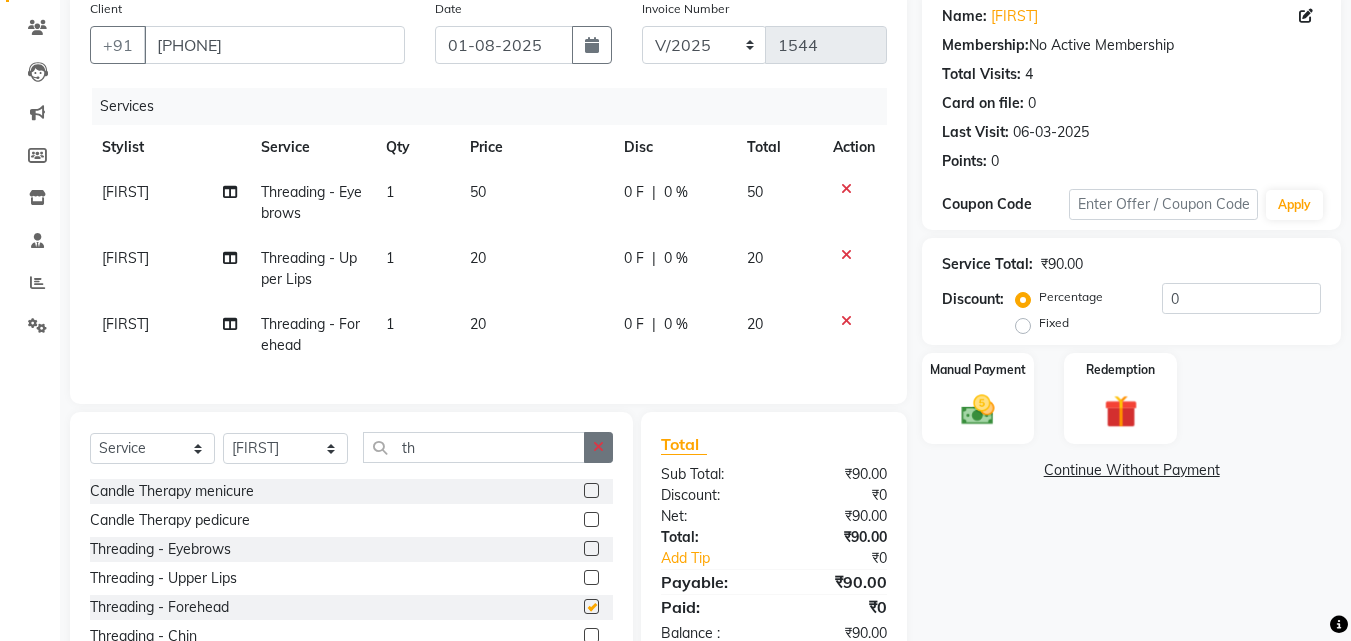 checkbox on "false" 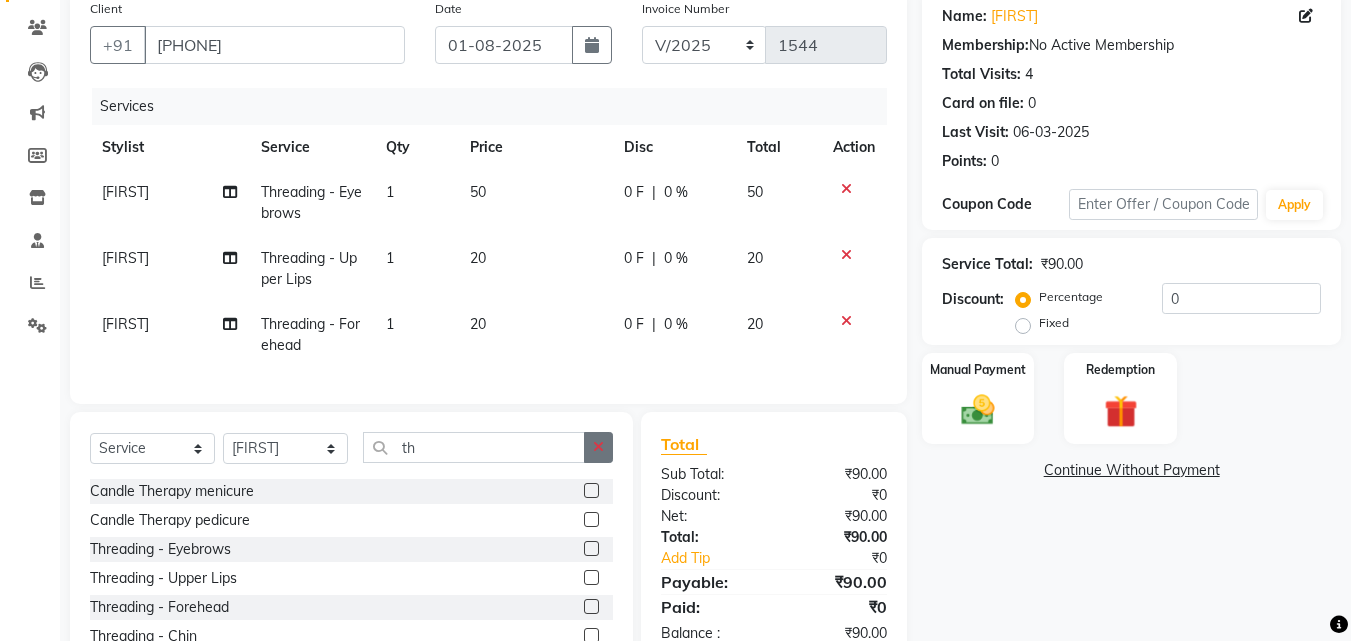 click 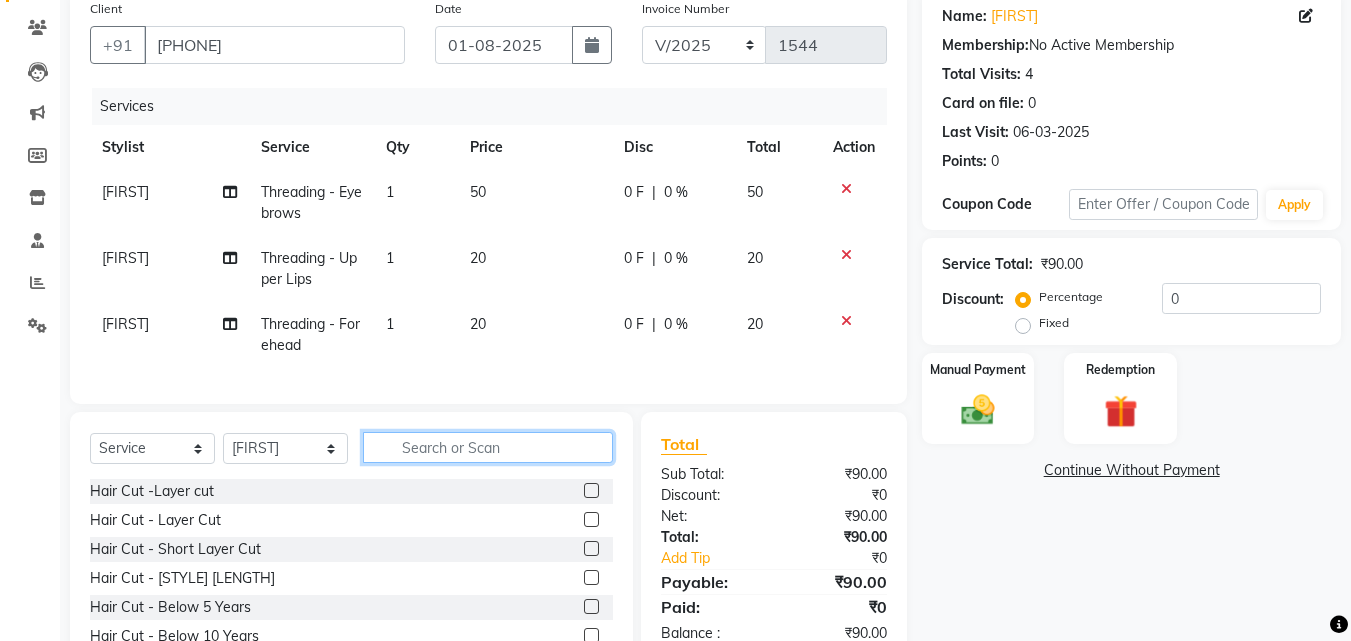 click 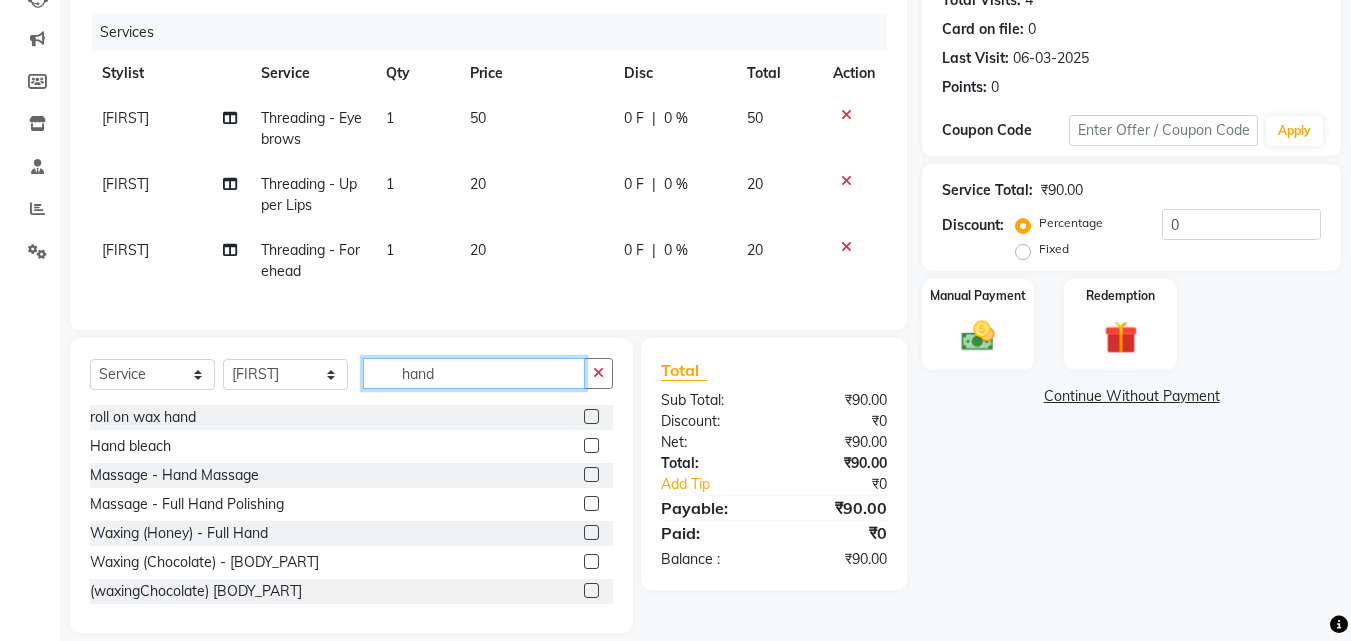scroll, scrollTop: 271, scrollLeft: 0, axis: vertical 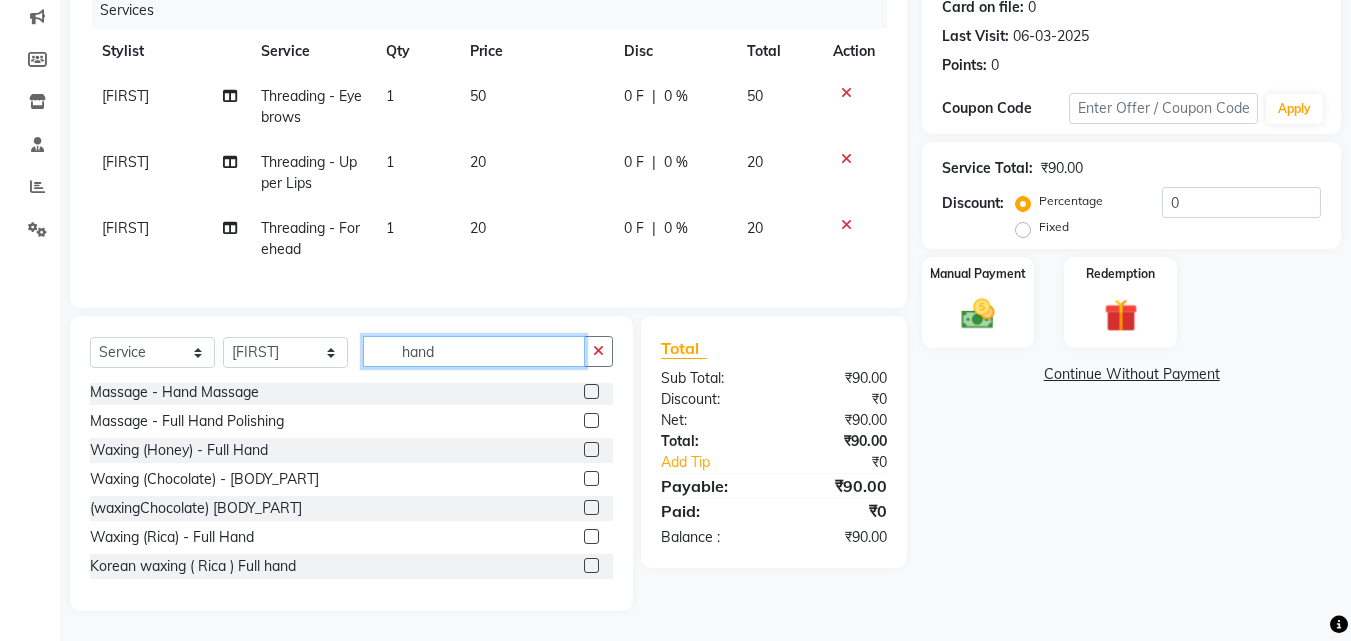 type on "hand" 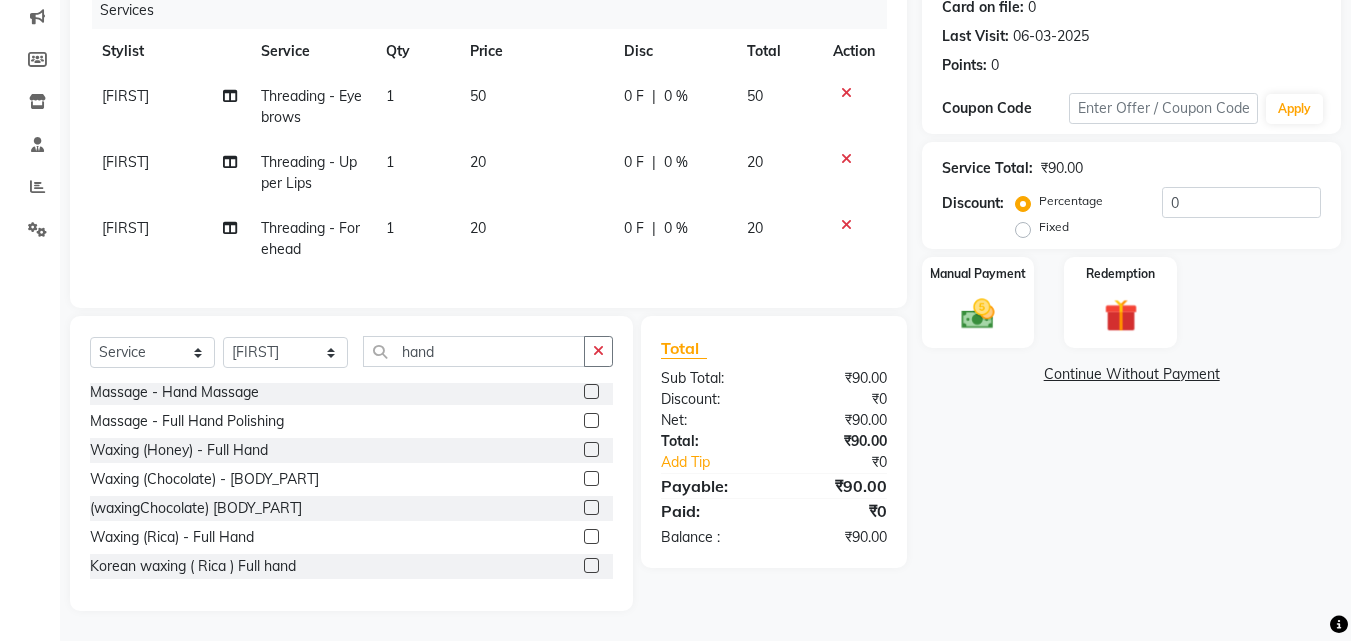 click 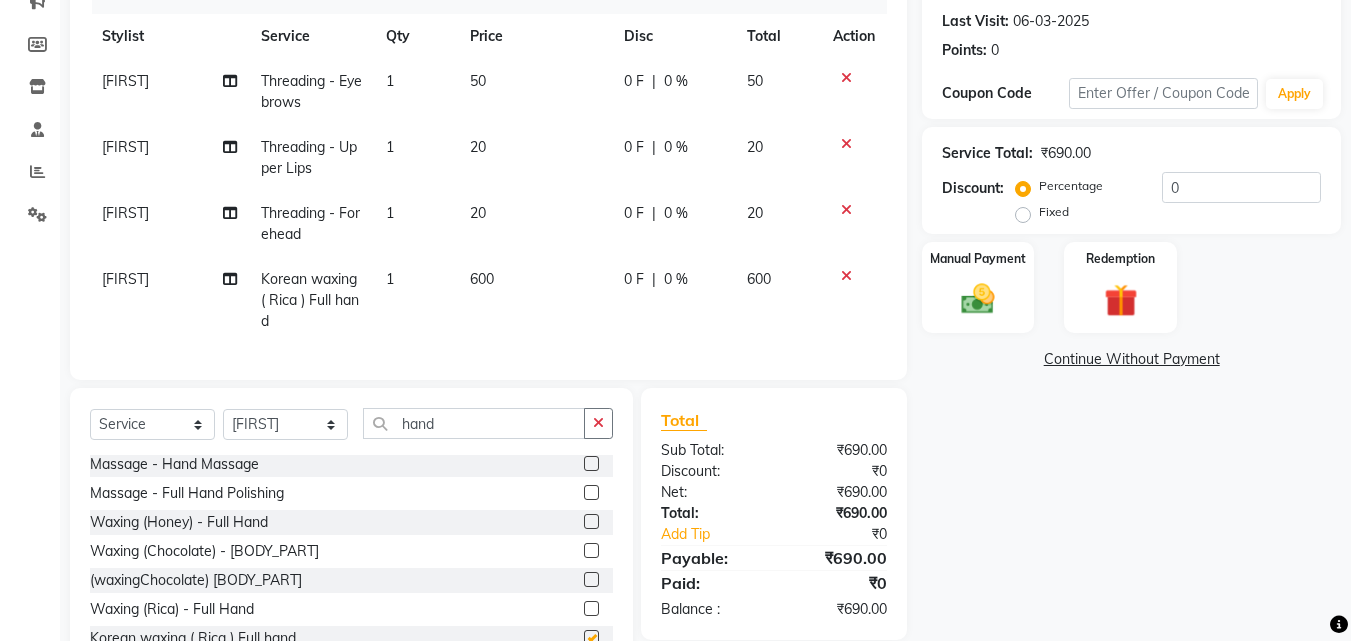 checkbox on "false" 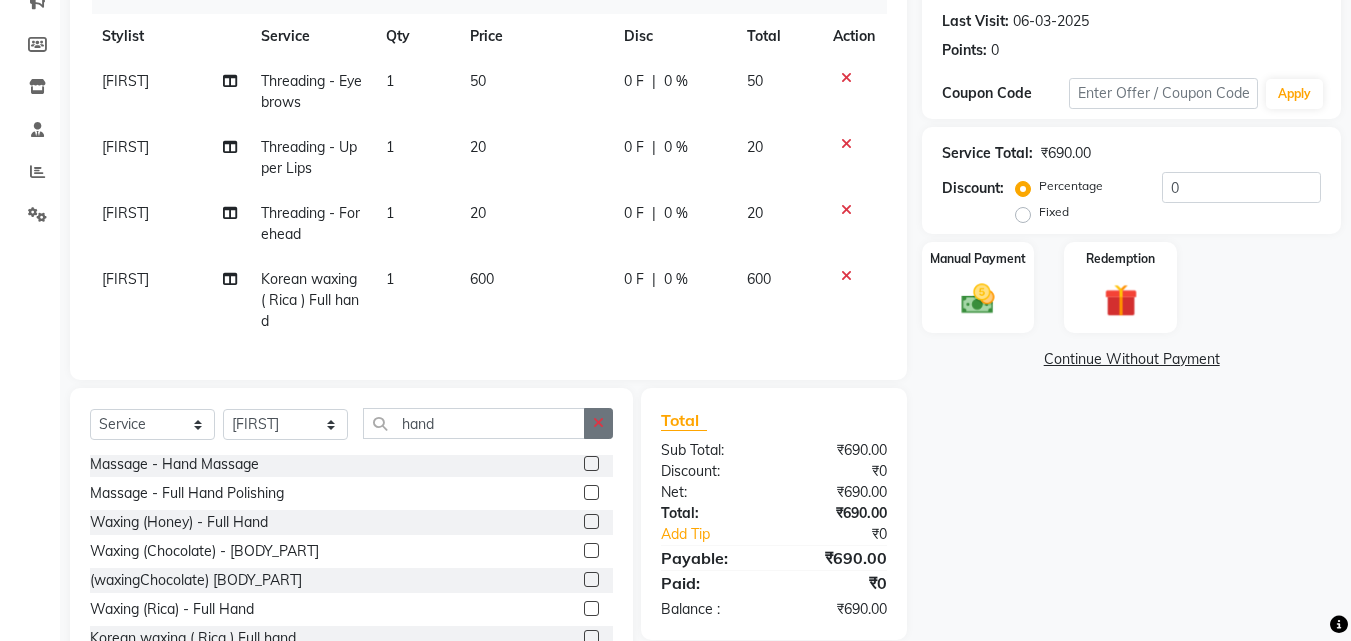 click 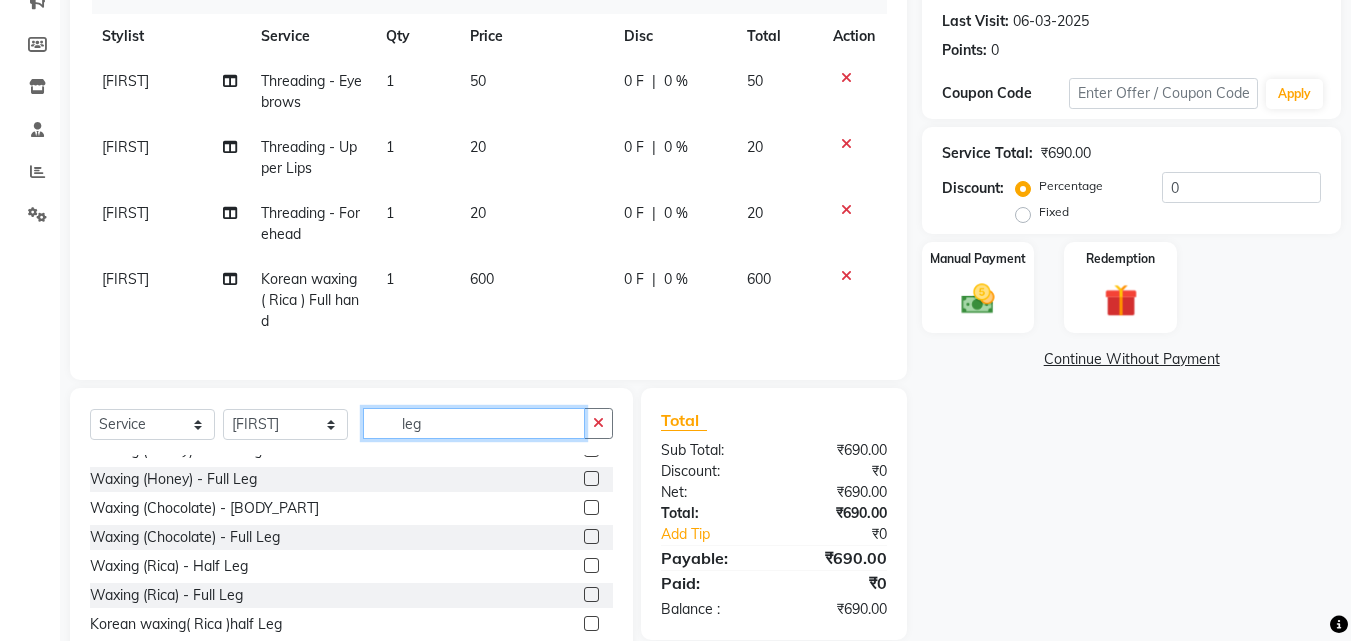 scroll, scrollTop: 175, scrollLeft: 0, axis: vertical 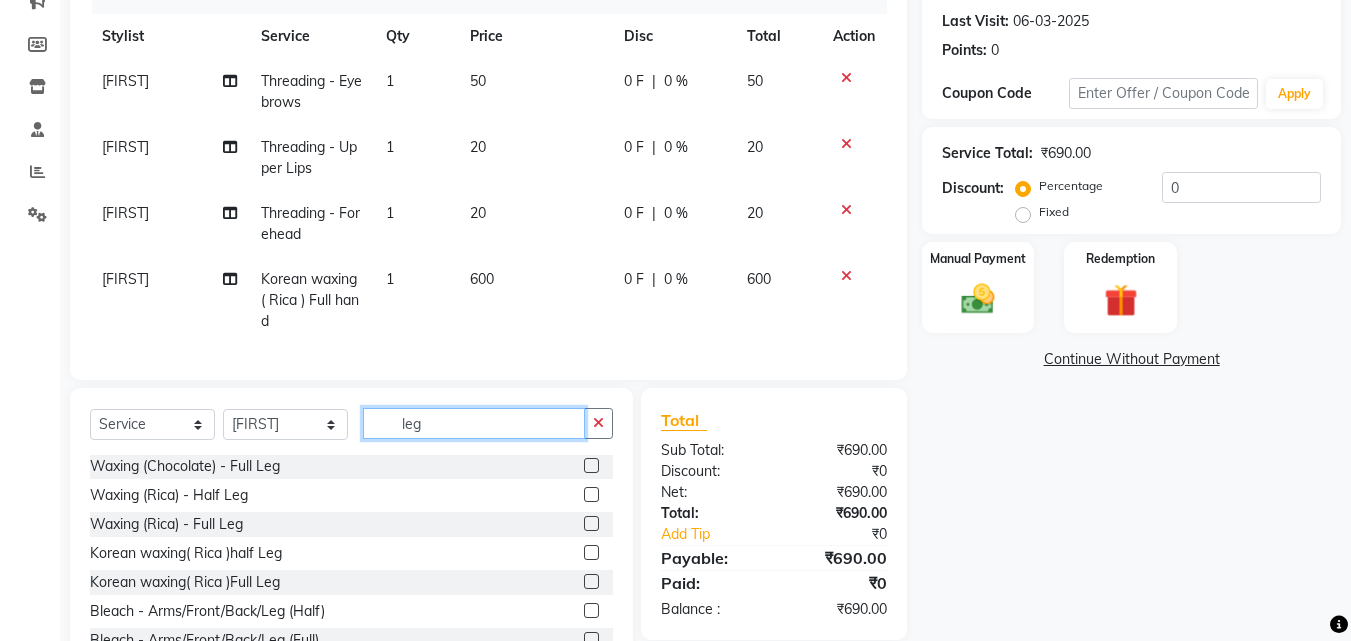 type on "leg" 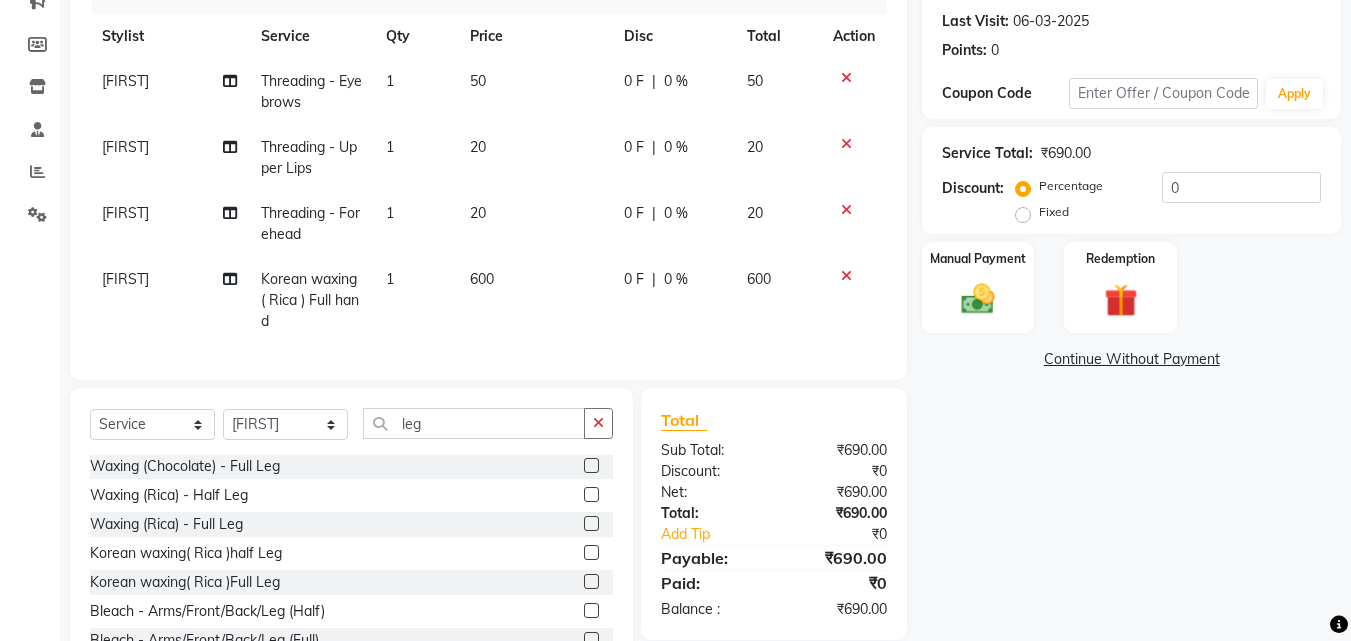 click 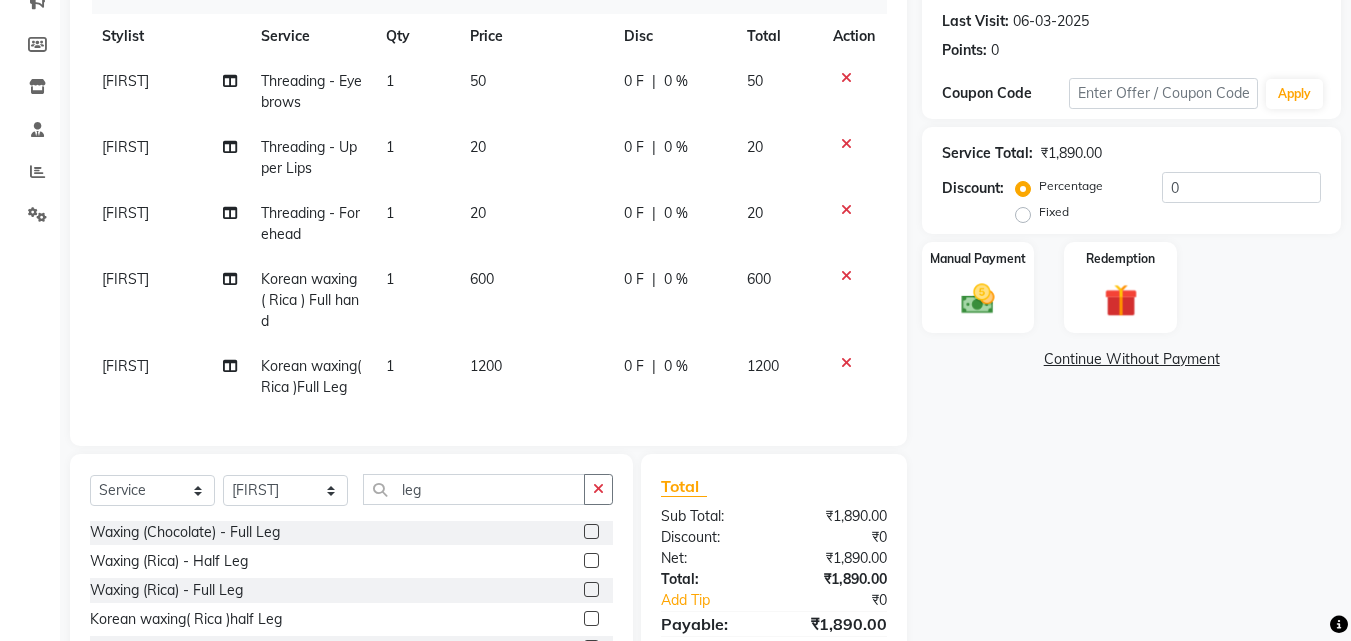 checkbox on "false" 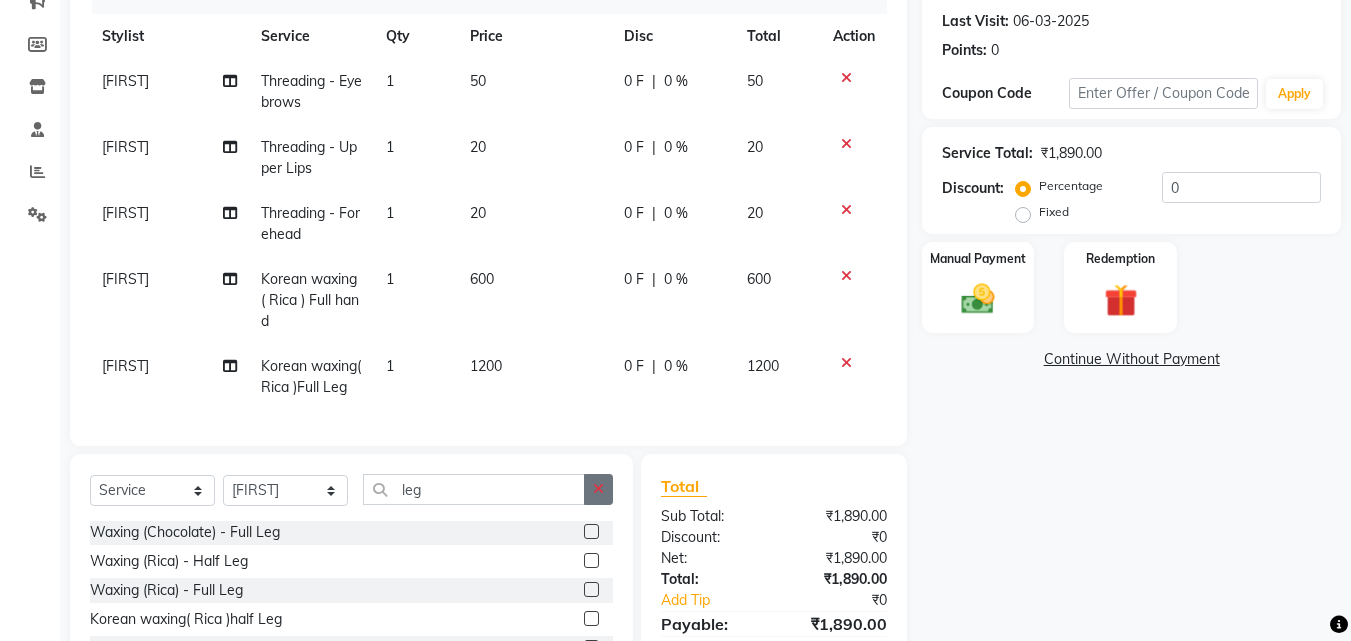 click 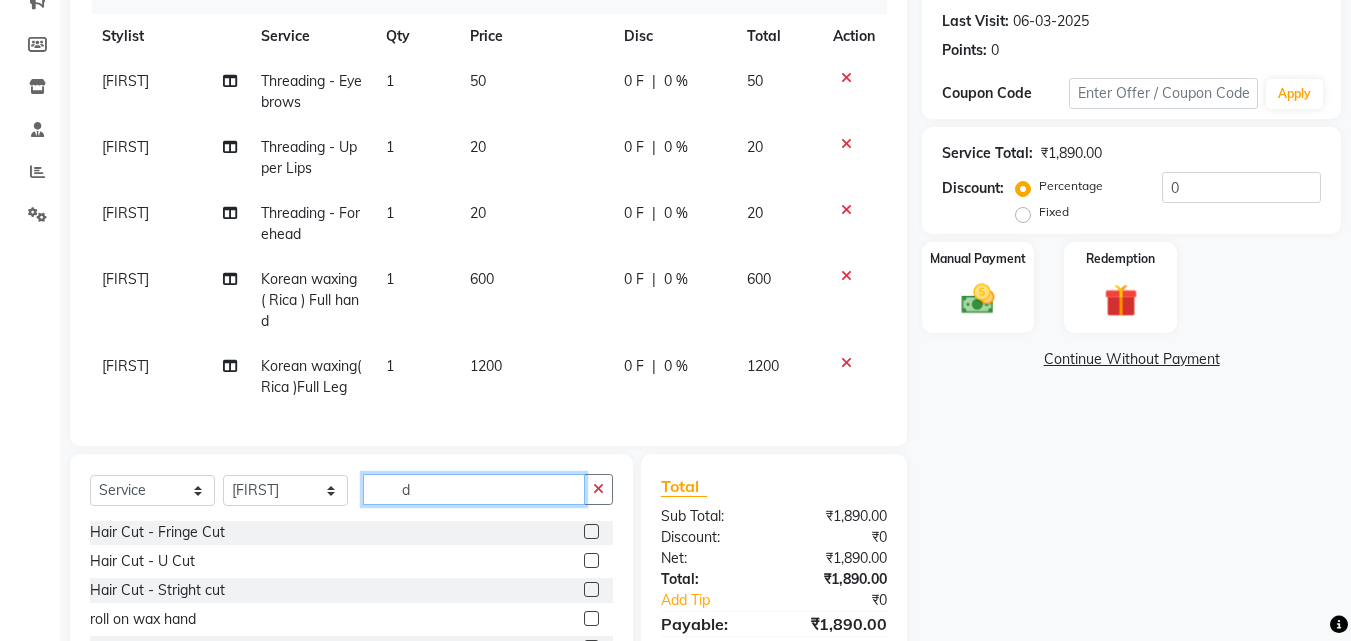 scroll, scrollTop: 0, scrollLeft: 0, axis: both 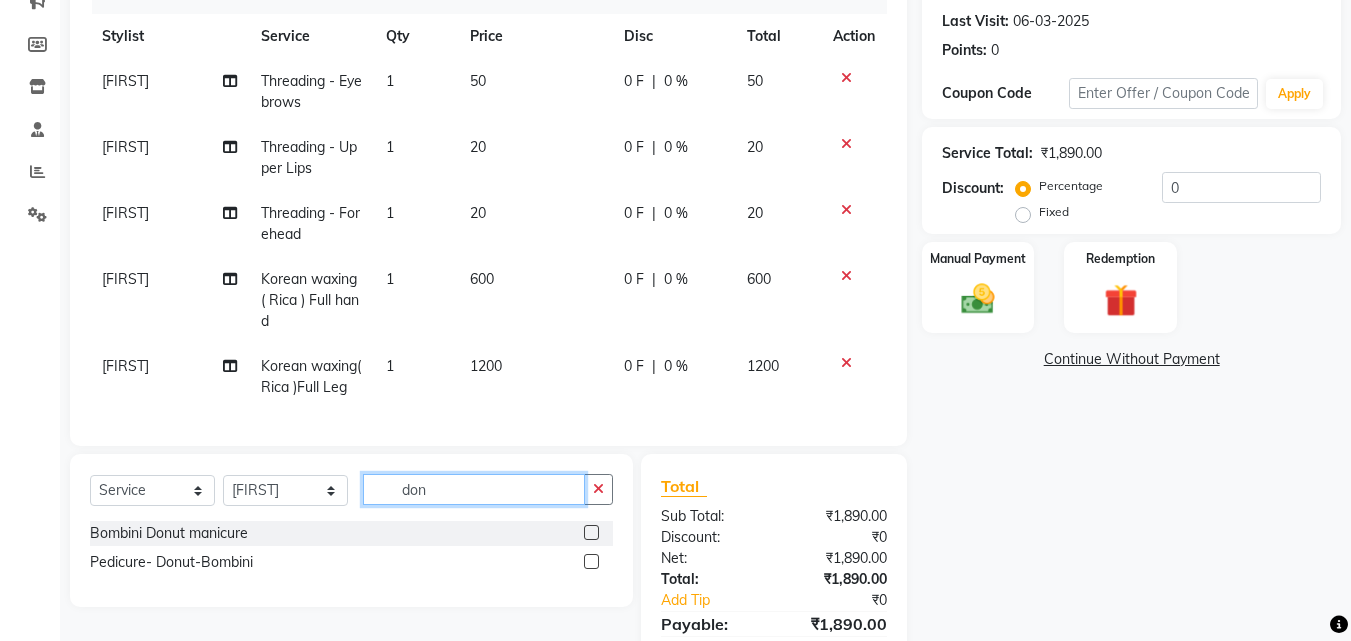 type on "don" 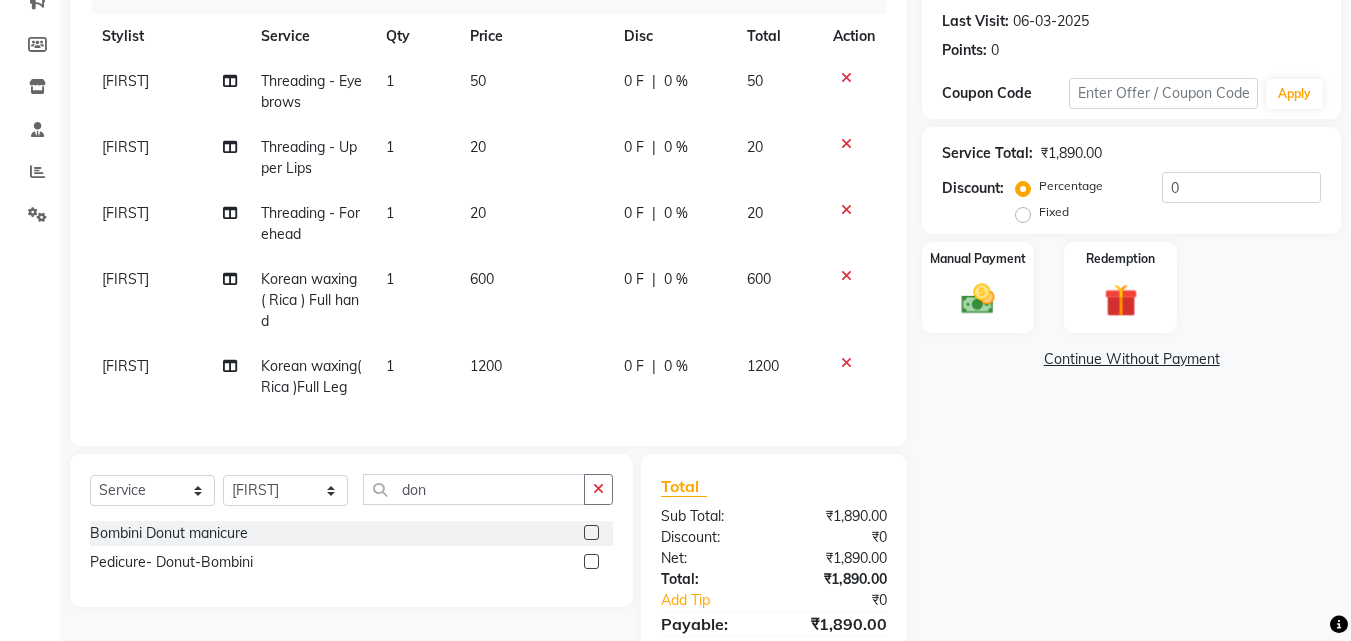 click 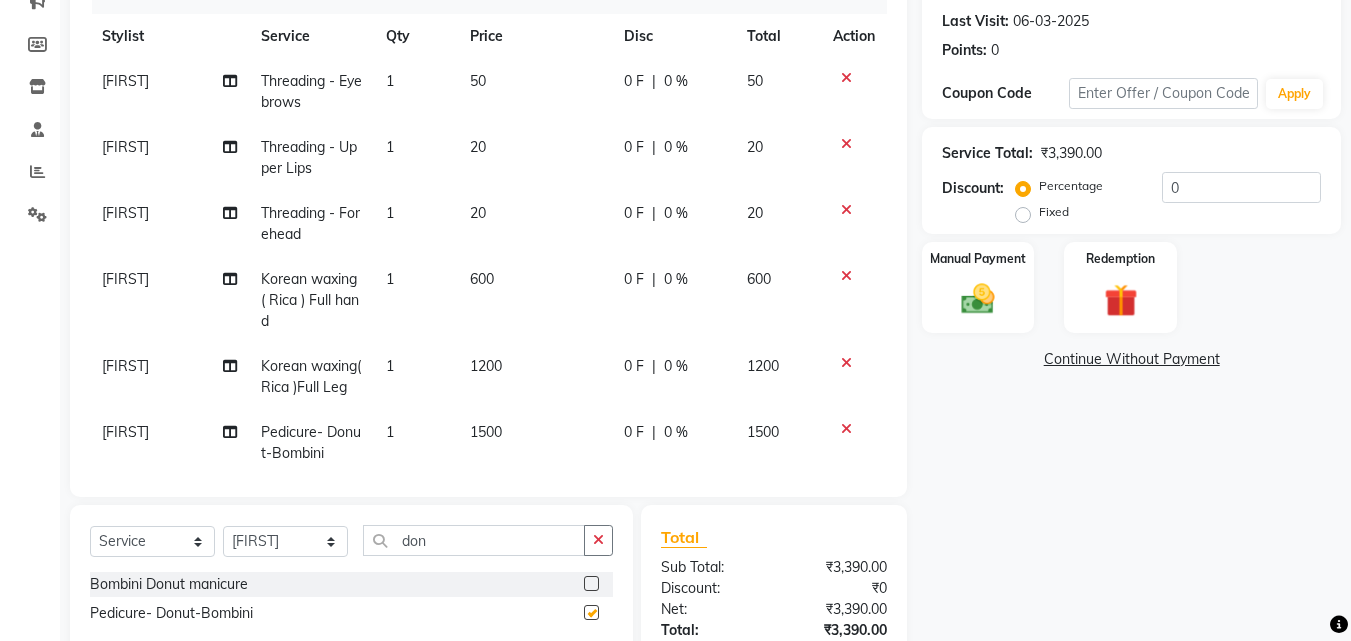 checkbox on "false" 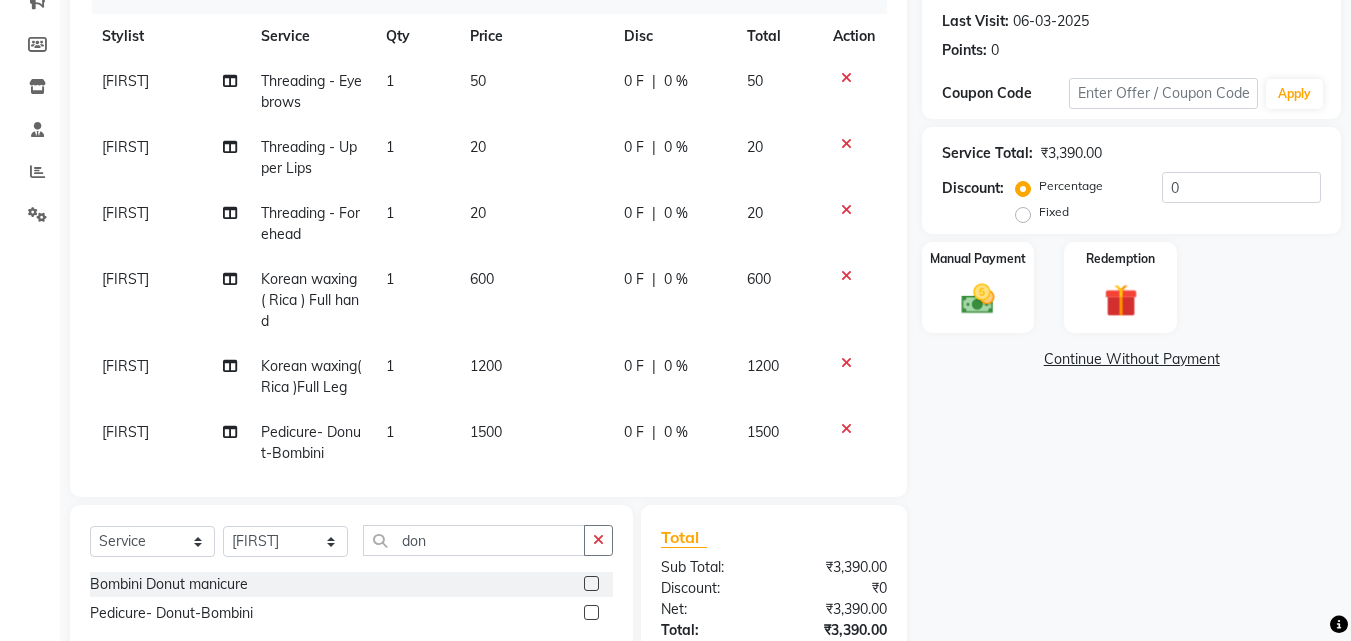 click on "1500" 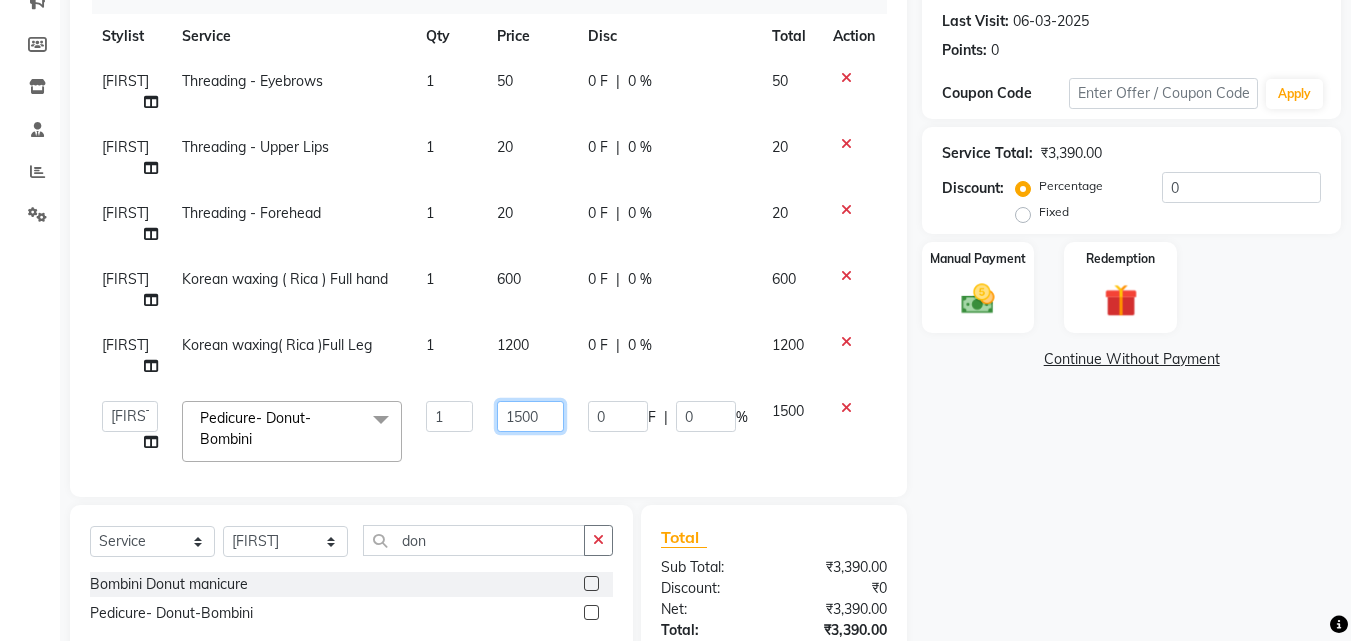 click on "1500" 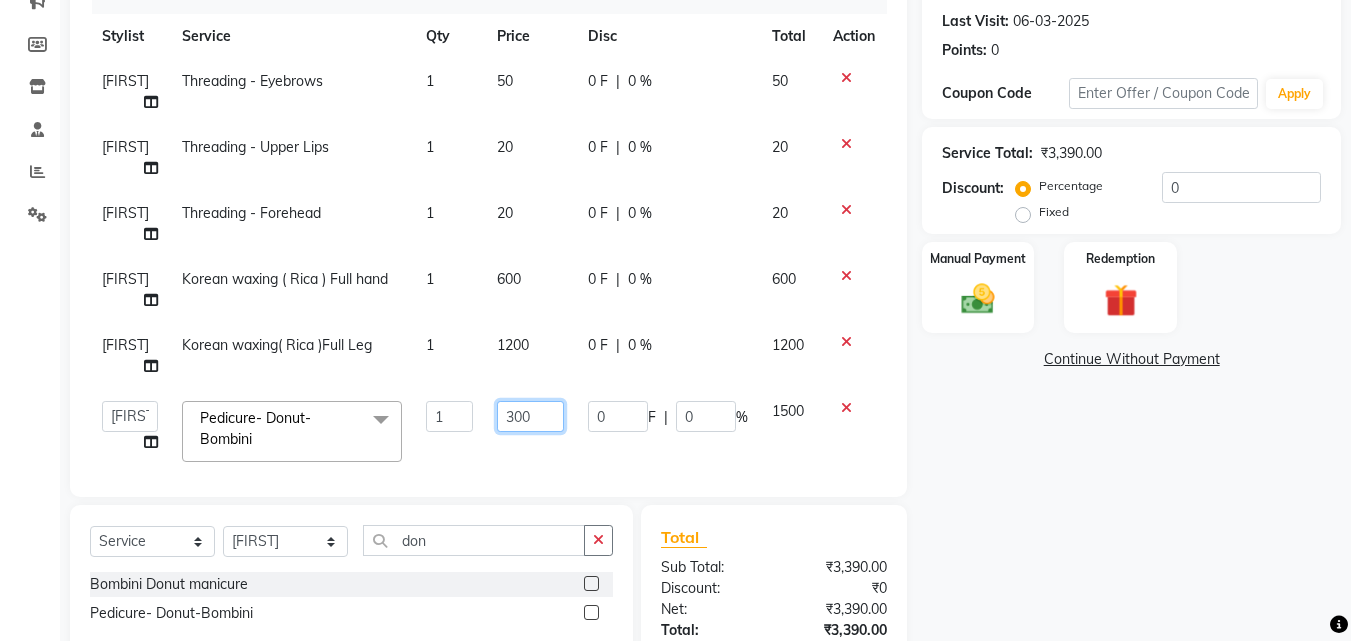 type on "3000" 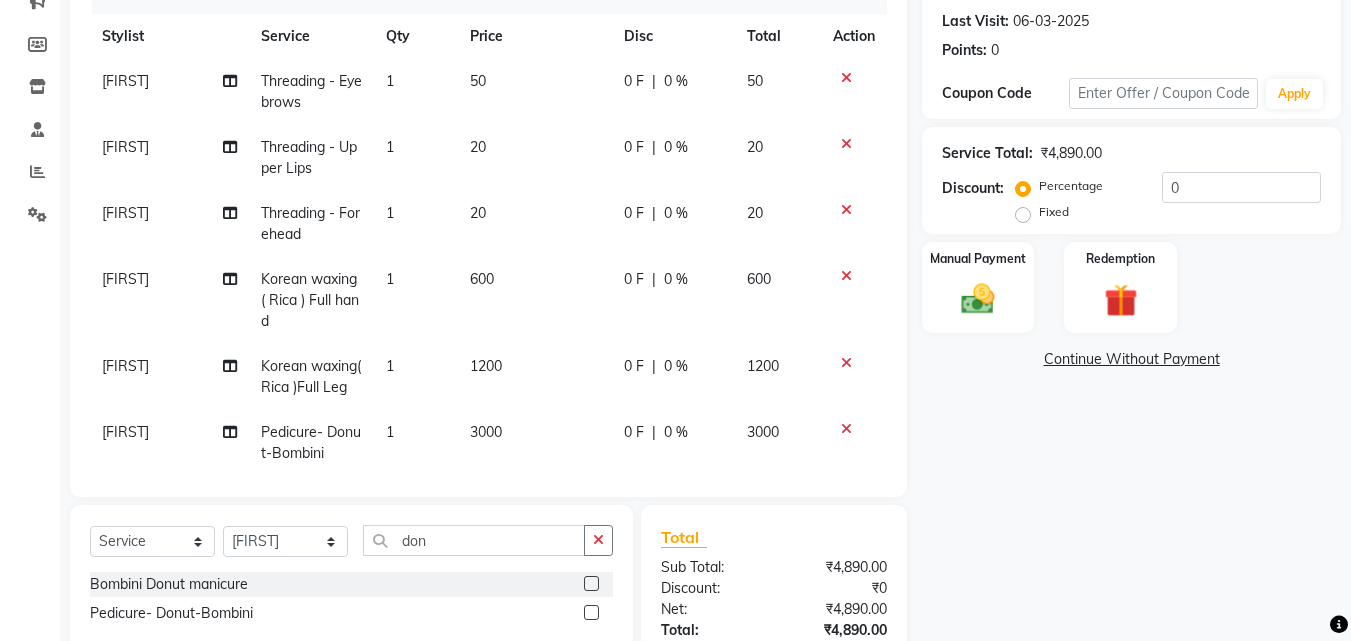 click on "Name: [FIRST]  Membership:  No Active Membership  Total Visits:  4 Card on file:  0 Last Visit:   06-03-2025 Points:   0  Coupon Code Apply Service Total:  ₹4,890.00  Discount:  Percentage   Fixed  0 Manual Payment Redemption  Continue Without Payment" 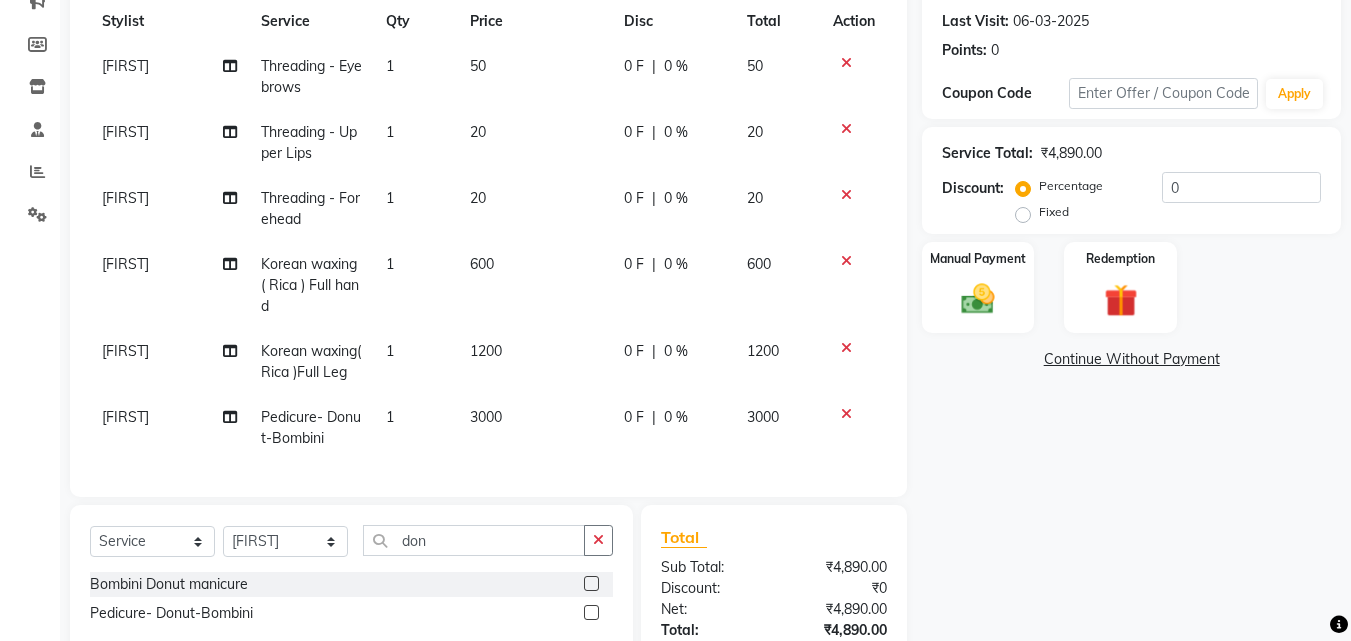 scroll, scrollTop: 30, scrollLeft: 0, axis: vertical 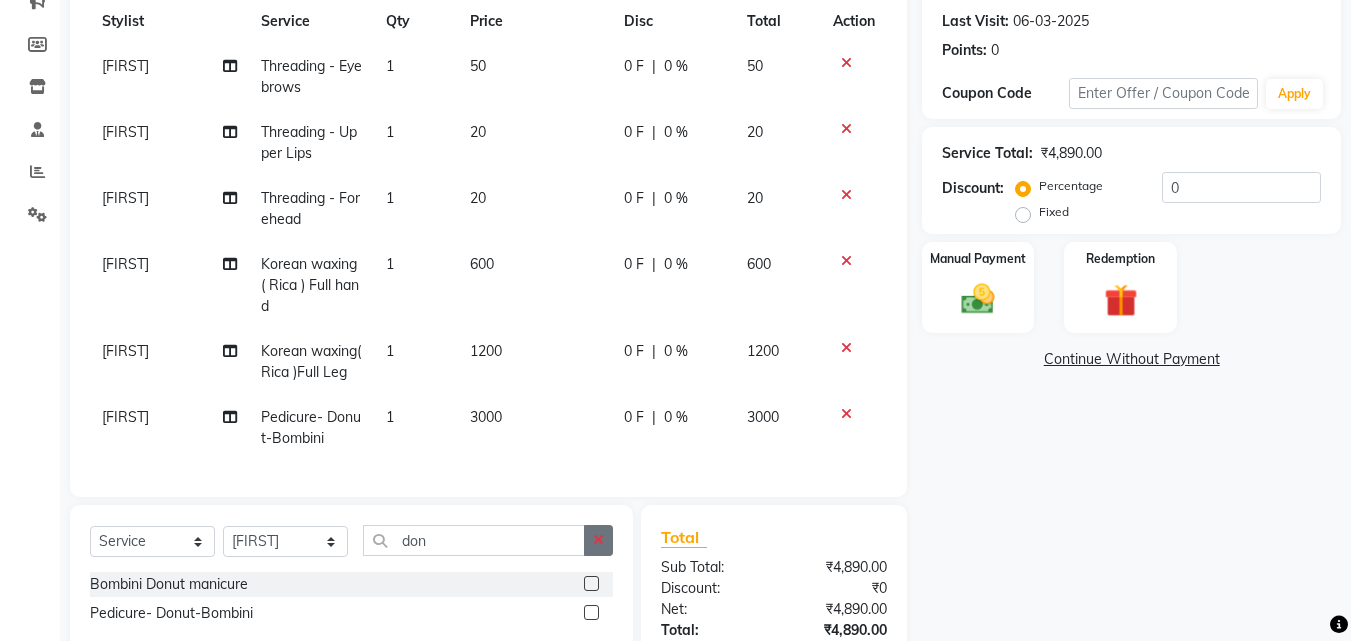 click 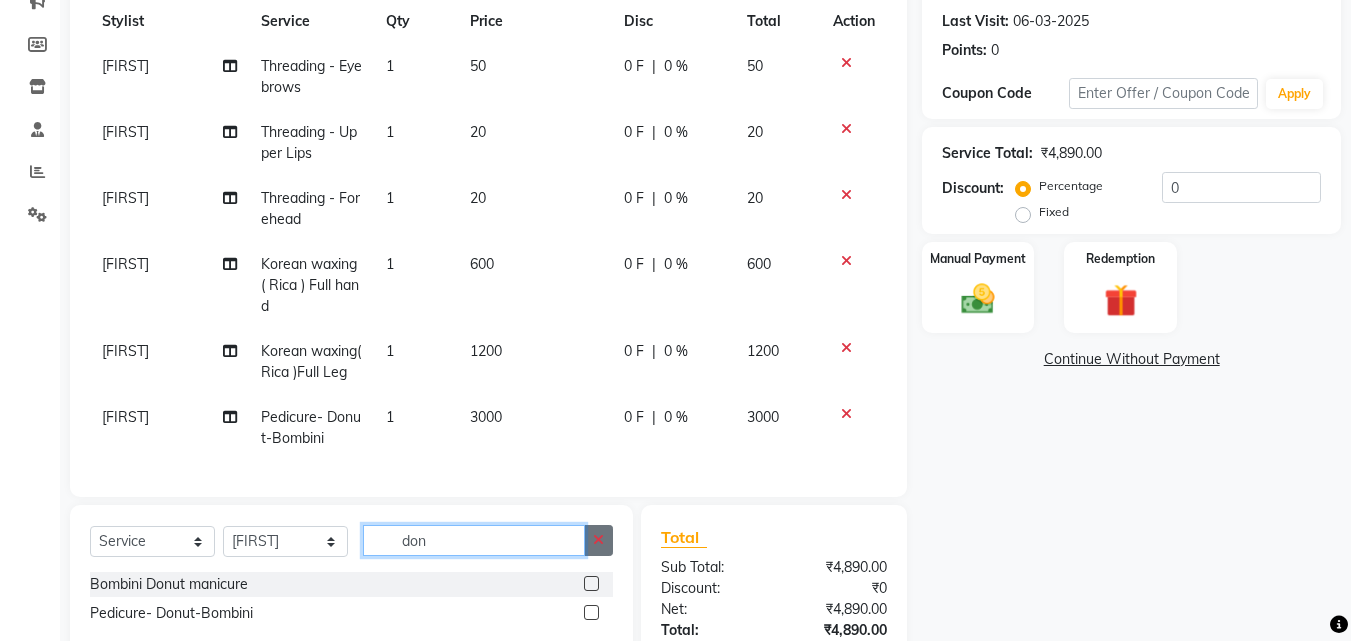type 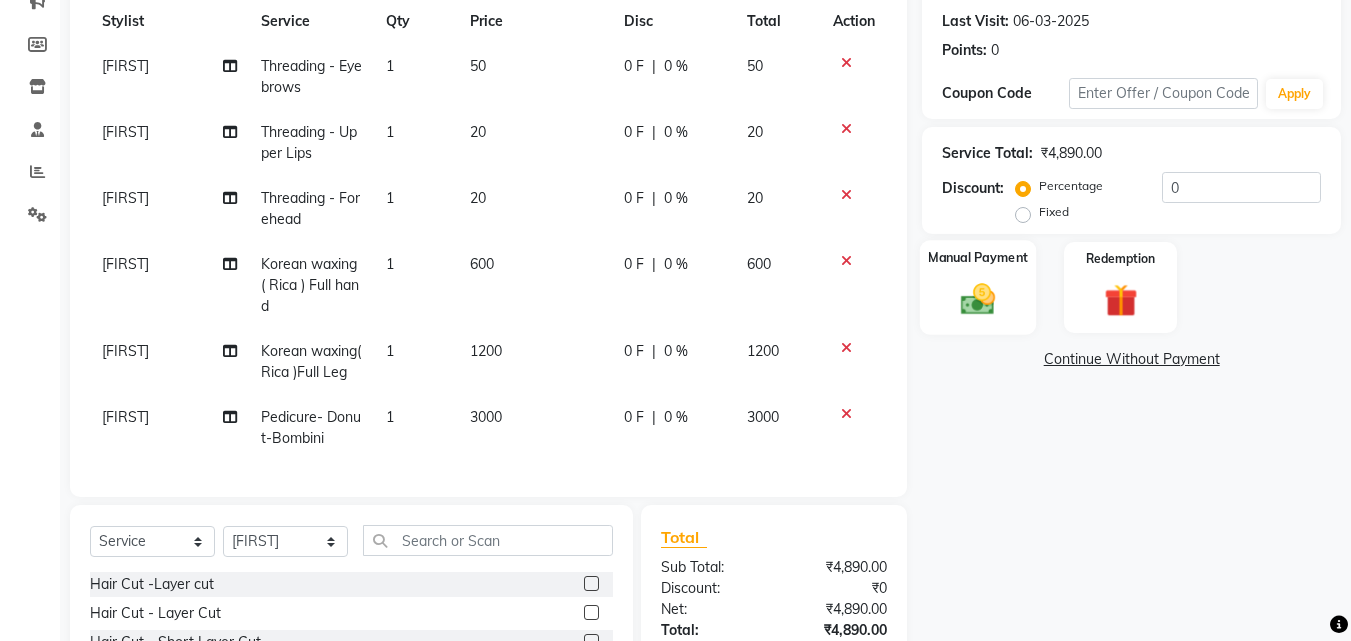 click 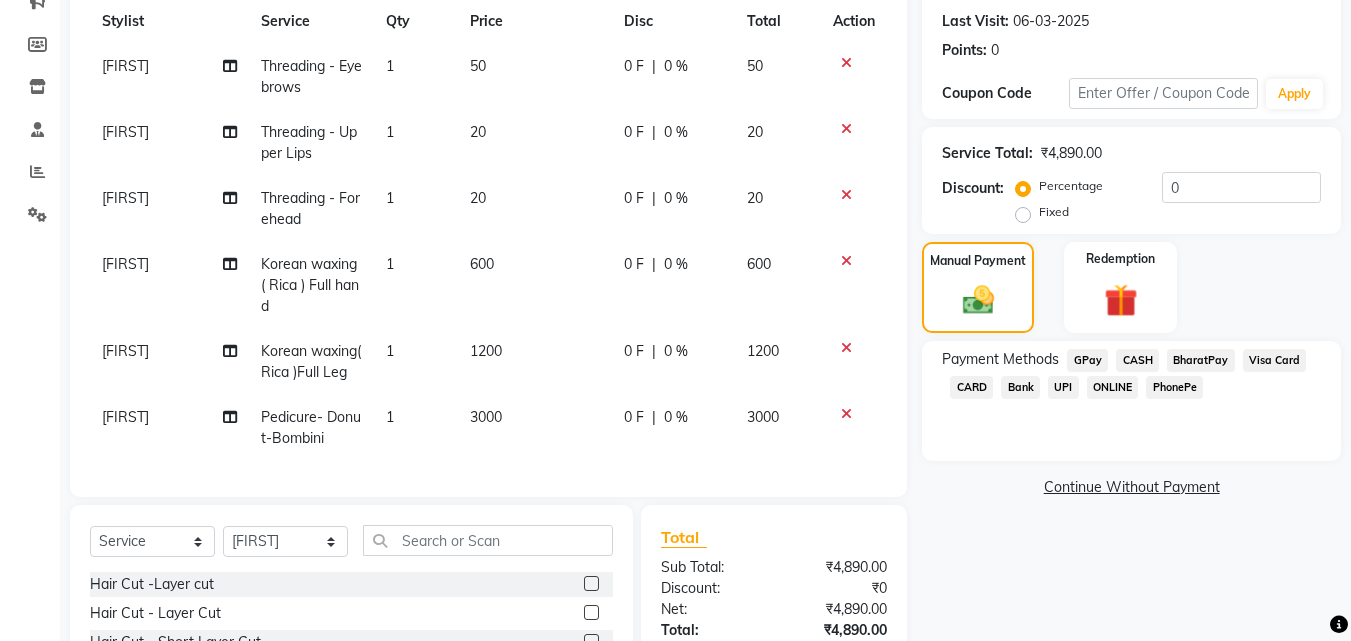 click on "GPay" 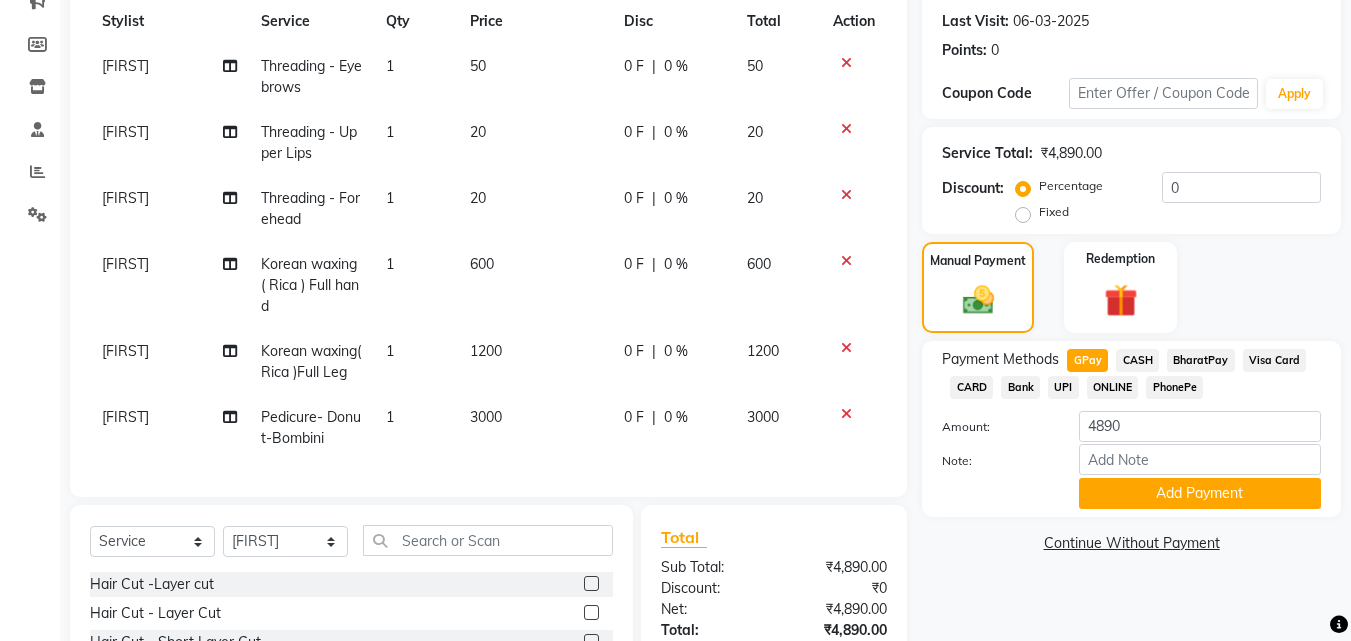 click on "Note:" 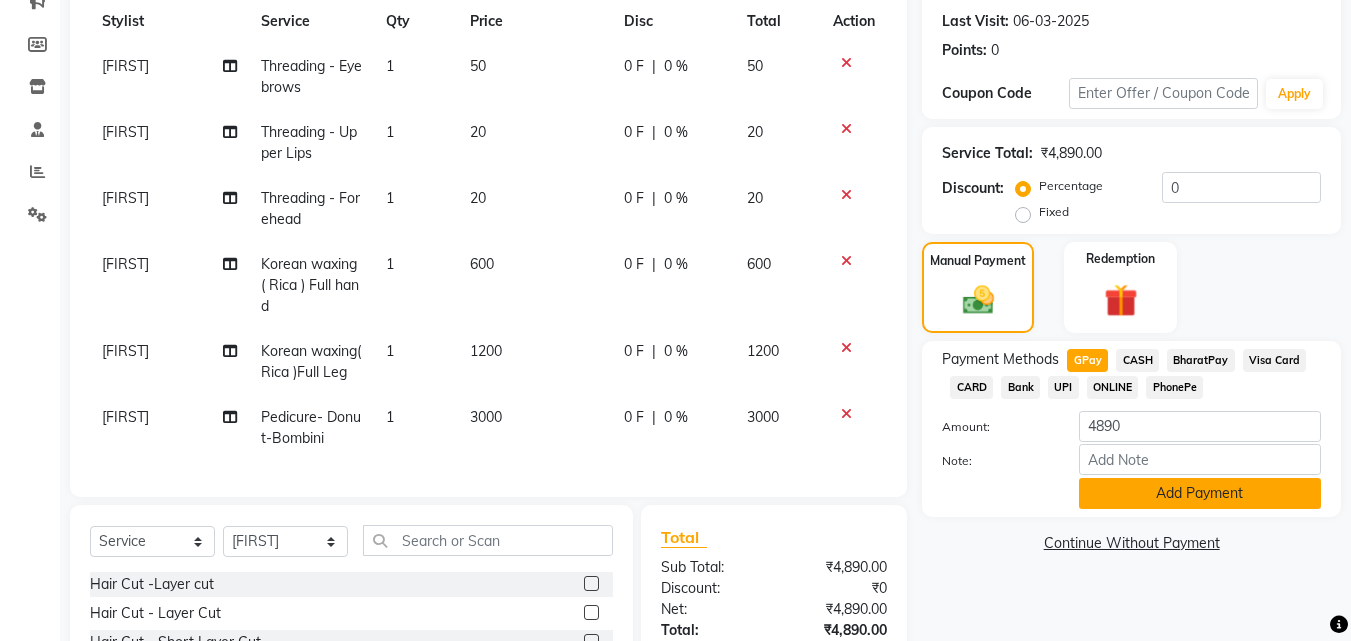 click on "Add Payment" 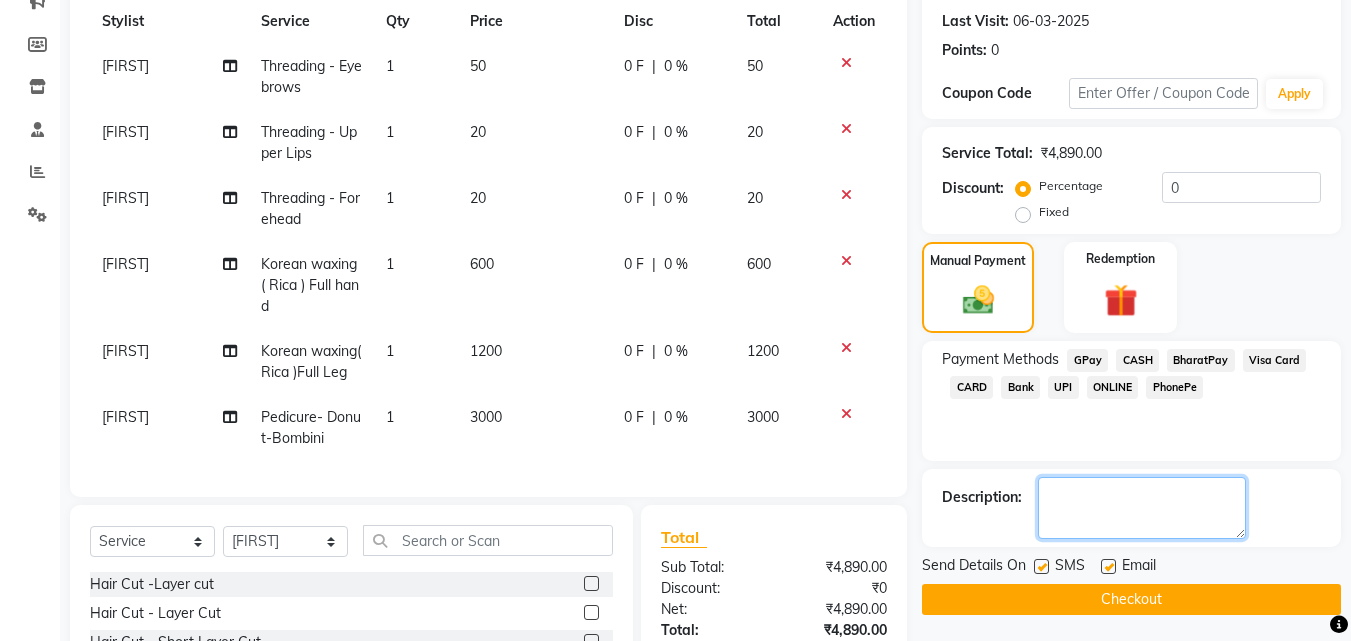 click 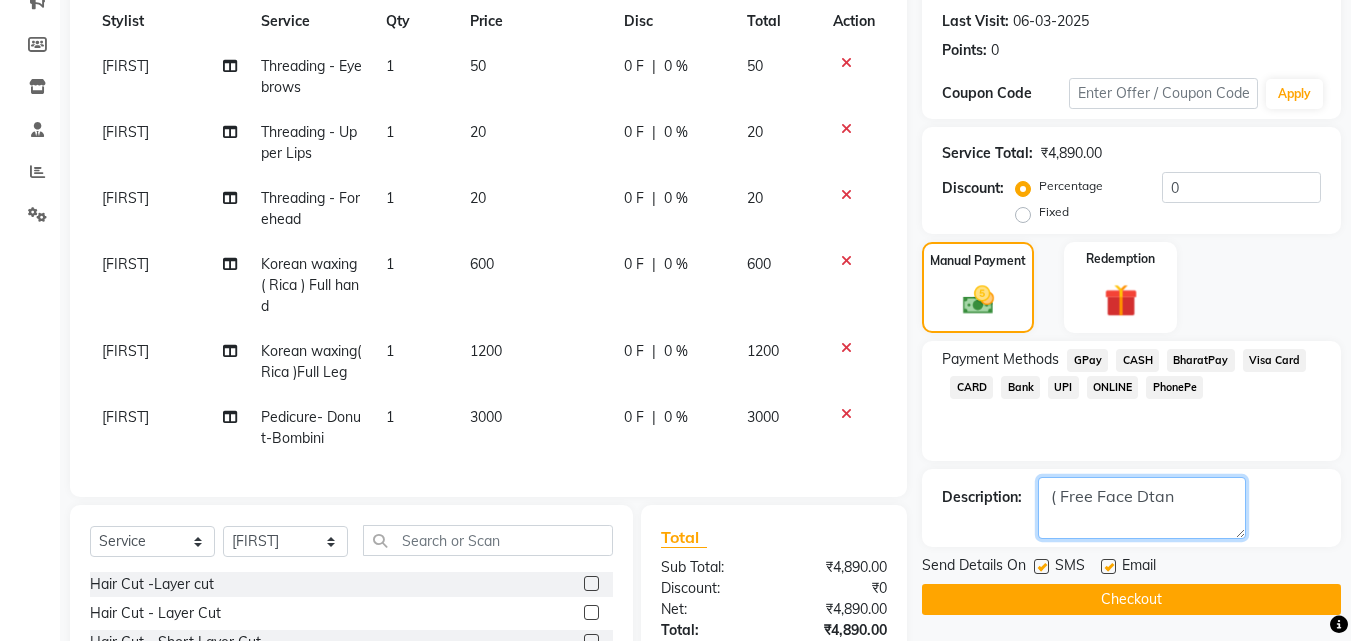 click 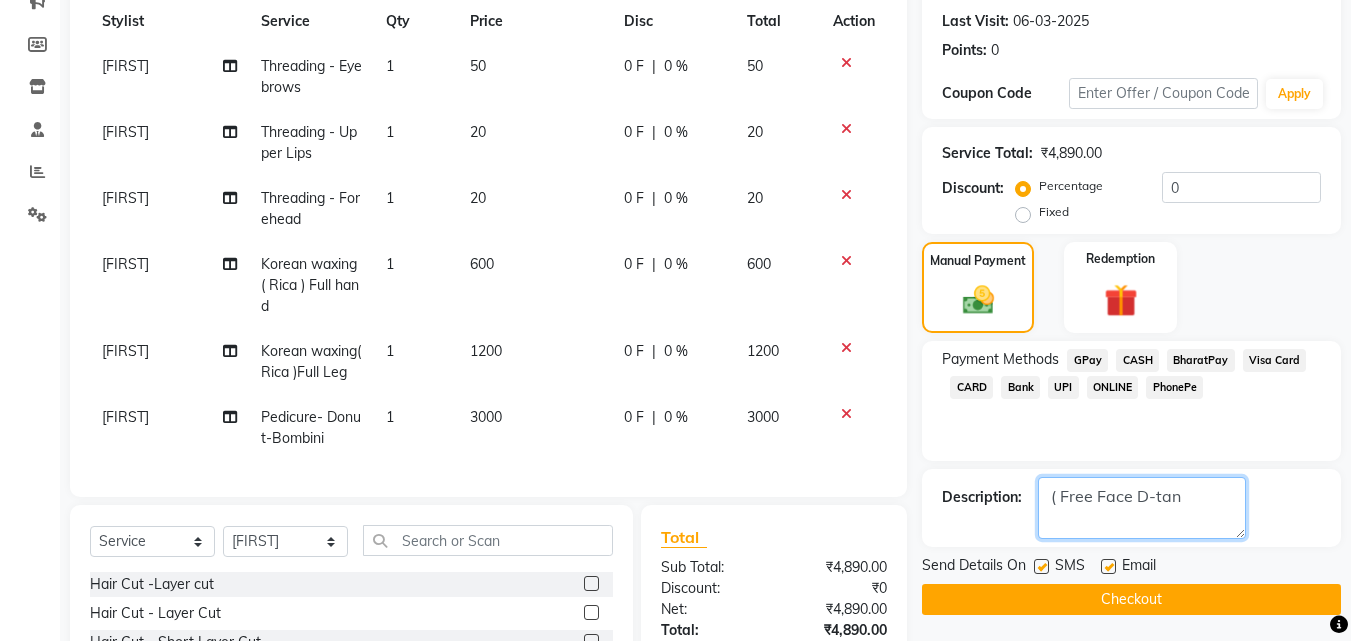 click 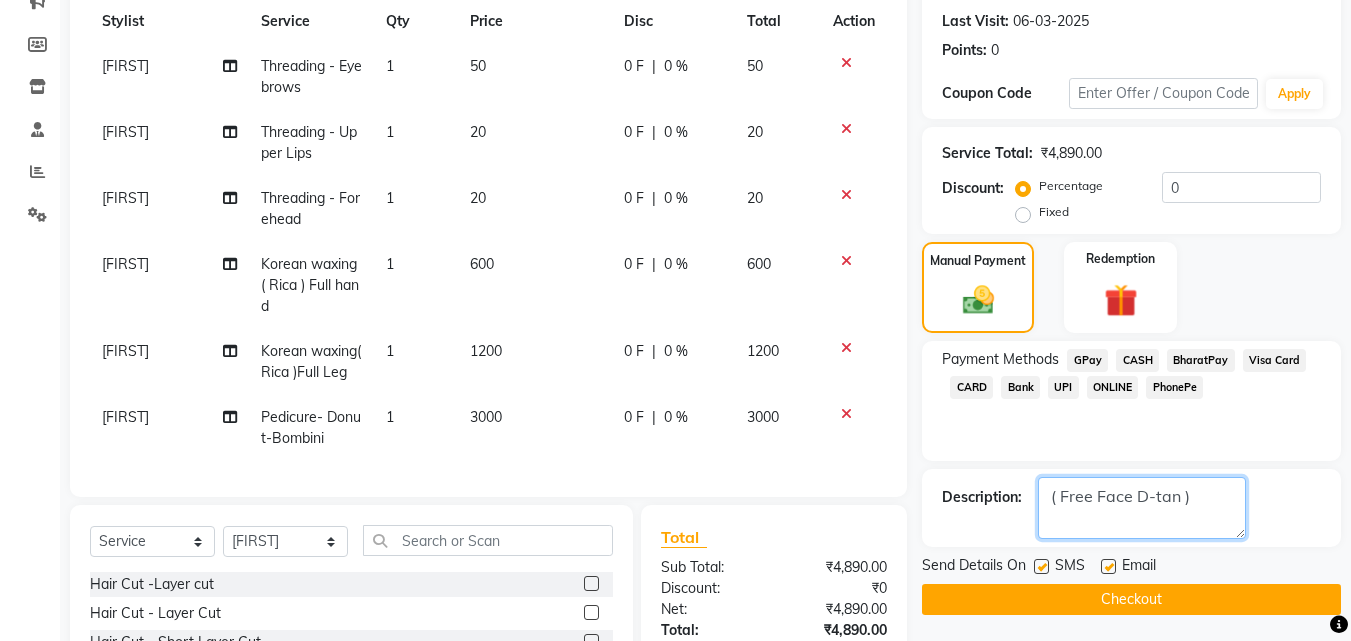type on "( Free Face D-tan )" 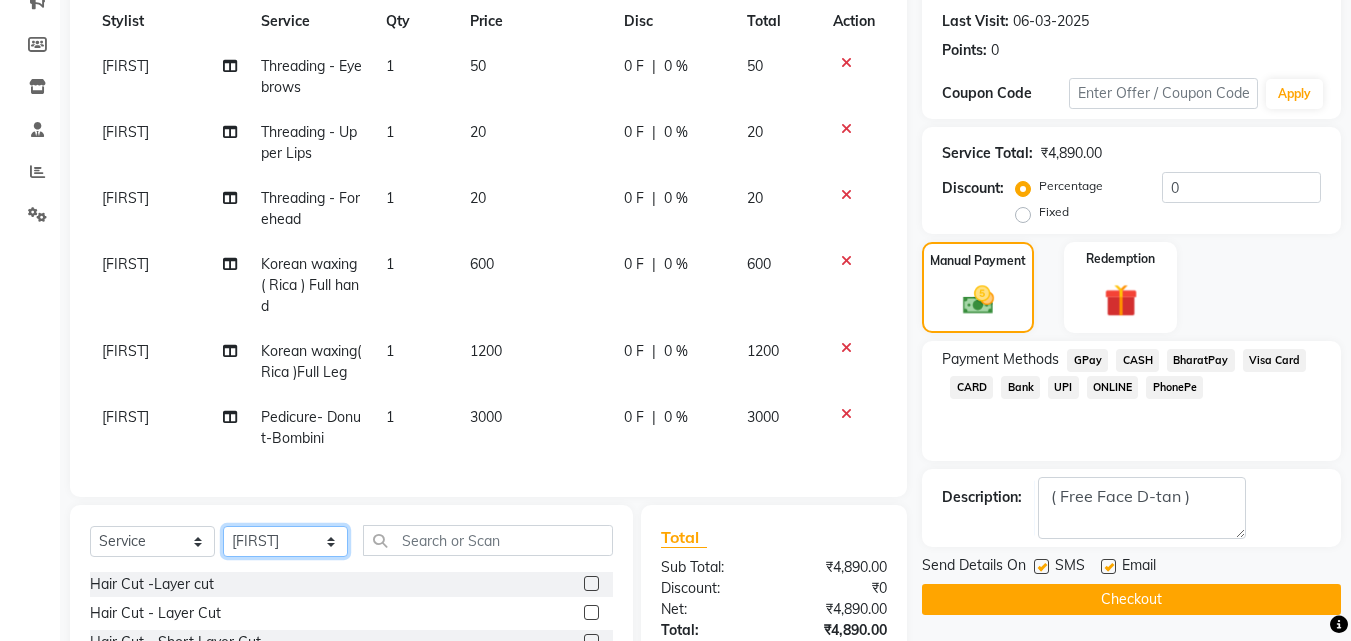 click on "Select Stylist [FIRST] Mam [FIRST] [FIRST] [FIRST]" 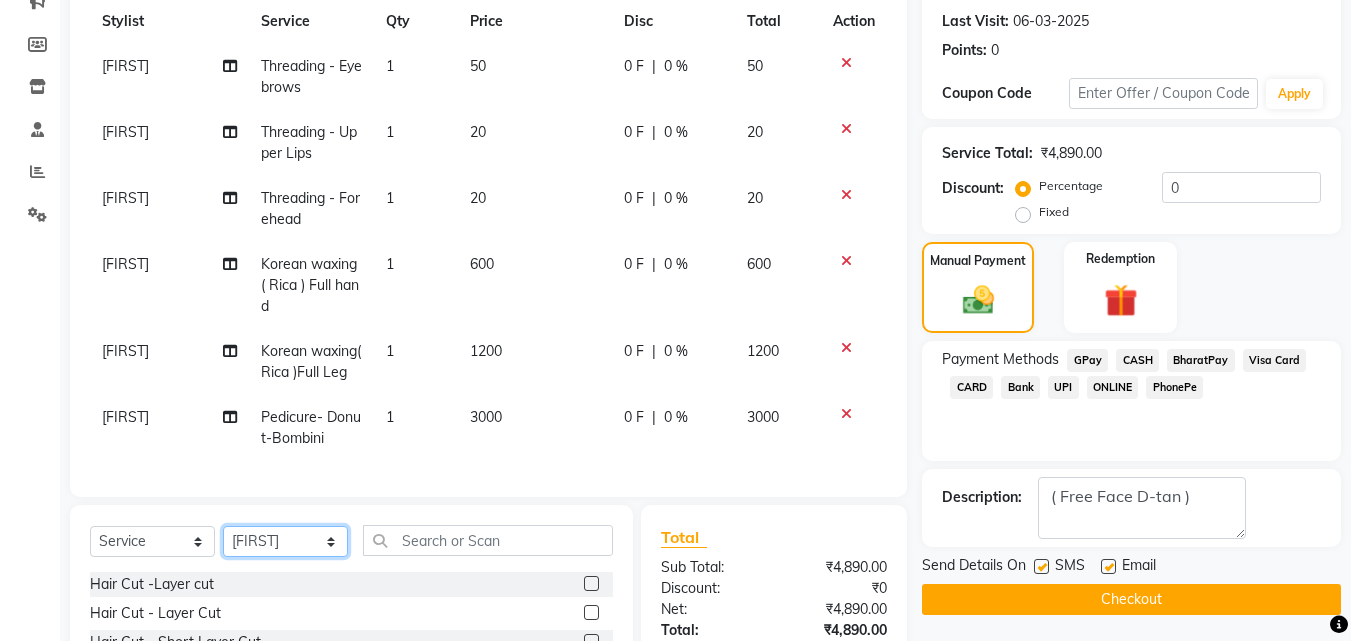 click on "Select Stylist [FIRST] Mam [FIRST] [FIRST] [FIRST]" 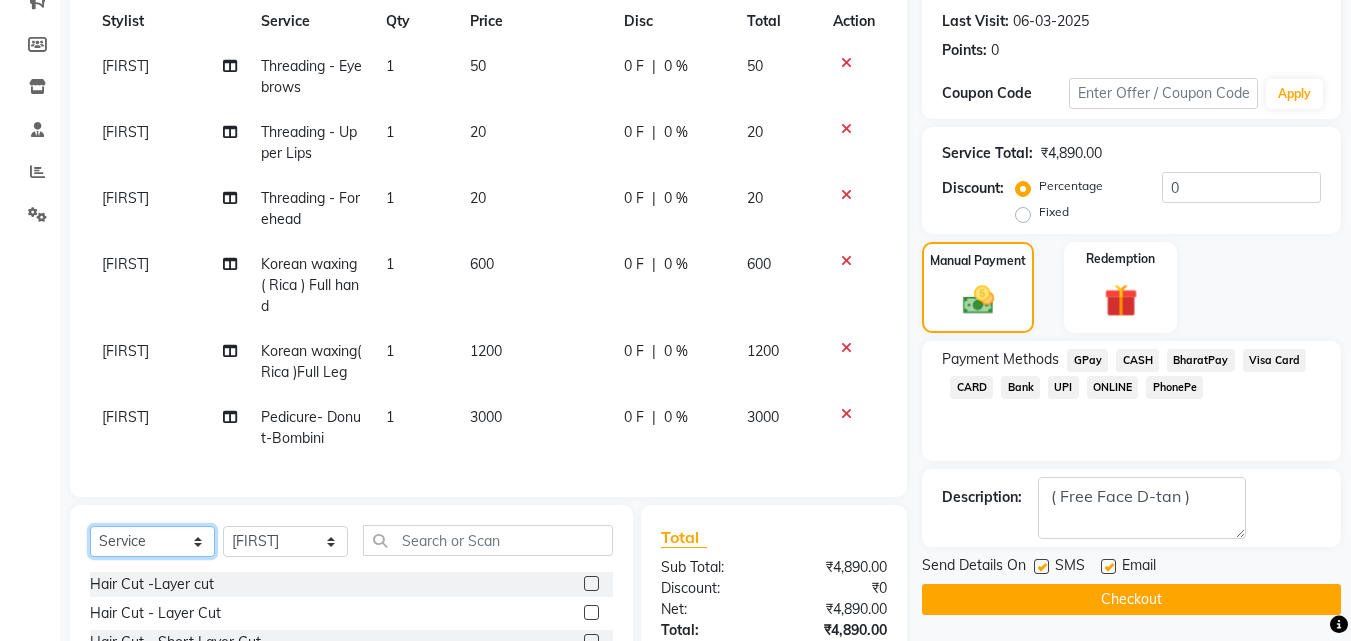 click on "Select  Service  Product  Membership  Package Voucher Prepaid Gift Card" 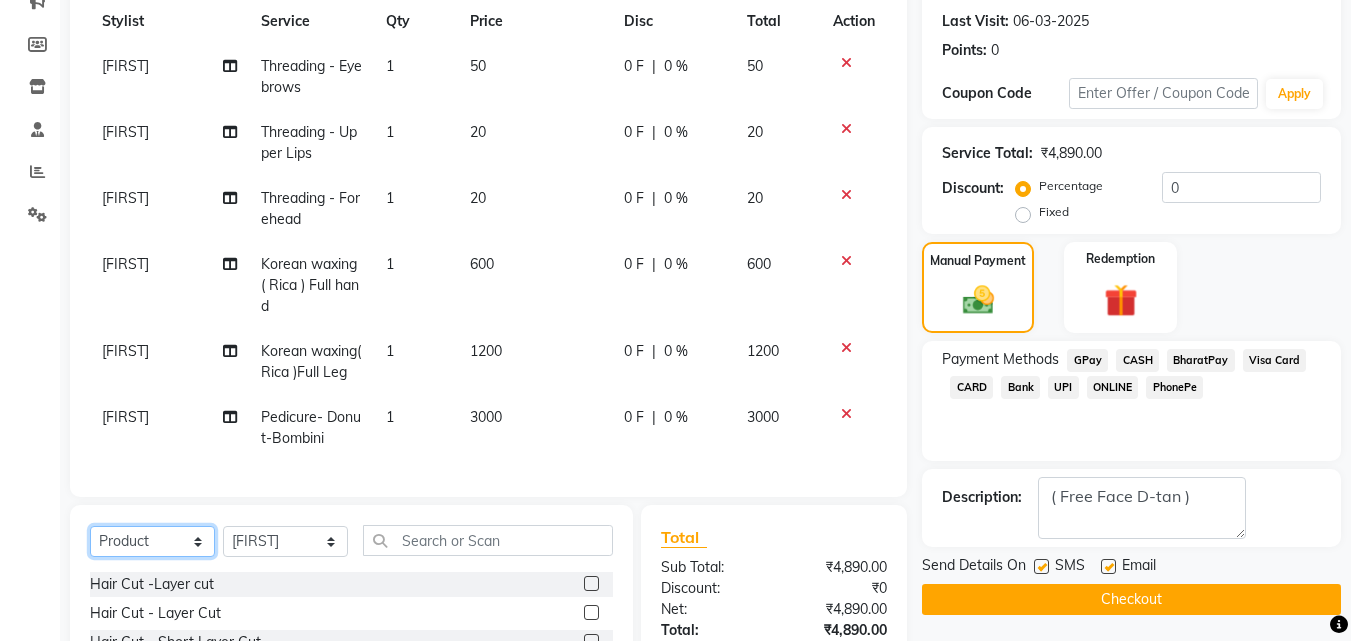 click on "Select  Service  Product  Membership  Package Voucher Prepaid Gift Card" 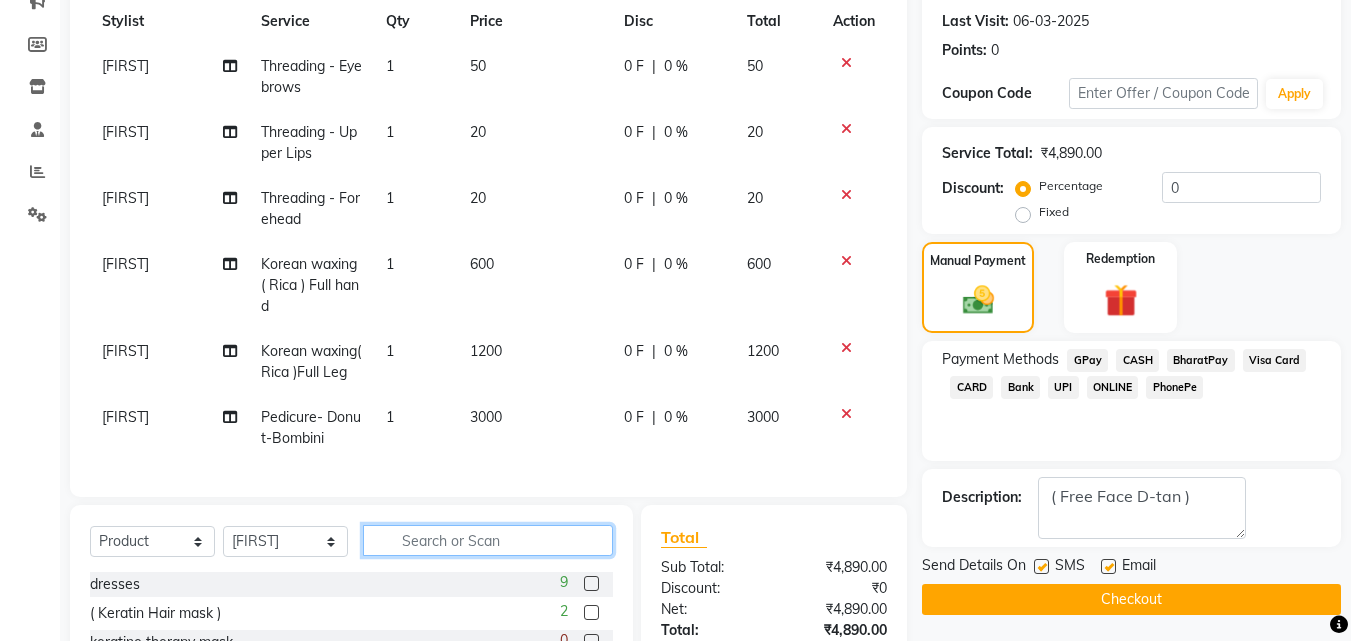 click 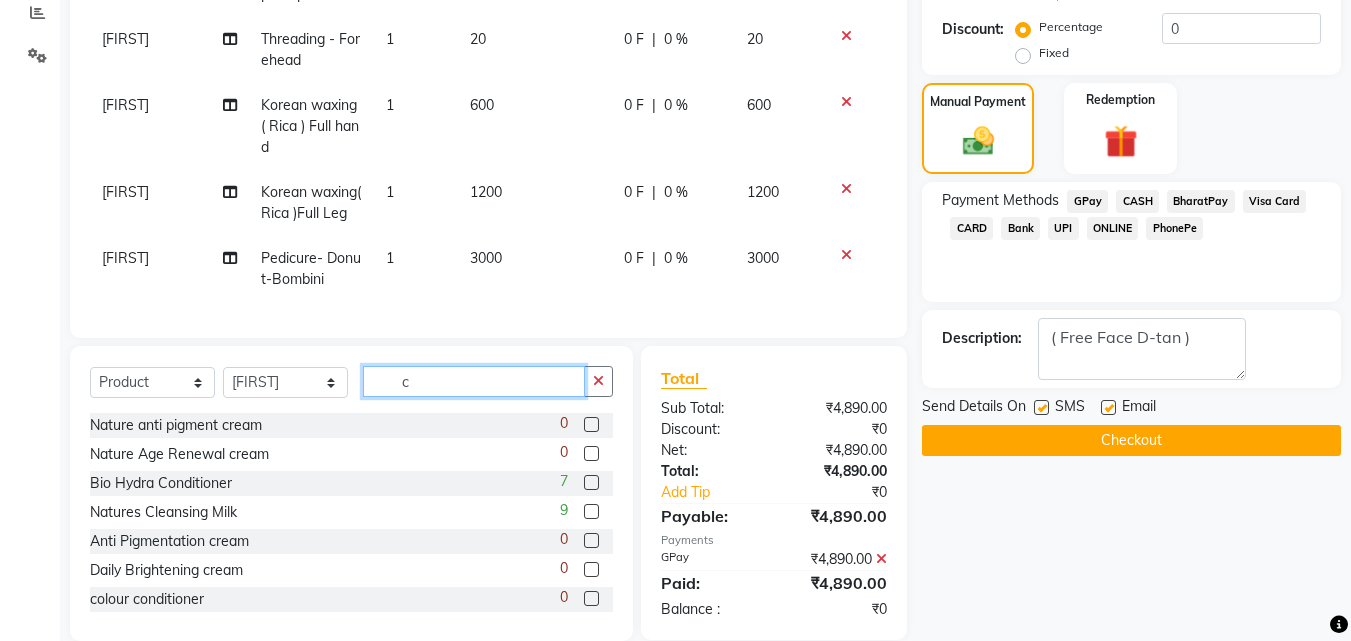 scroll, scrollTop: 460, scrollLeft: 0, axis: vertical 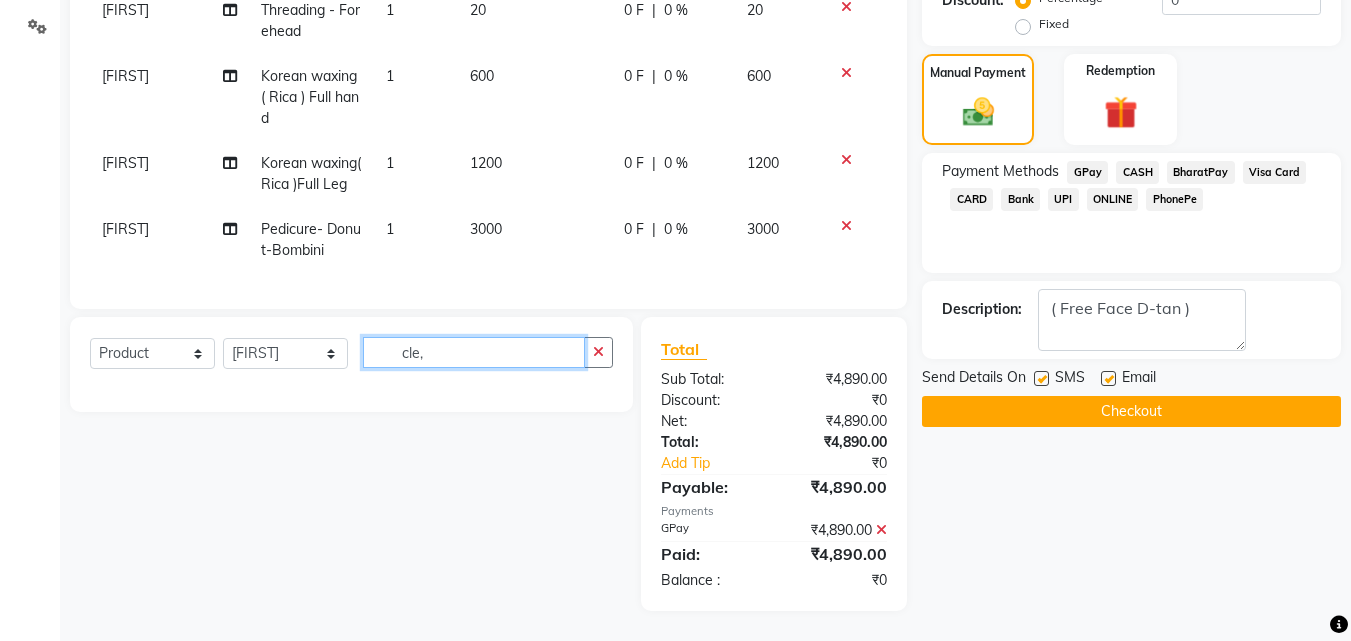 type on "cle," 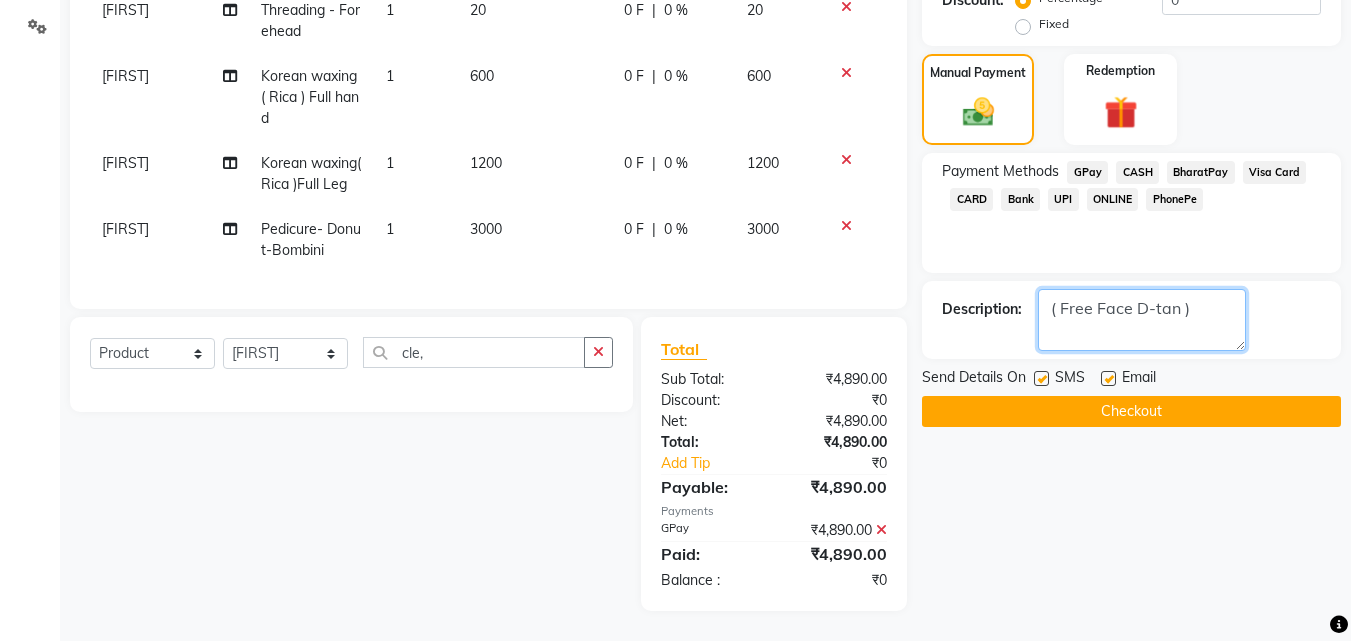click 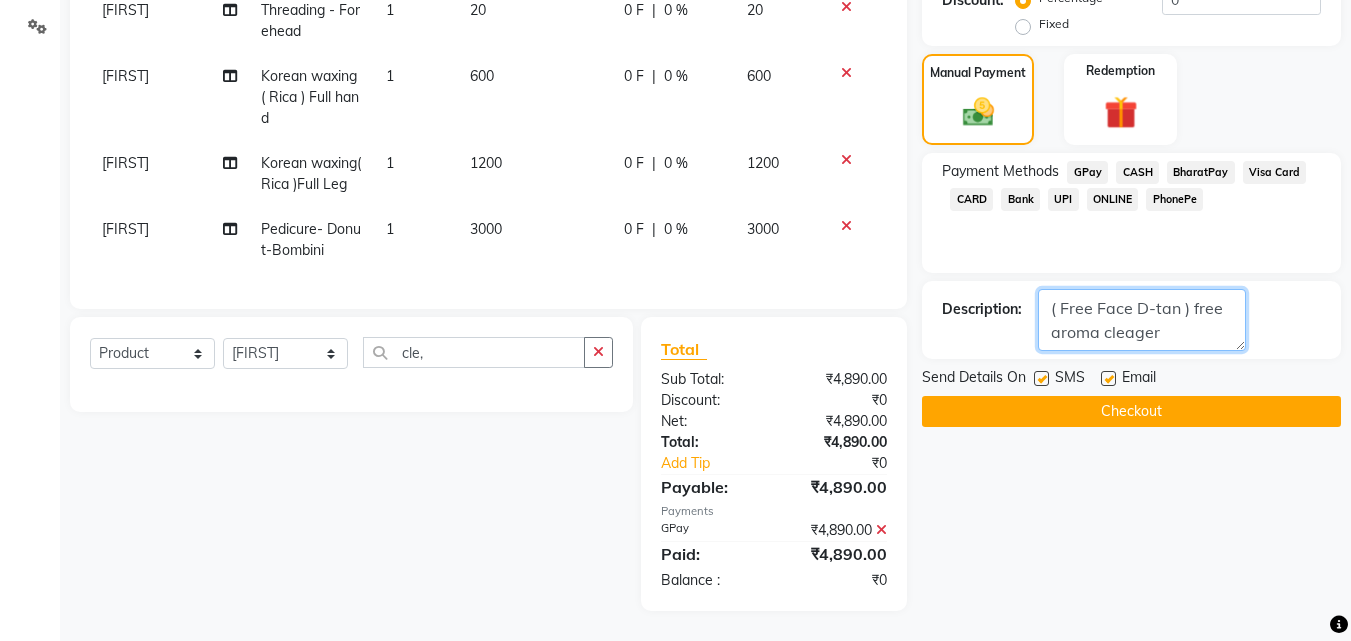 click 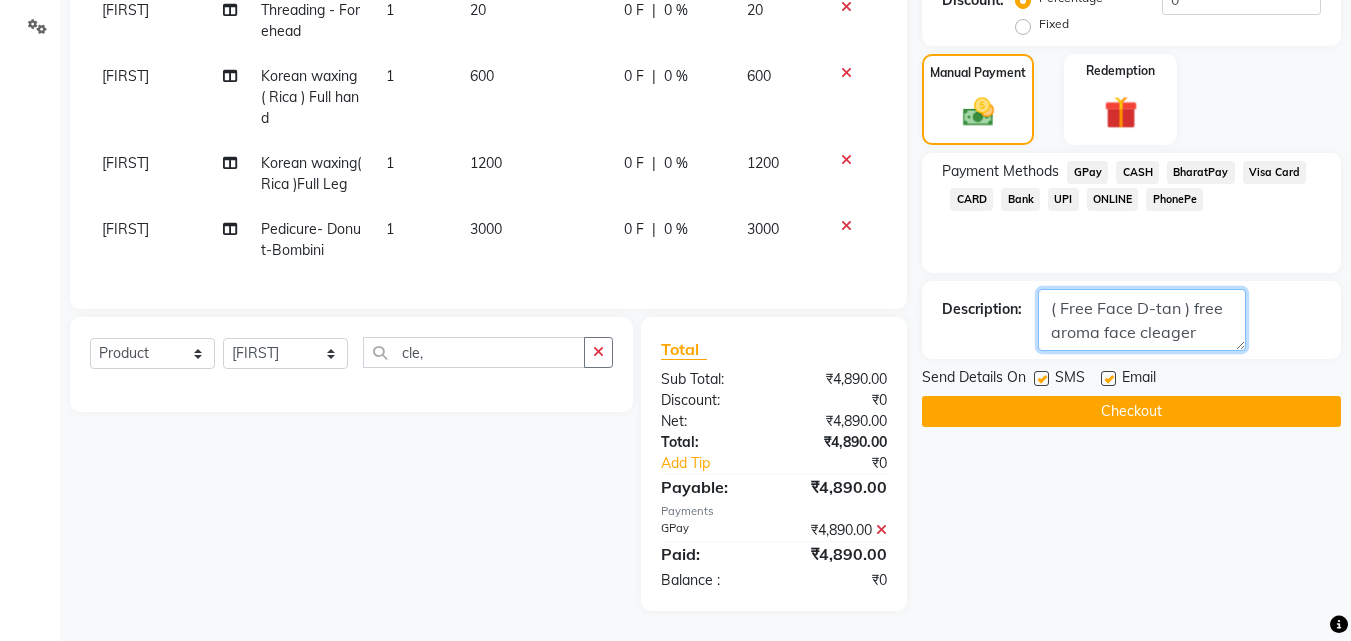 type on "( Free Face D-tan ) free aroma face cleager" 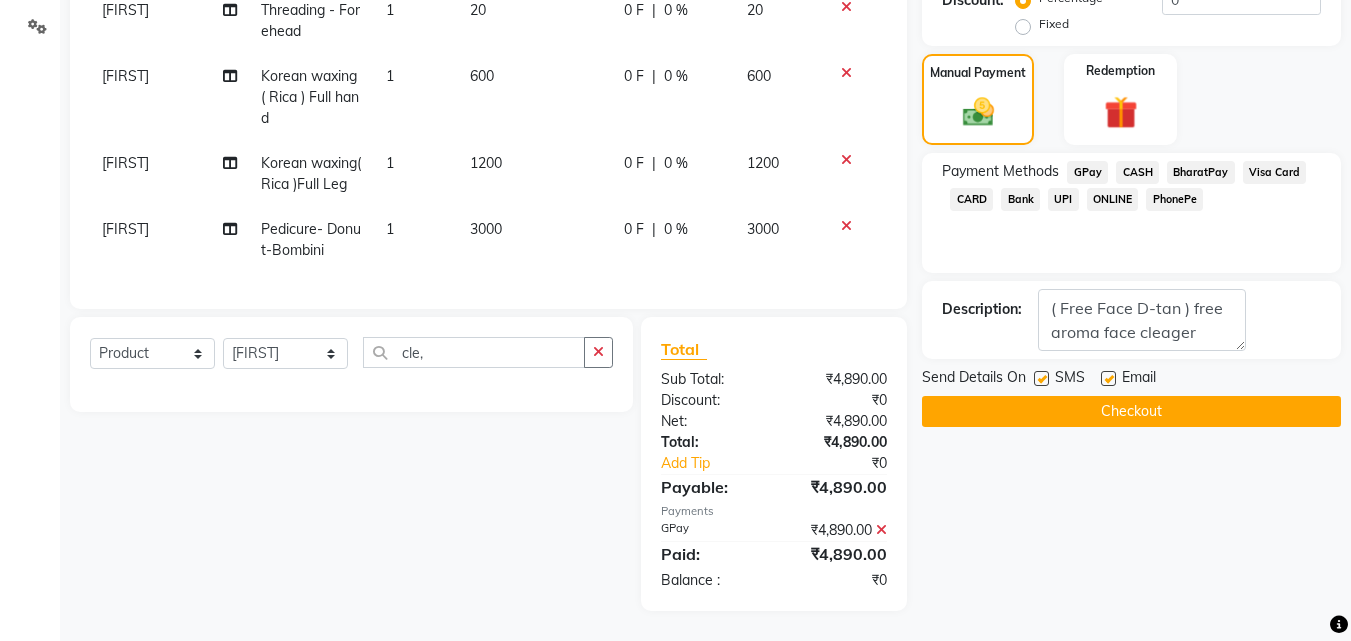 click on "Checkout" 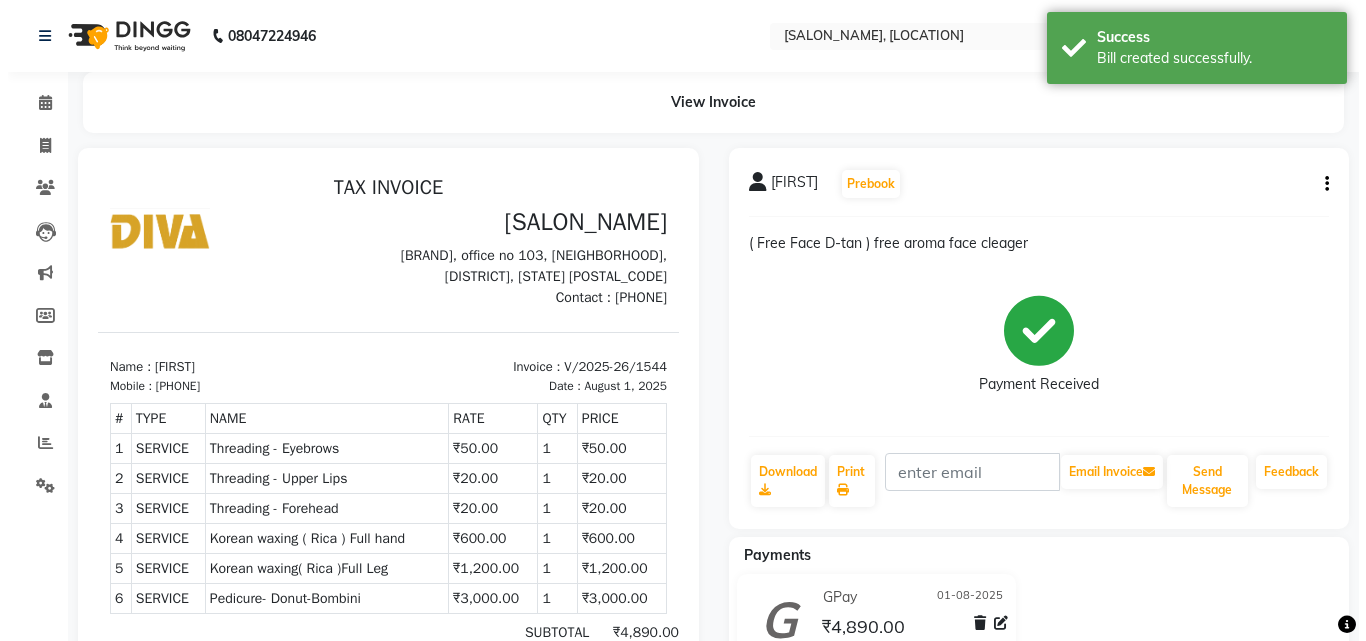 scroll, scrollTop: 0, scrollLeft: 0, axis: both 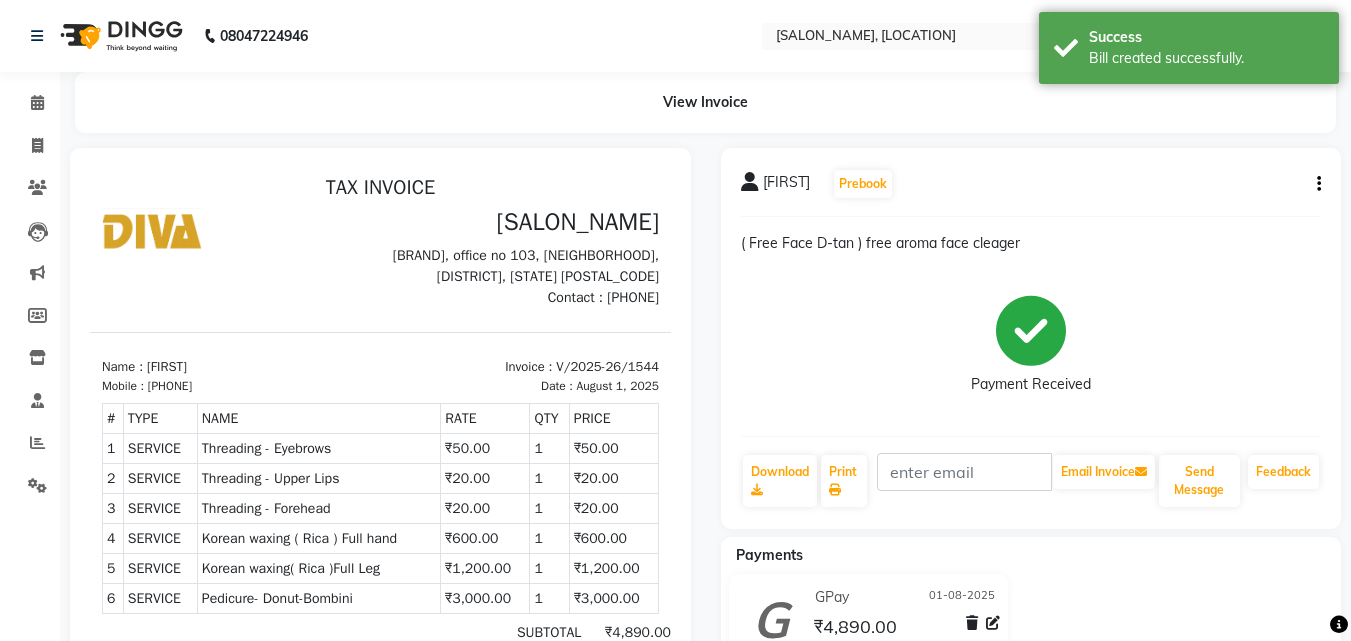 click on "( Free Face D-tan ) free aroma face cleager" 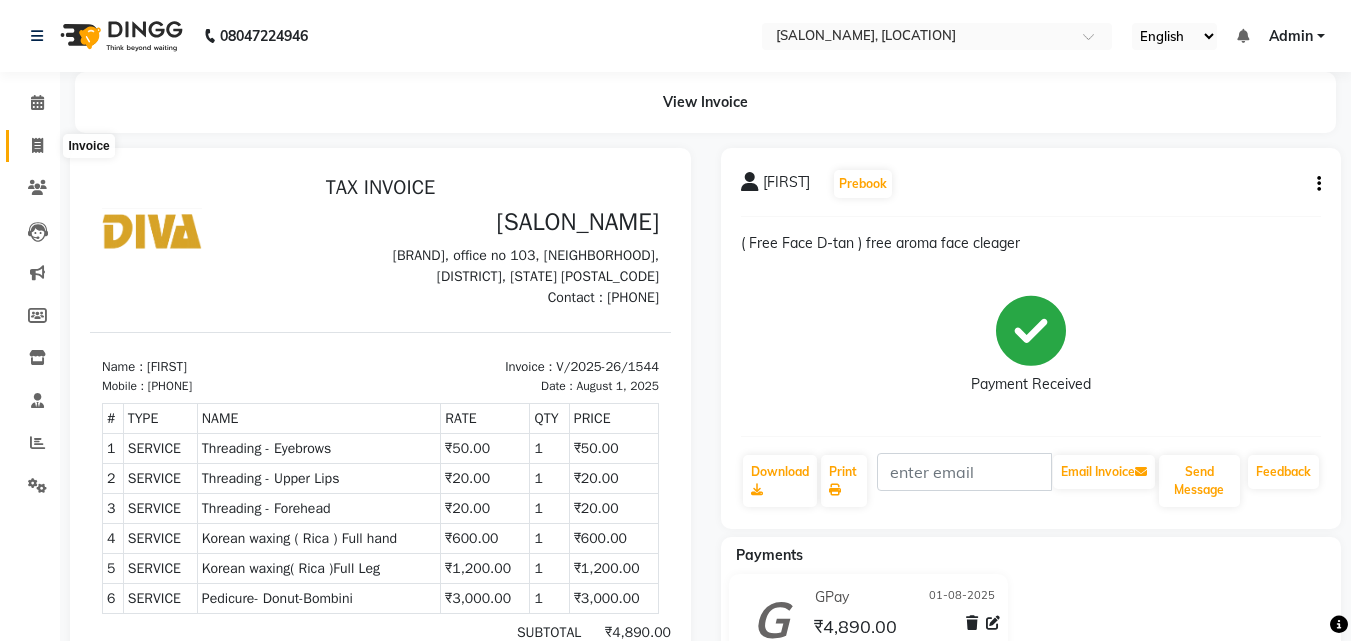 click 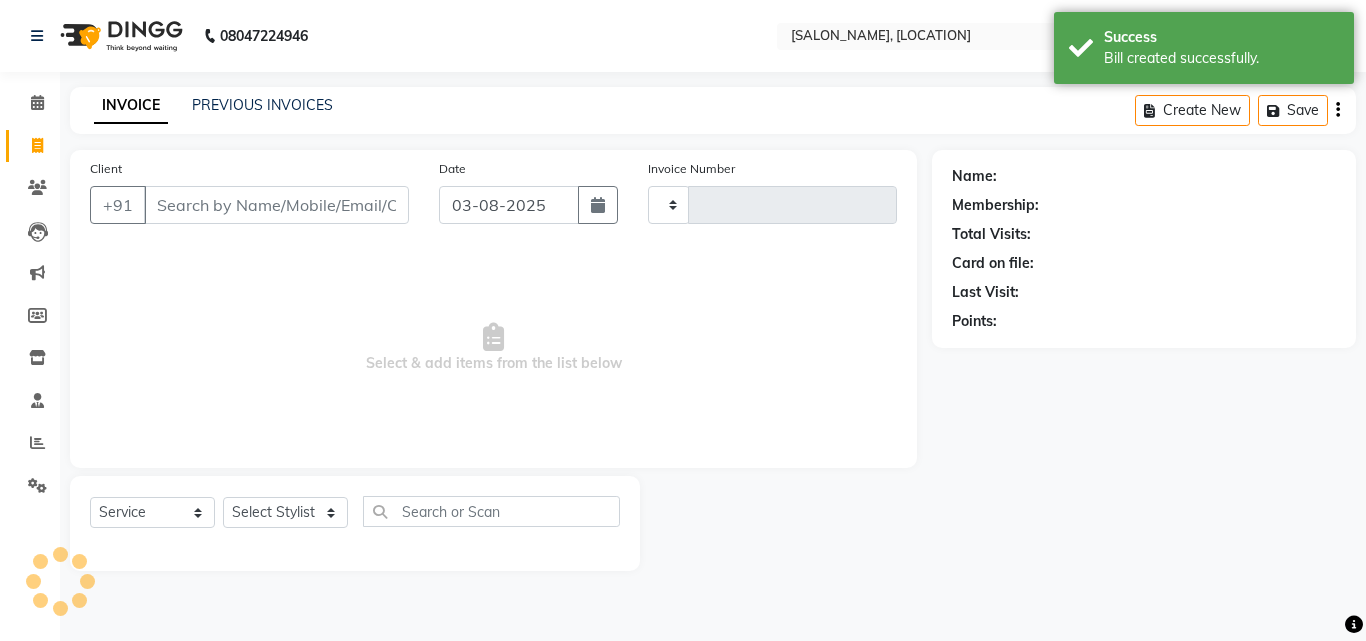 type on "1545" 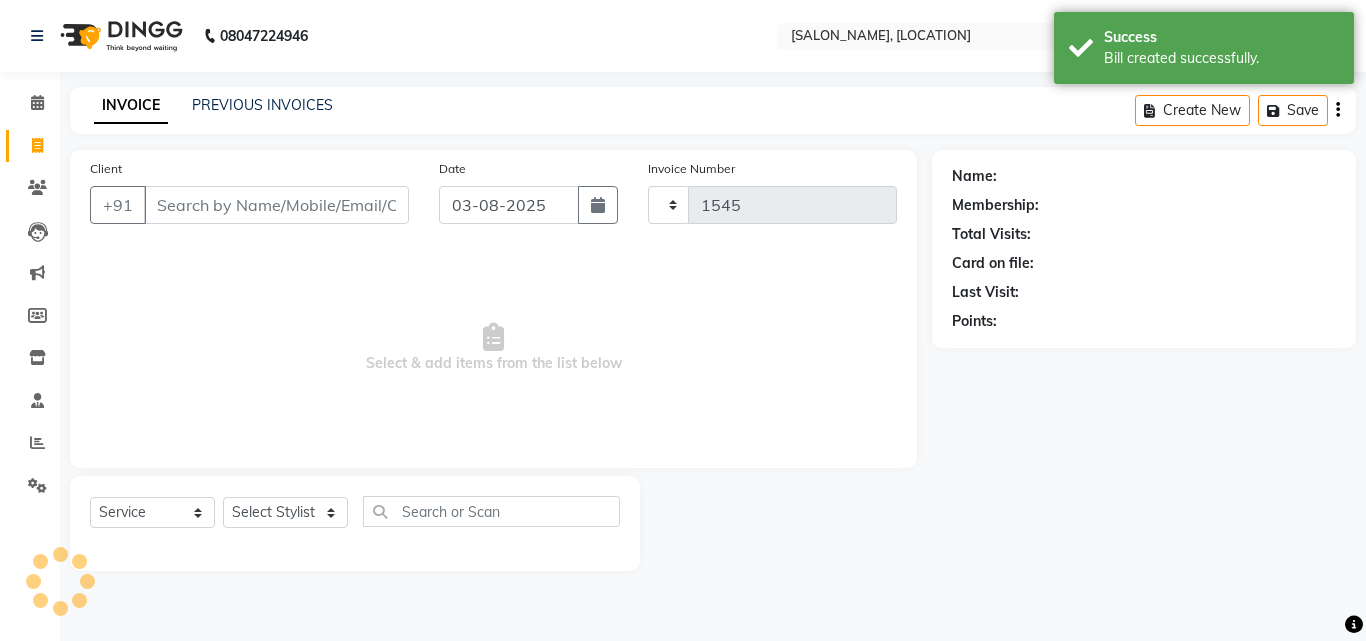 select on "671" 